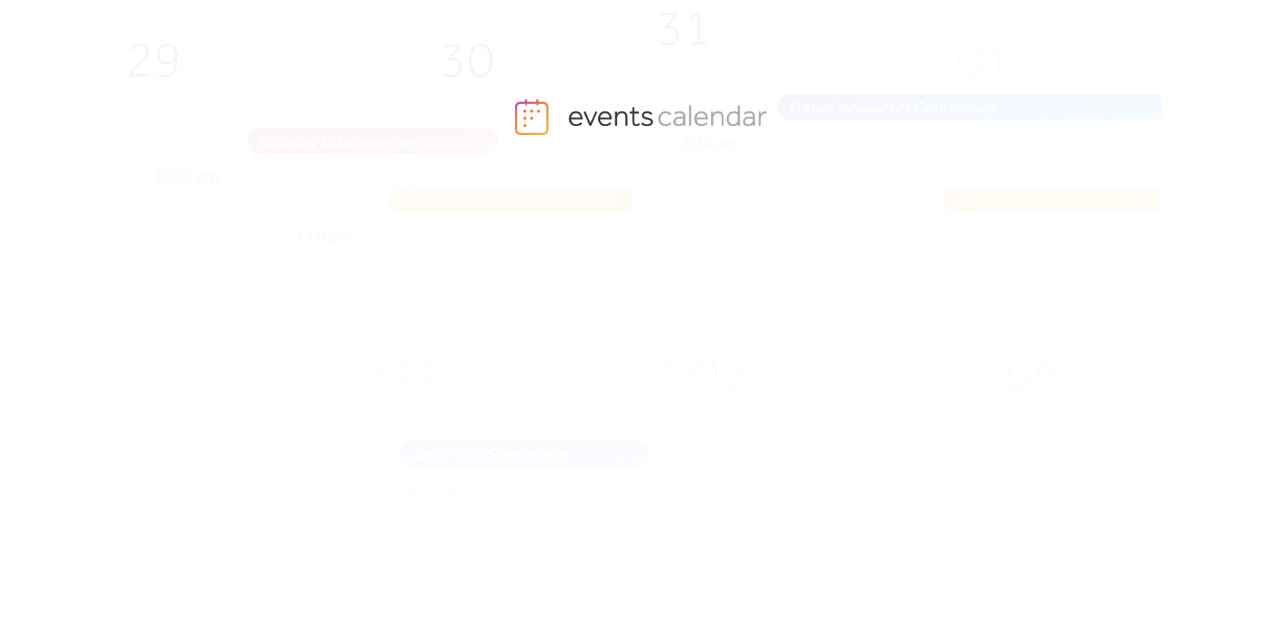 scroll, scrollTop: 0, scrollLeft: 0, axis: both 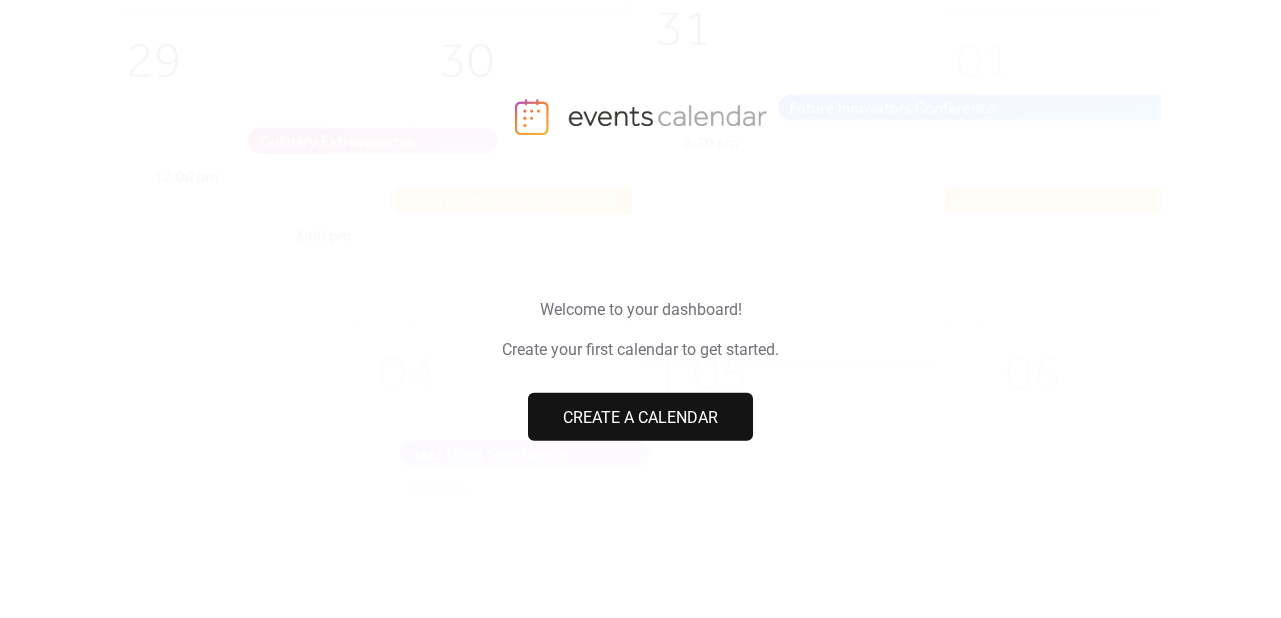 click on "Create a calendar" at bounding box center (640, 417) 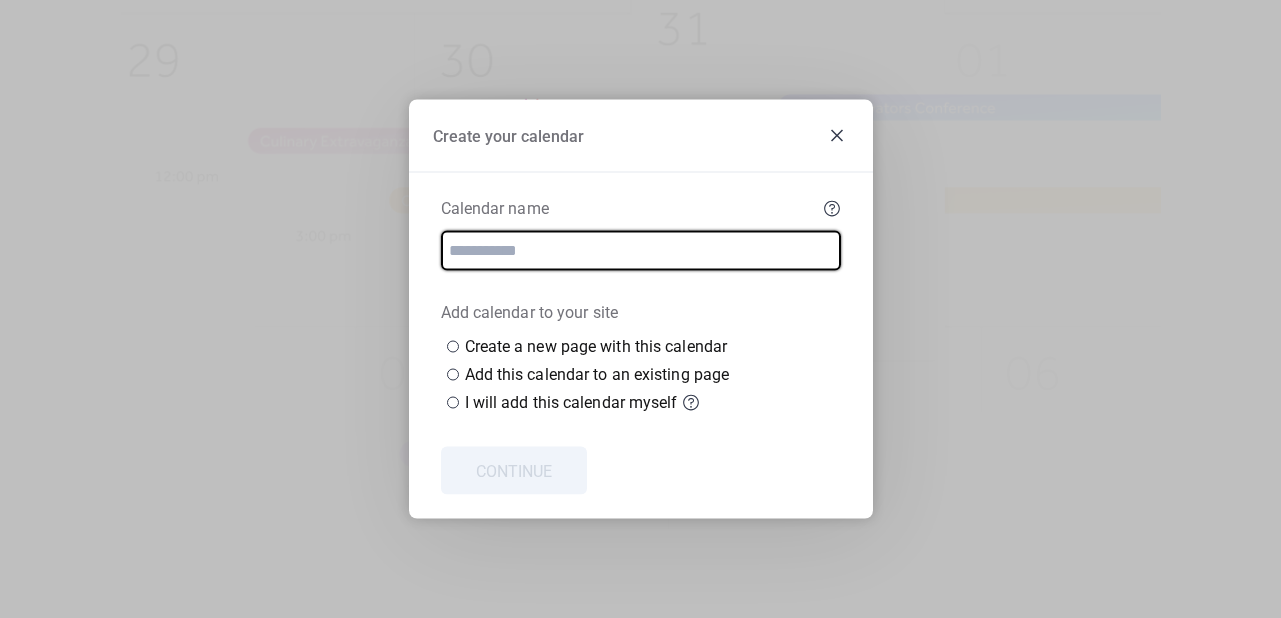 click 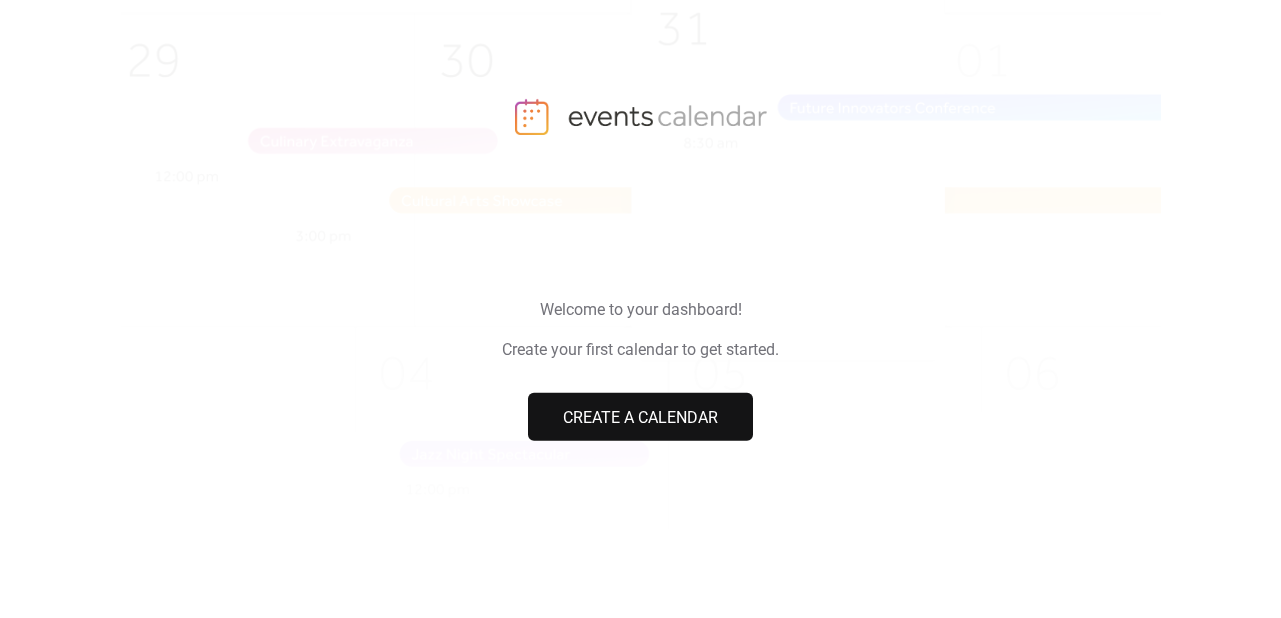 click on "Create a calendar" at bounding box center (640, 417) 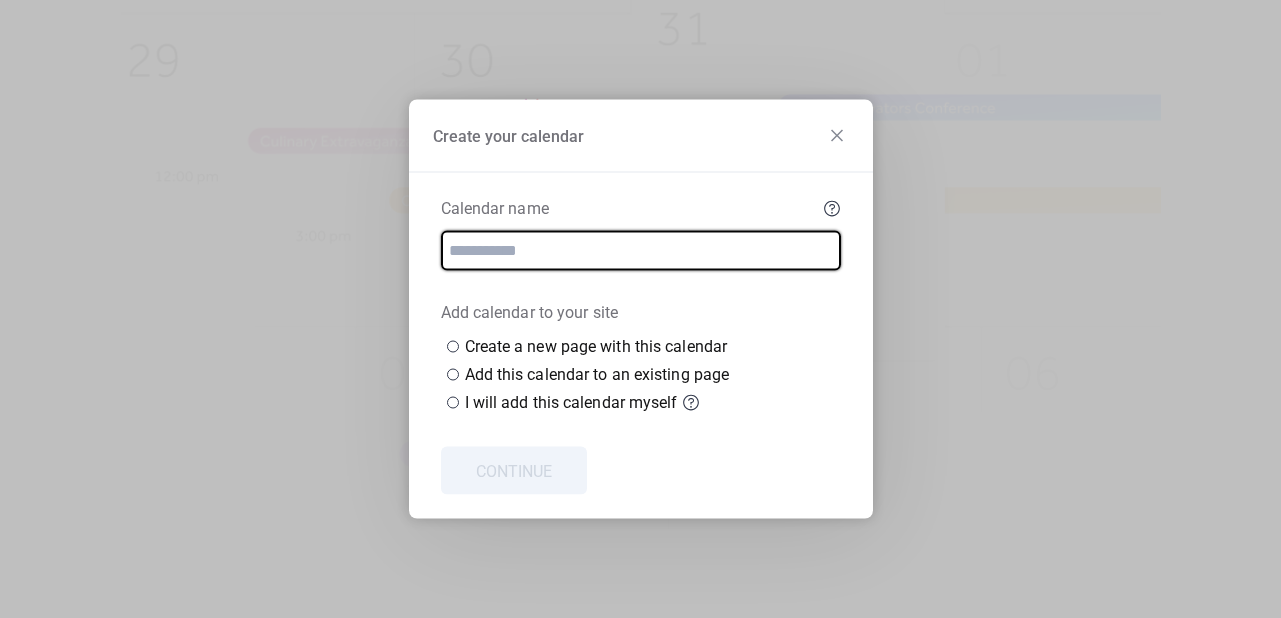 click at bounding box center [641, 251] 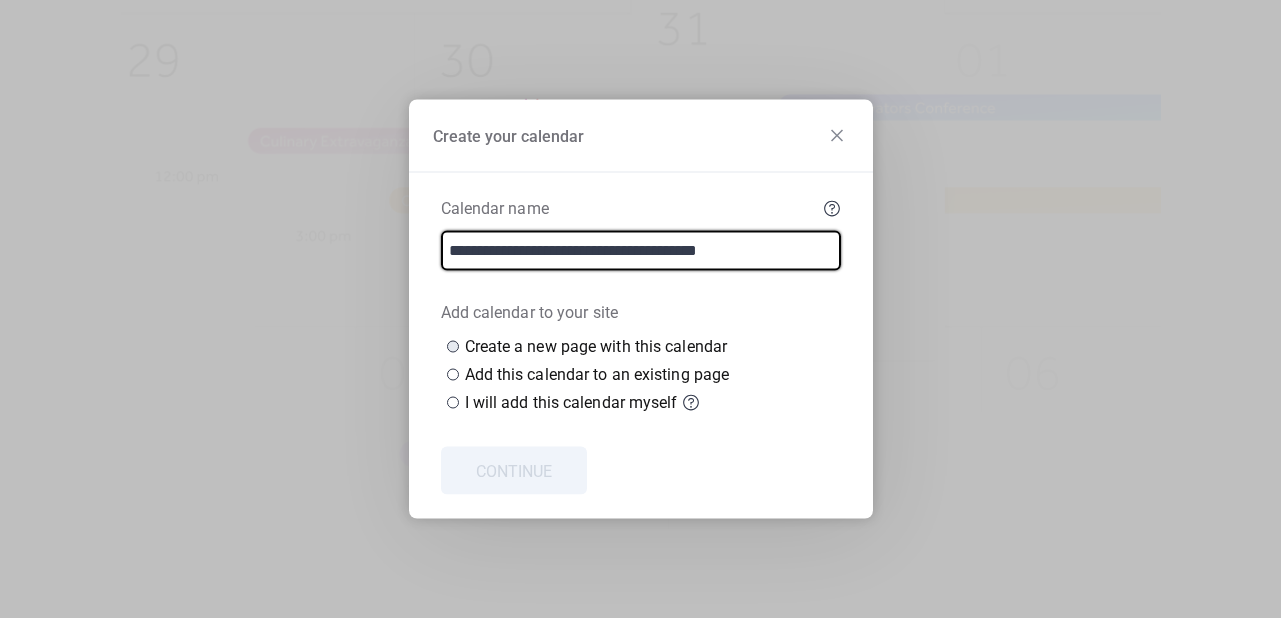 scroll, scrollTop: 21, scrollLeft: 0, axis: vertical 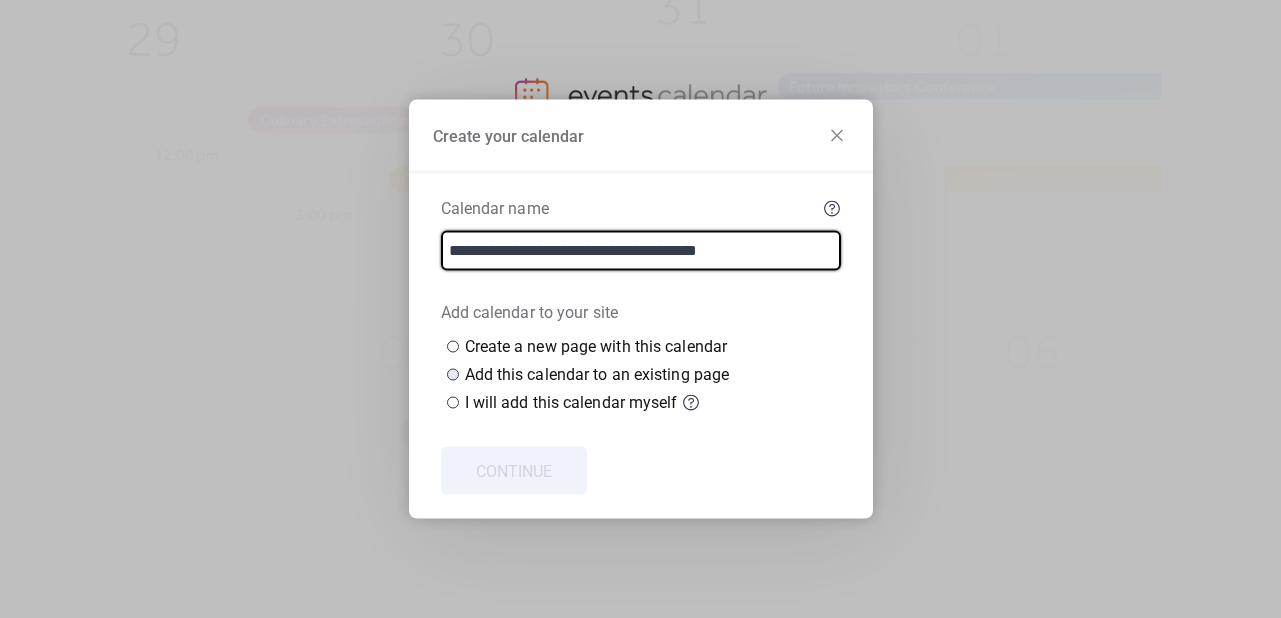 type on "**********" 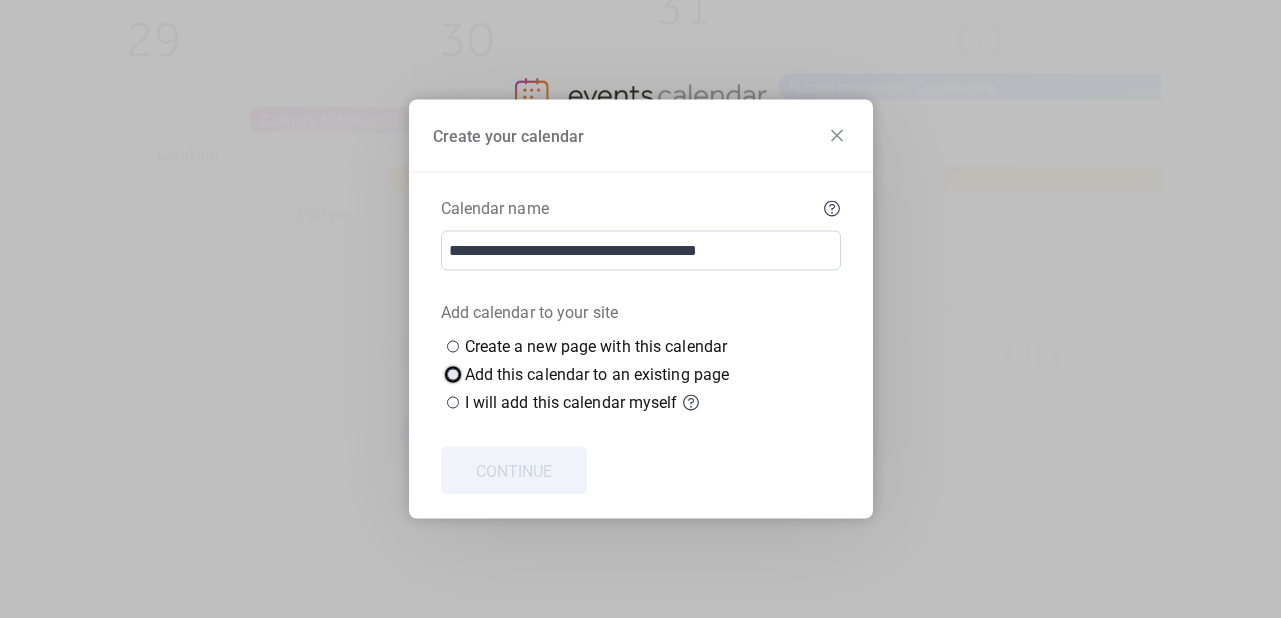click on "Add this calendar to an existing page" at bounding box center [597, 375] 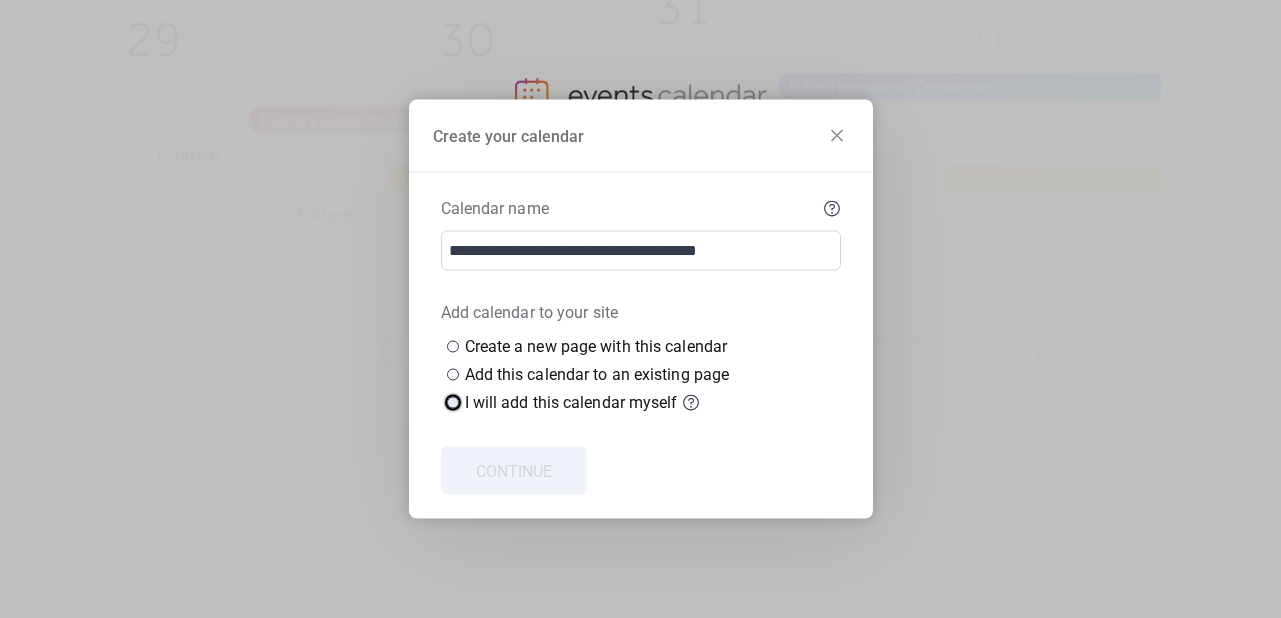 click at bounding box center (453, 403) 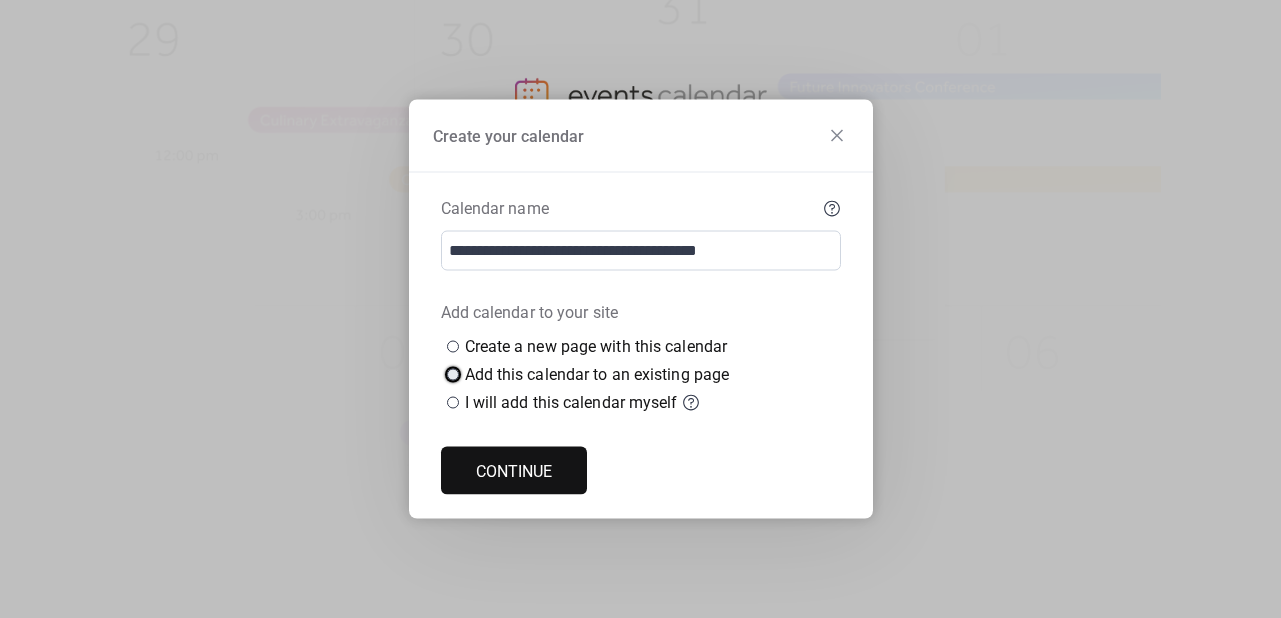 click at bounding box center [453, 375] 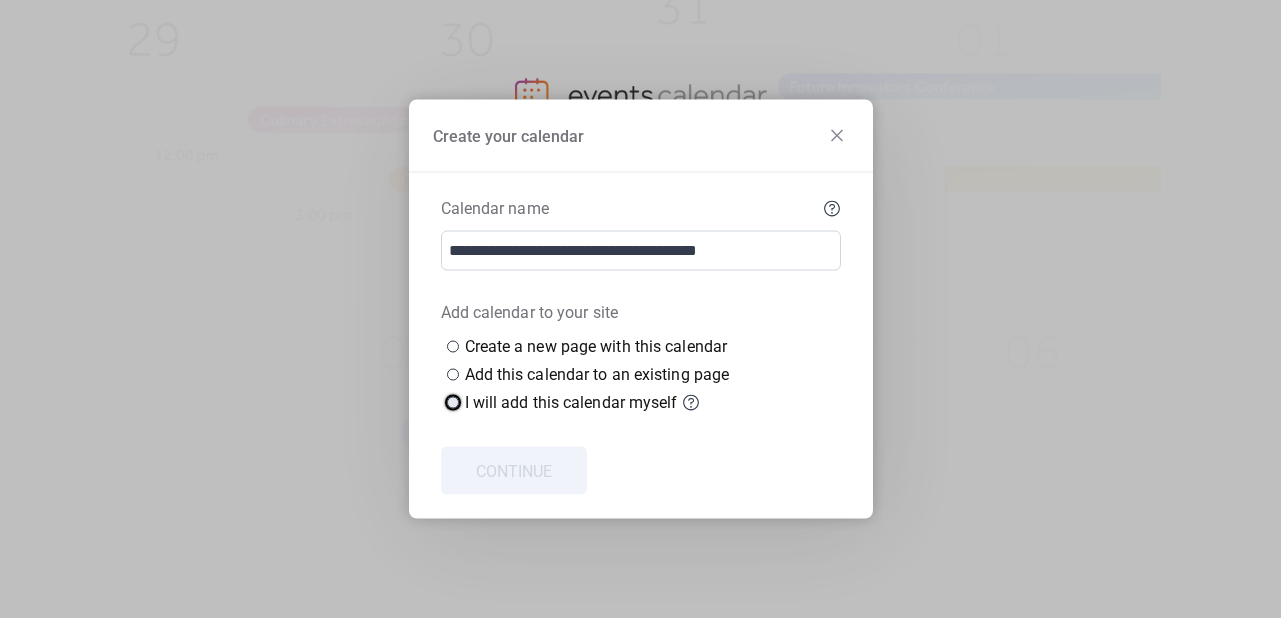 click on "​ I will add this calendar myself" at bounding box center [587, 403] 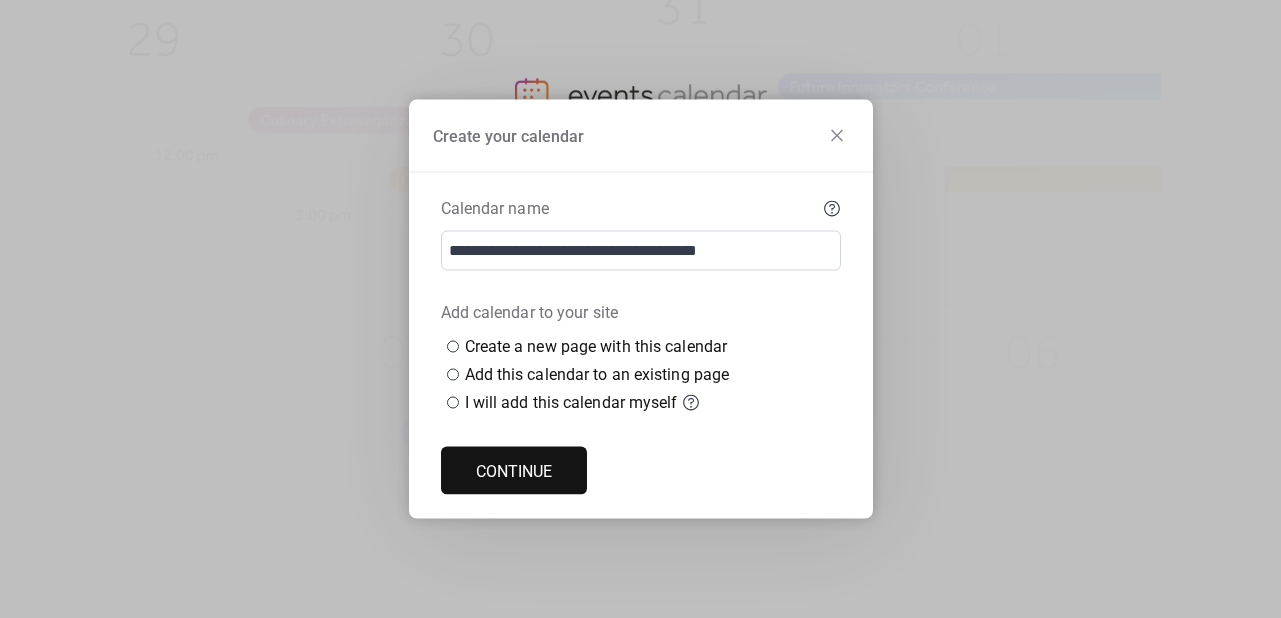 click on "Continue" at bounding box center [514, 472] 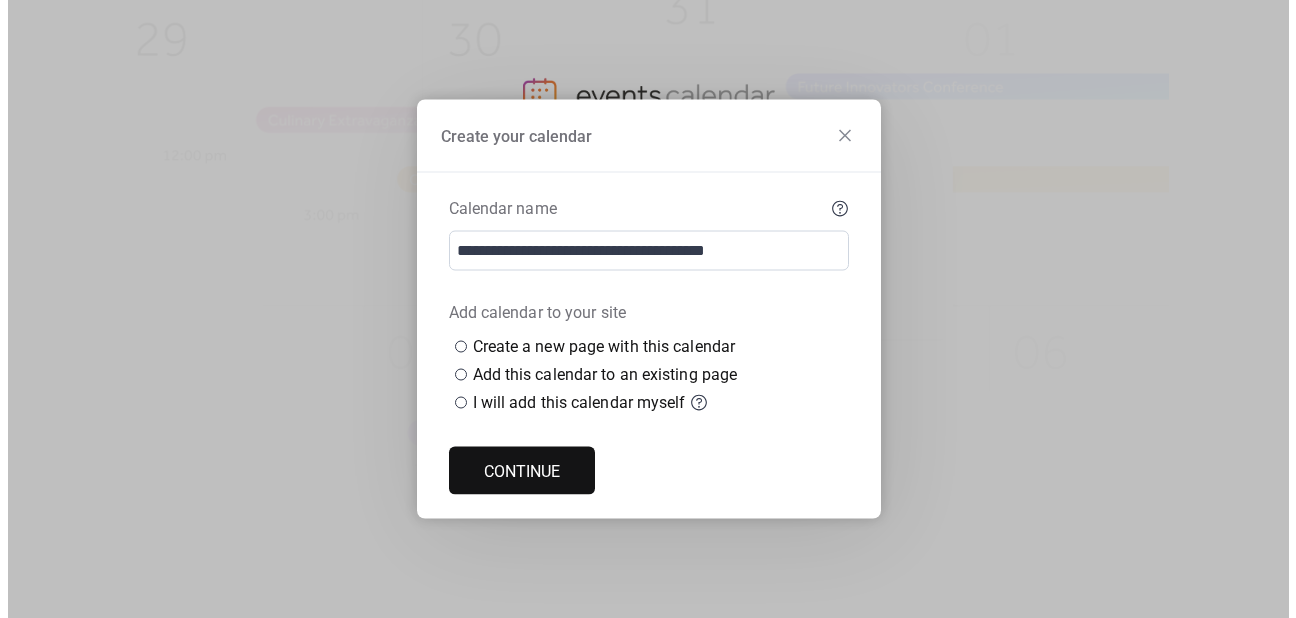 scroll, scrollTop: 0, scrollLeft: 0, axis: both 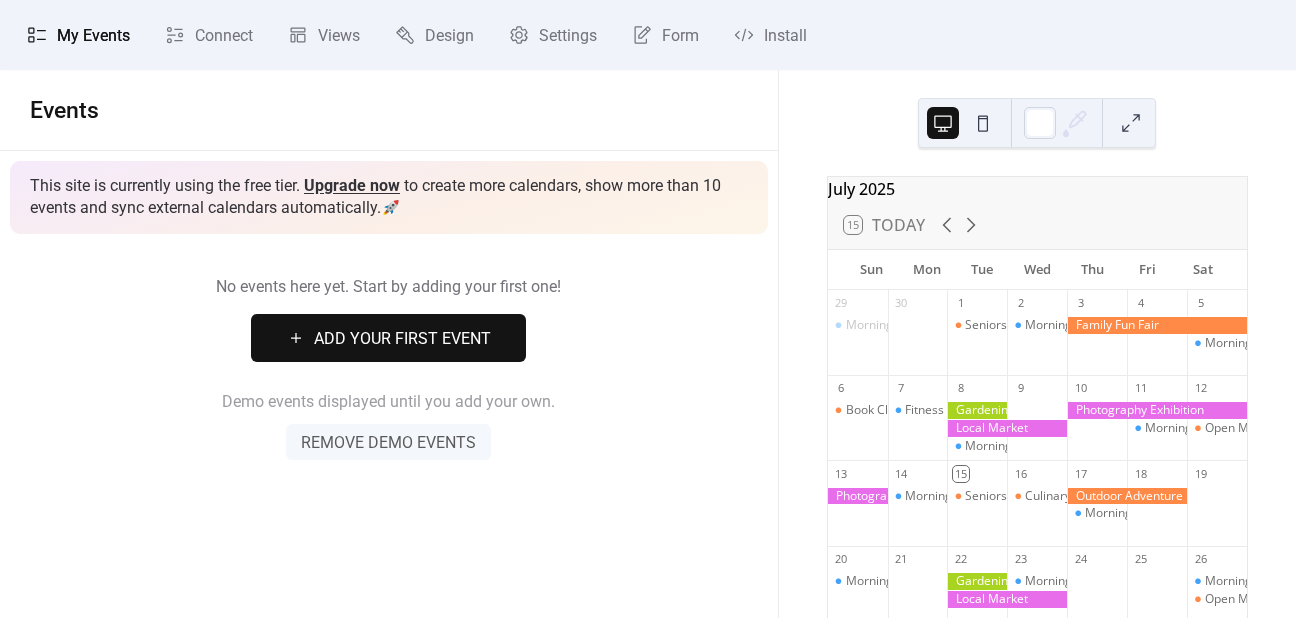 click on "Add Your First Event" at bounding box center [402, 339] 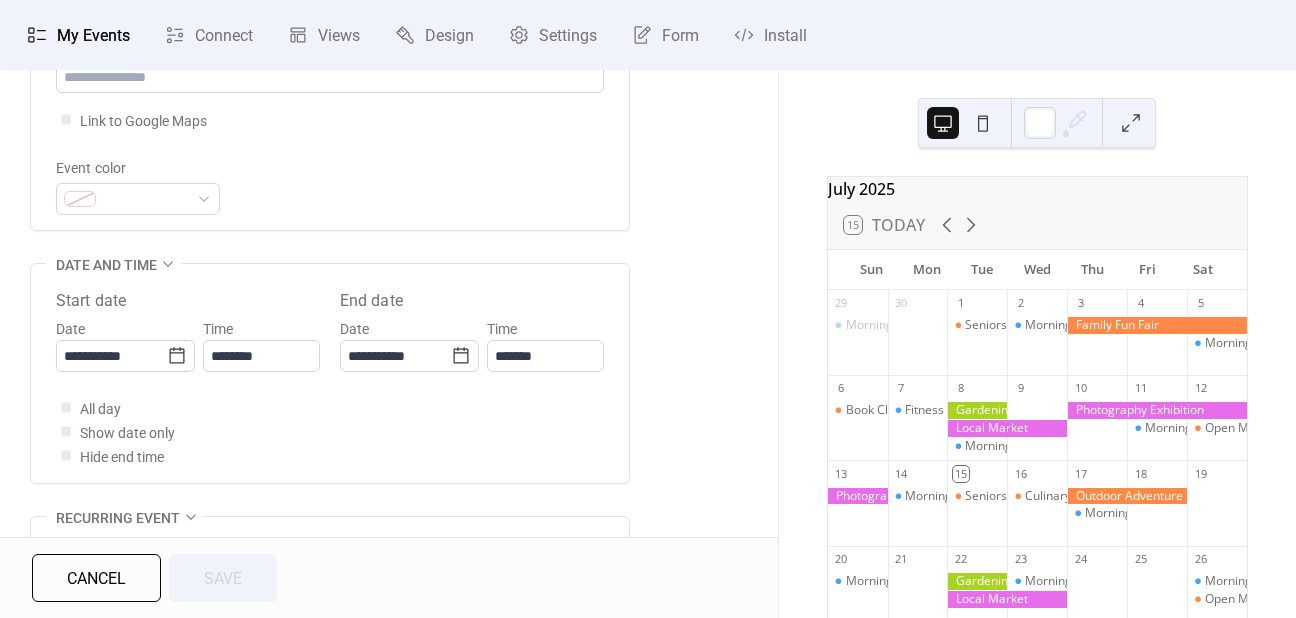 scroll, scrollTop: 400, scrollLeft: 0, axis: vertical 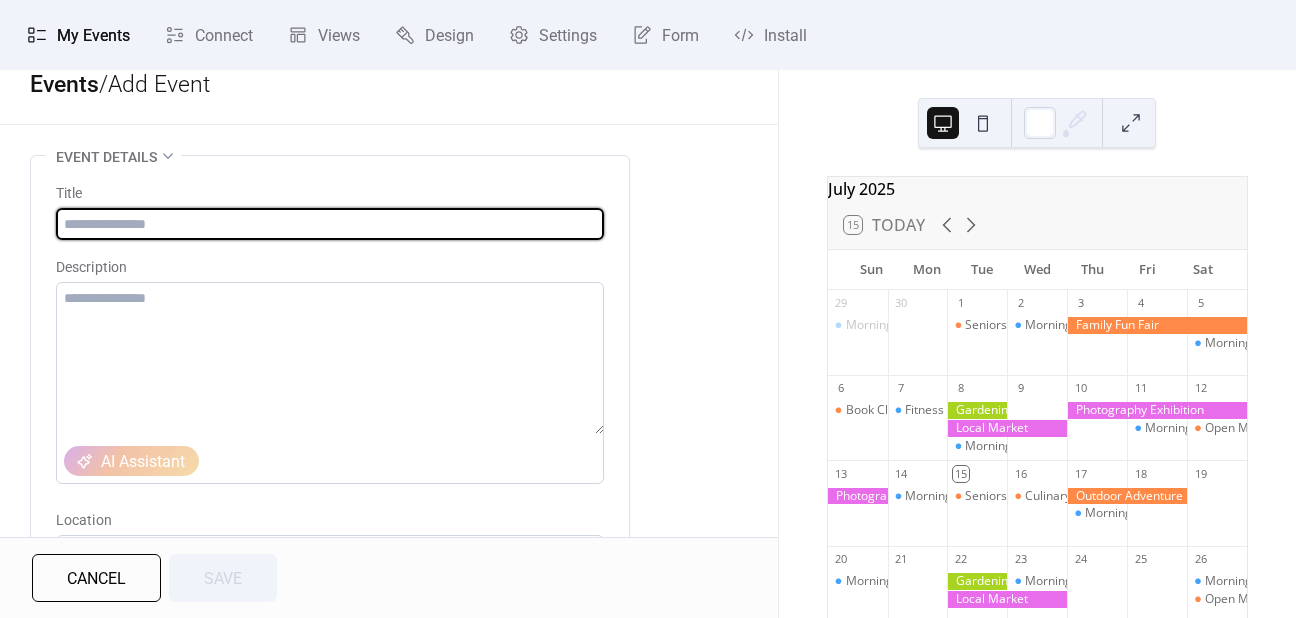 click at bounding box center (330, 224) 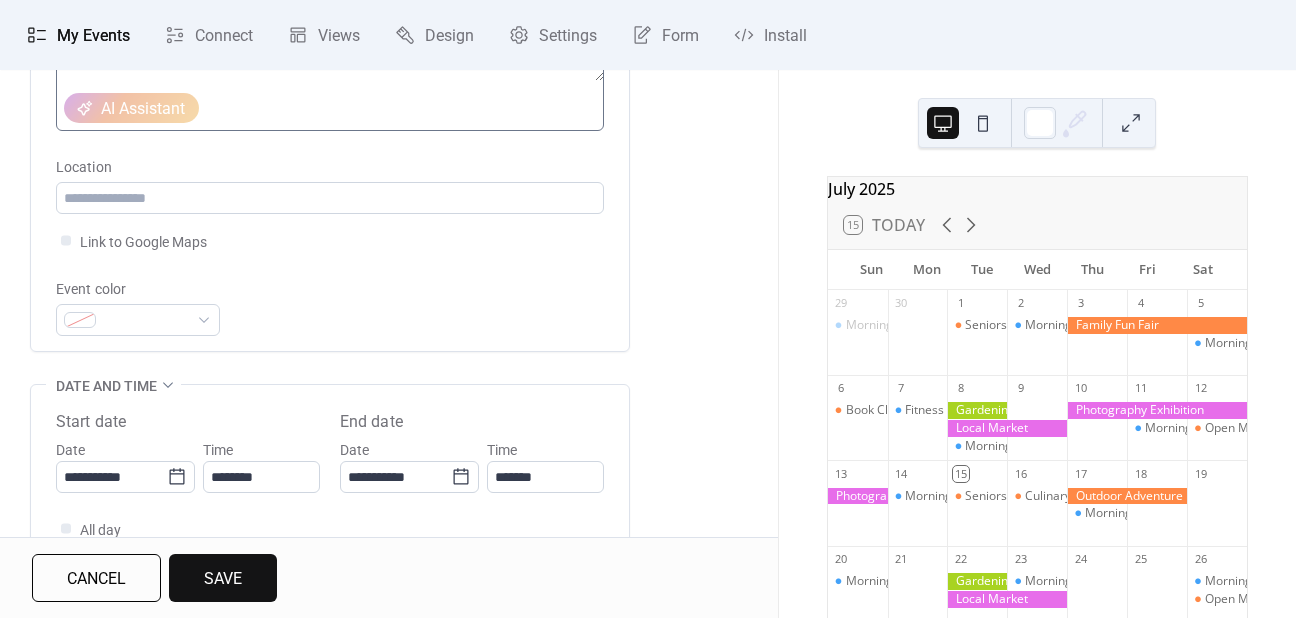 scroll, scrollTop: 426, scrollLeft: 0, axis: vertical 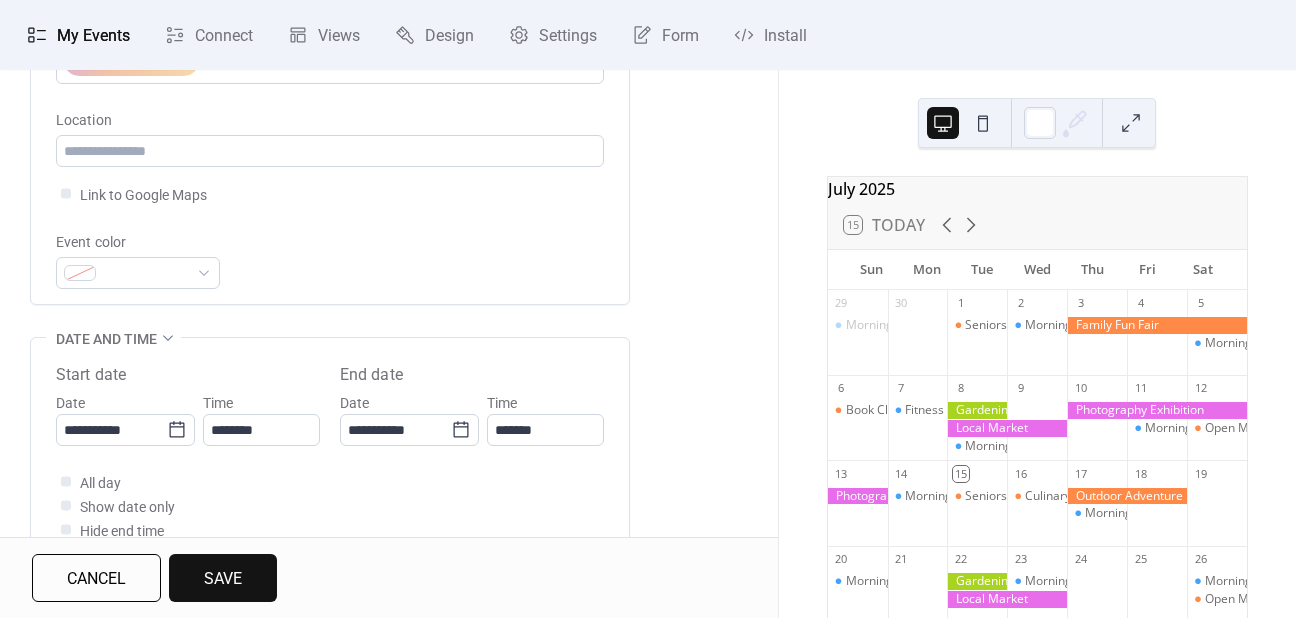 type on "****" 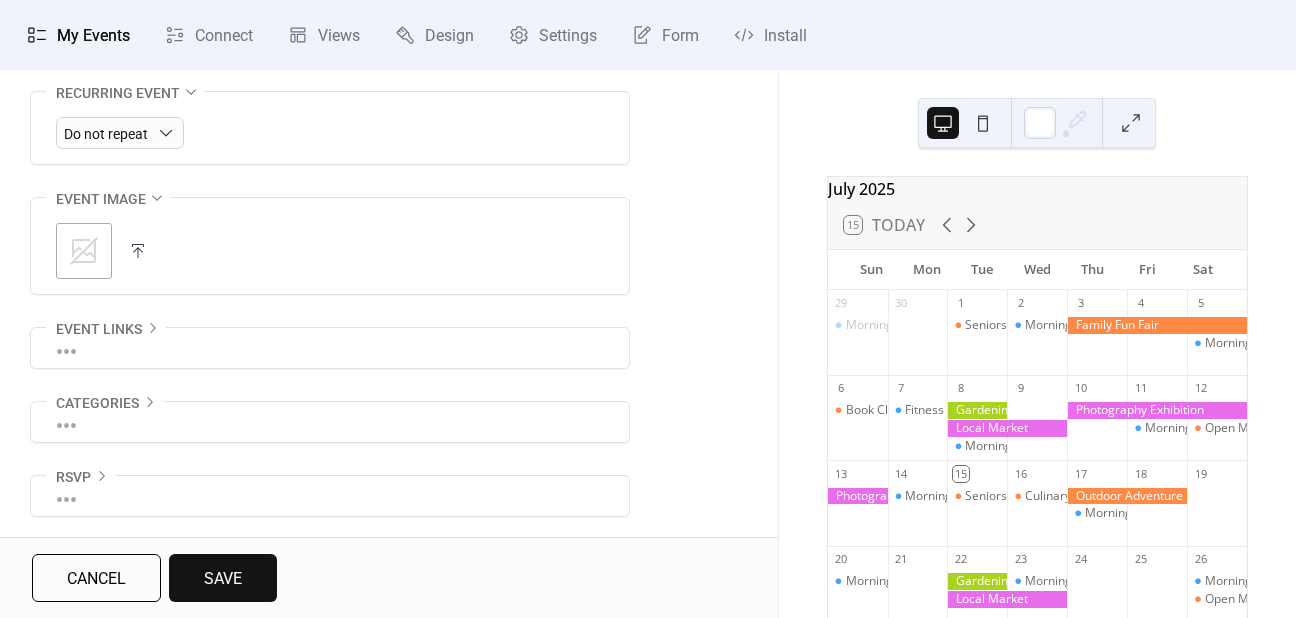 click on "•••" at bounding box center (330, 422) 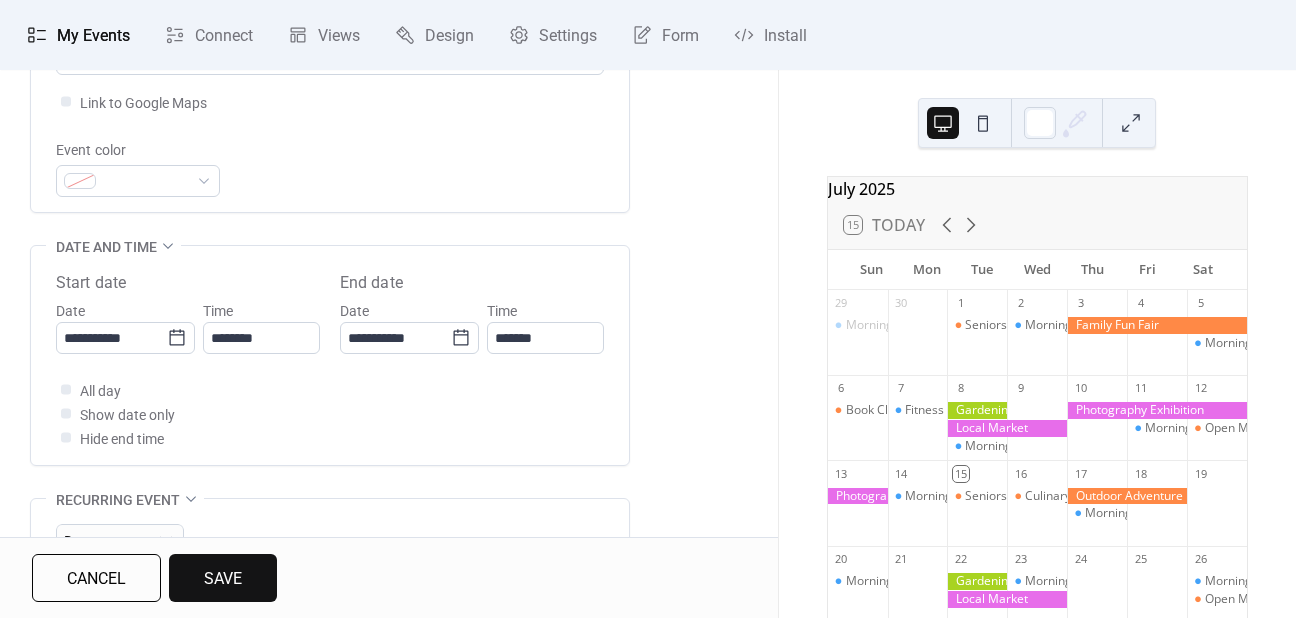 scroll, scrollTop: 516, scrollLeft: 0, axis: vertical 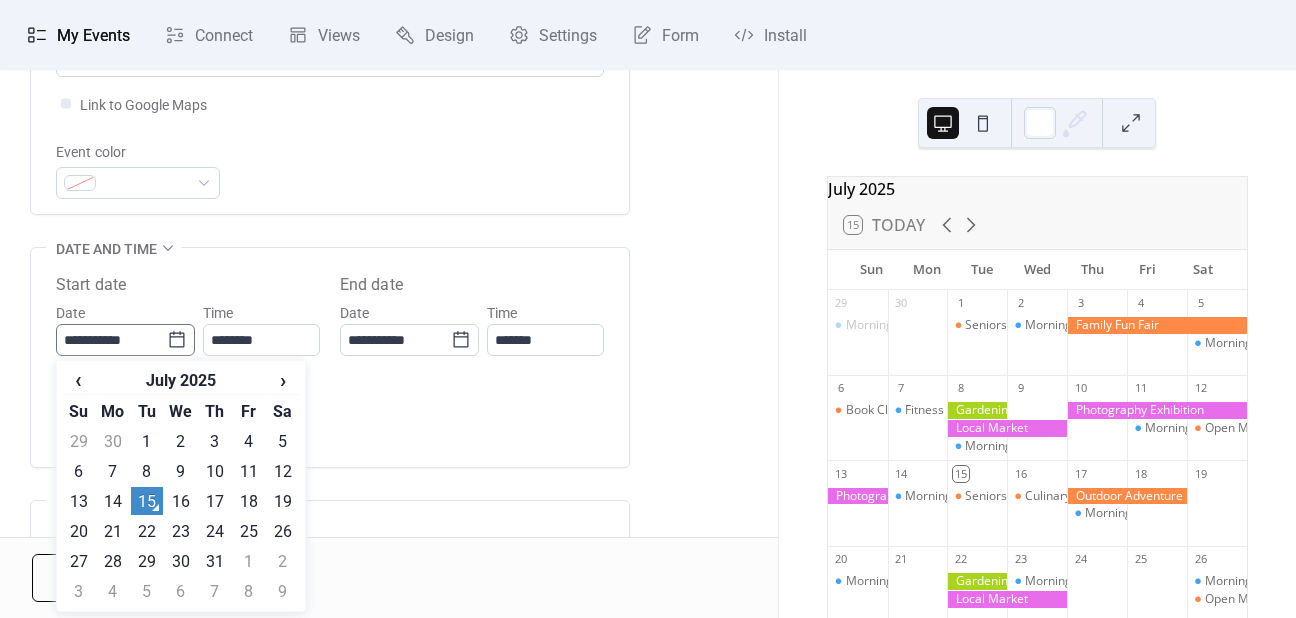 click 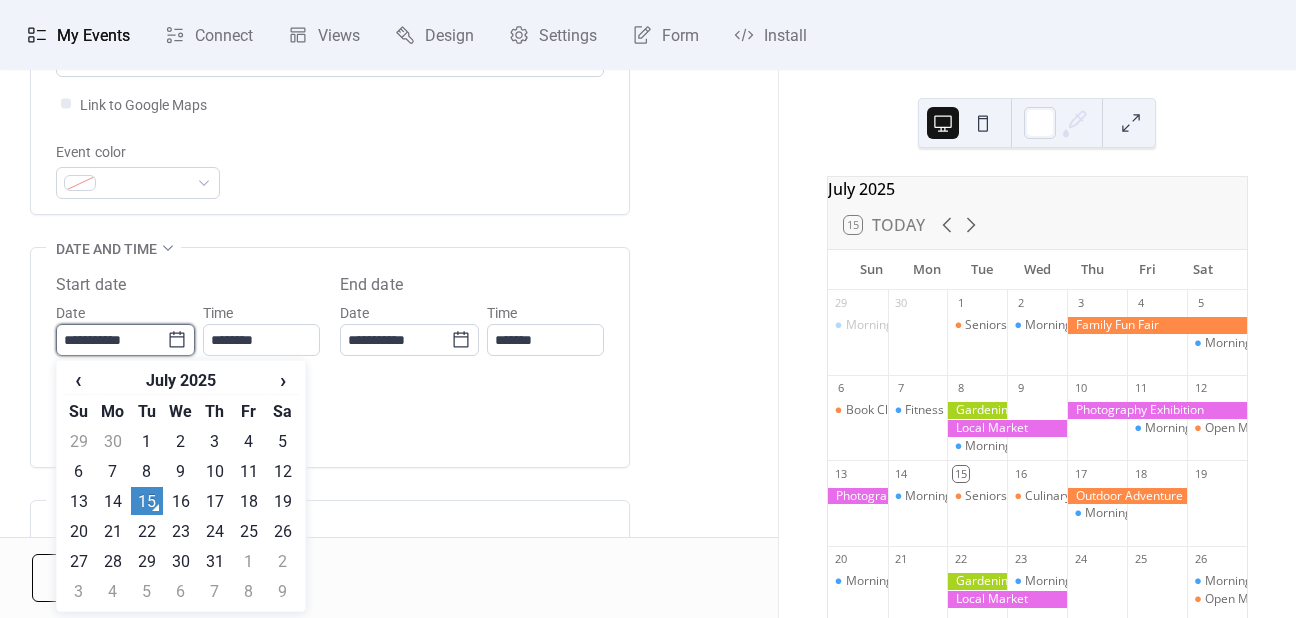 click on "**********" at bounding box center (111, 340) 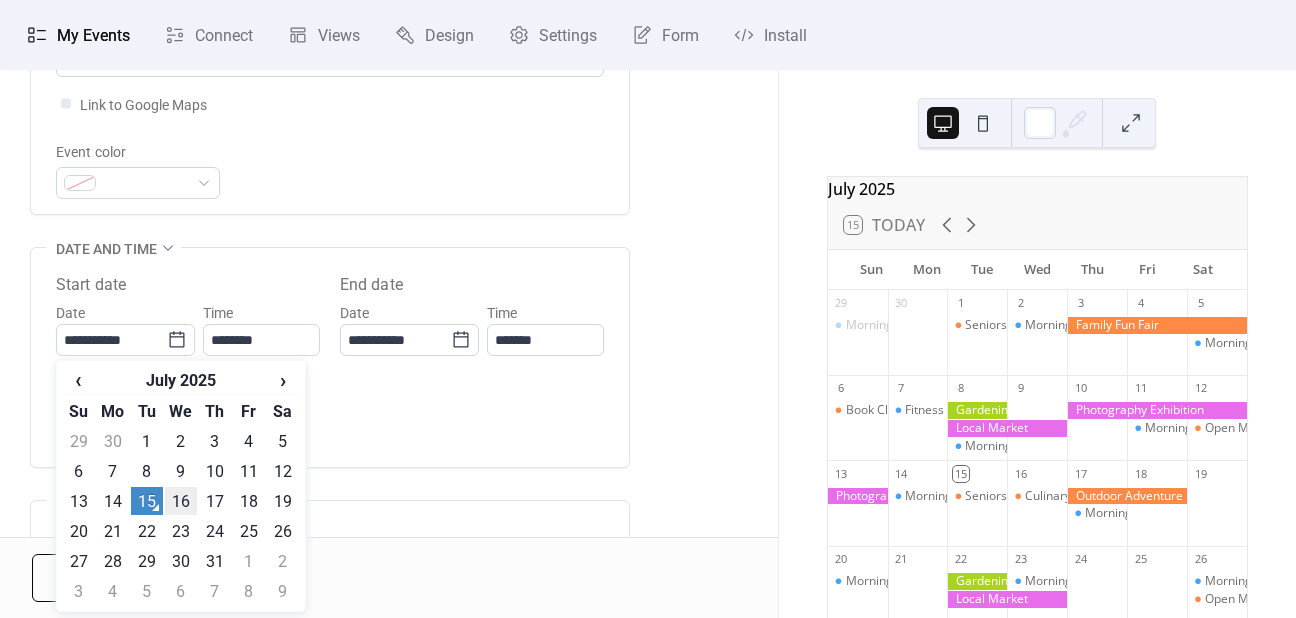 click on "16" at bounding box center [181, 501] 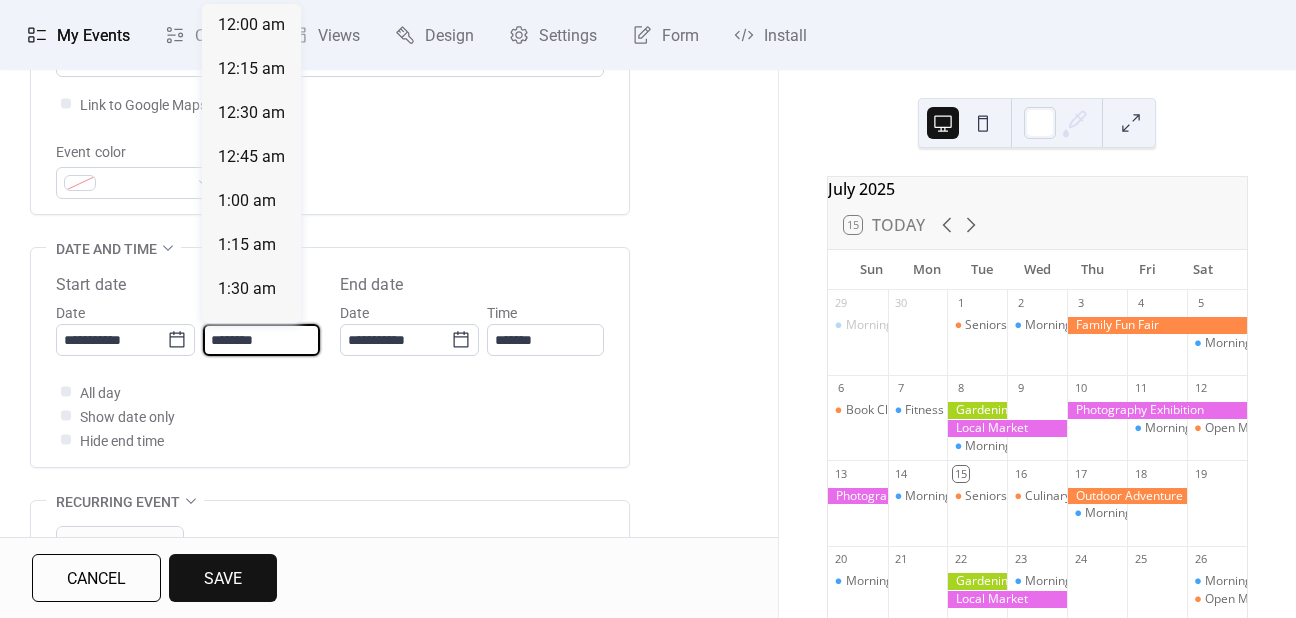 click on "********" at bounding box center (261, 340) 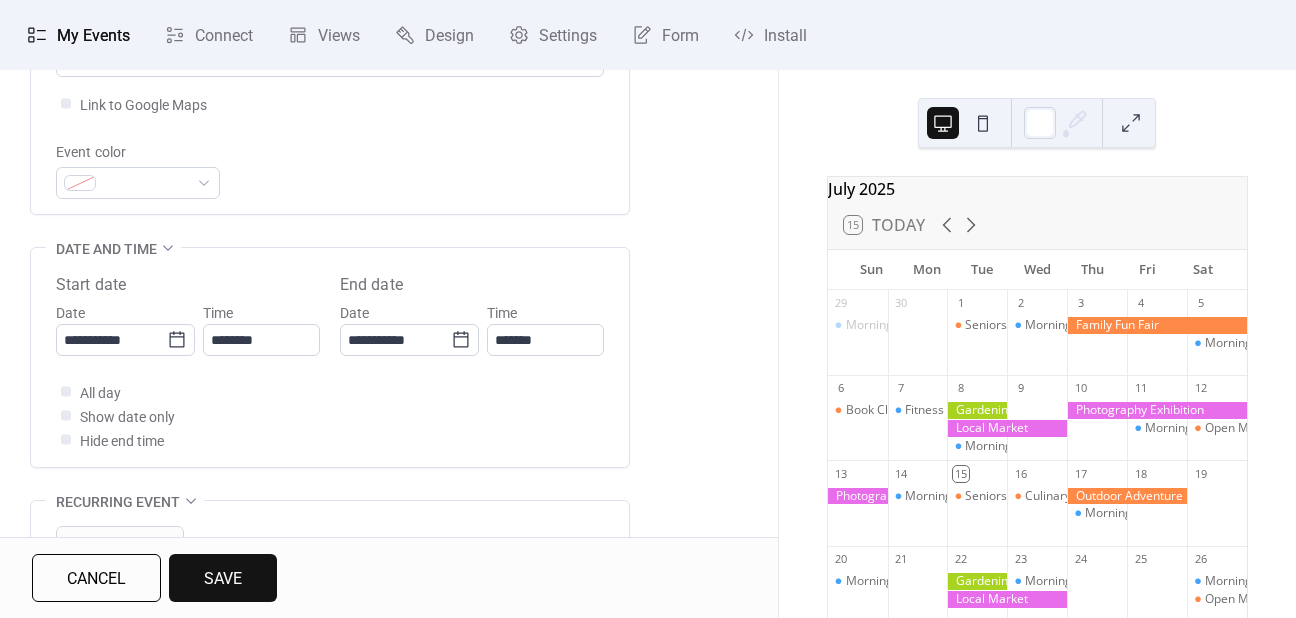 click on "**********" at bounding box center [330, 362] 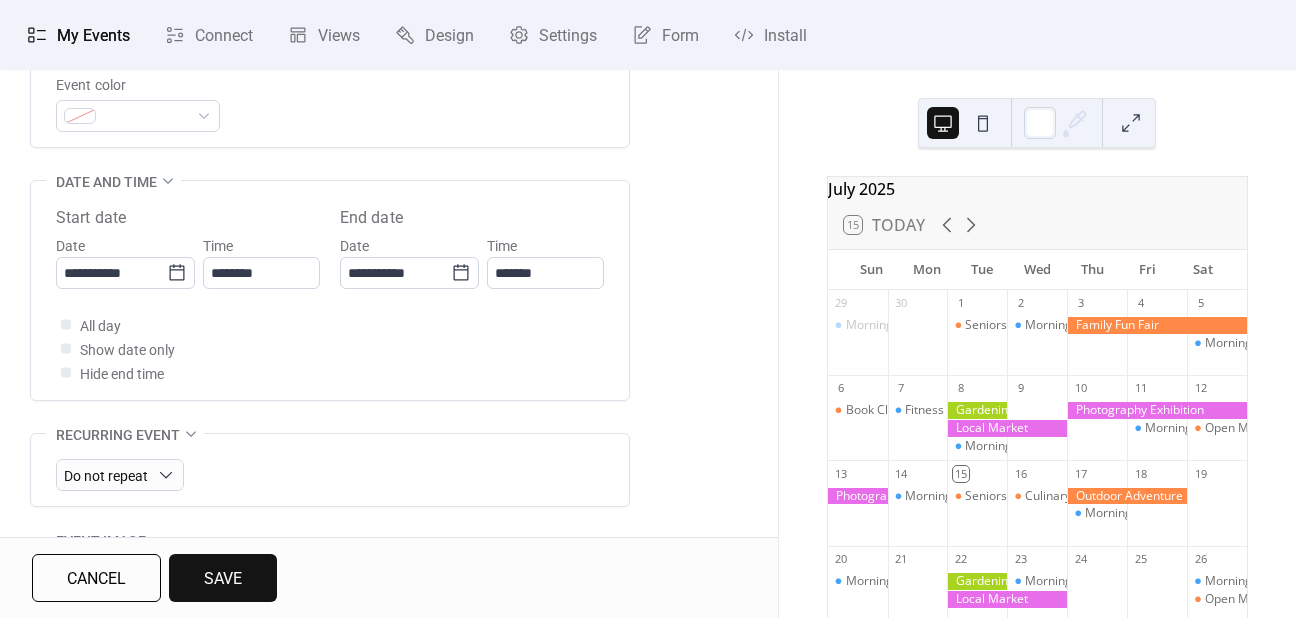 scroll, scrollTop: 316, scrollLeft: 0, axis: vertical 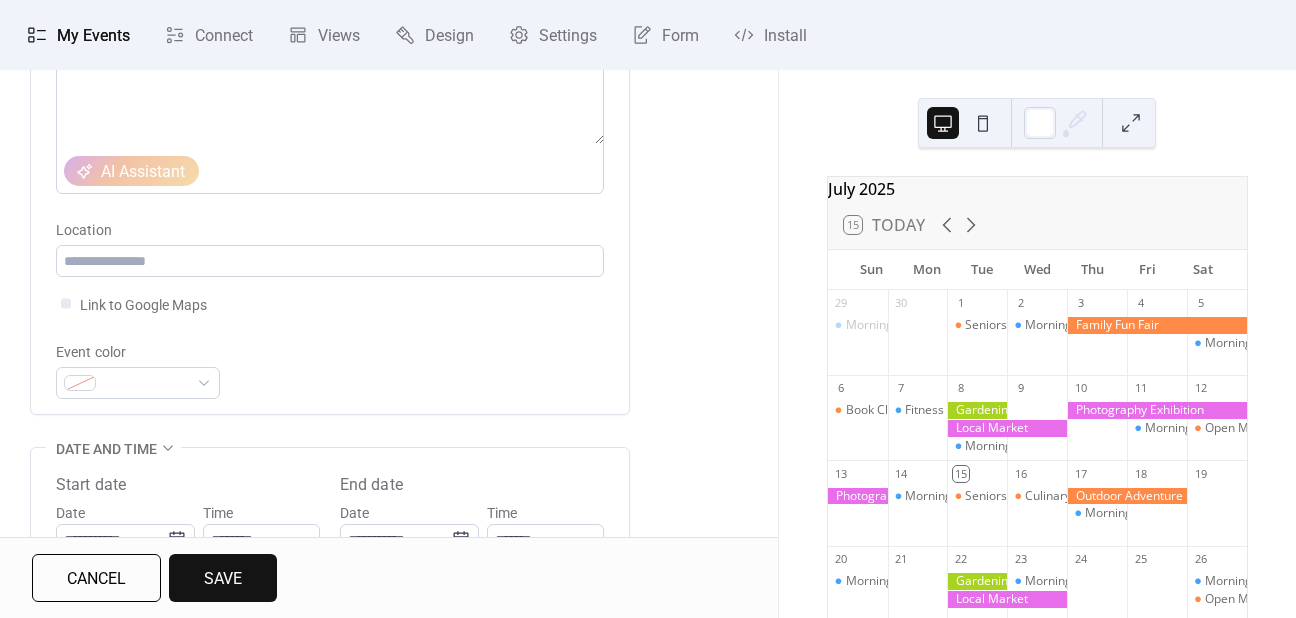 click on "Save" at bounding box center [223, 578] 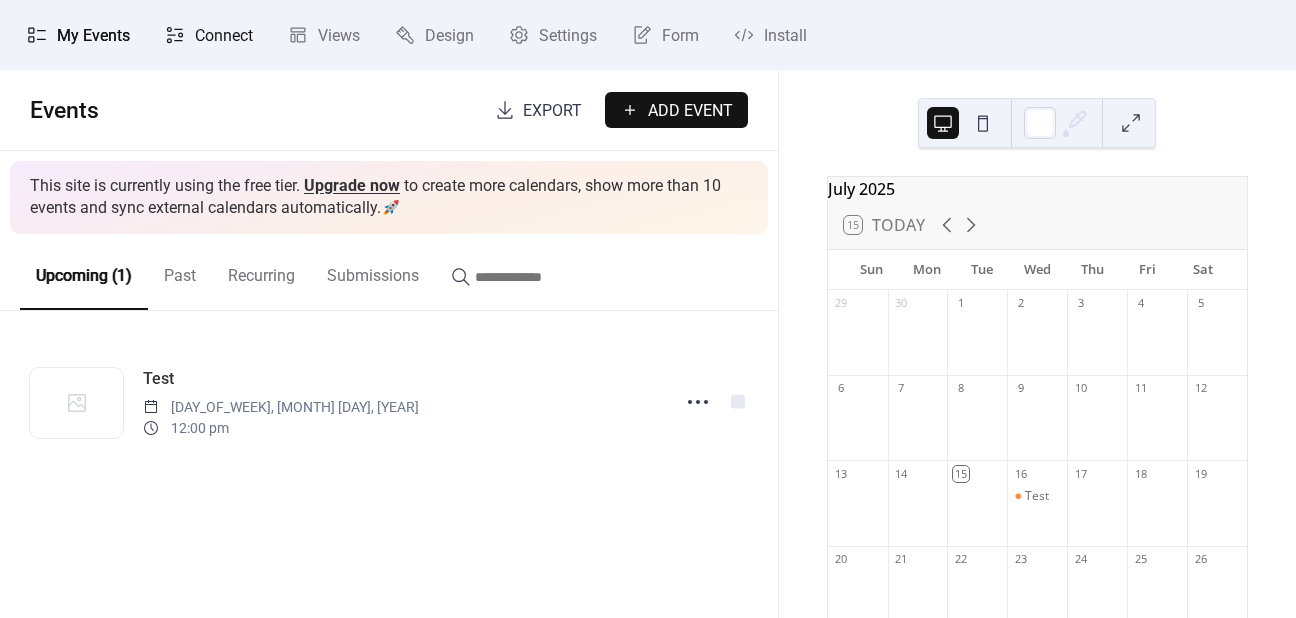 click on "Connect" at bounding box center [224, 36] 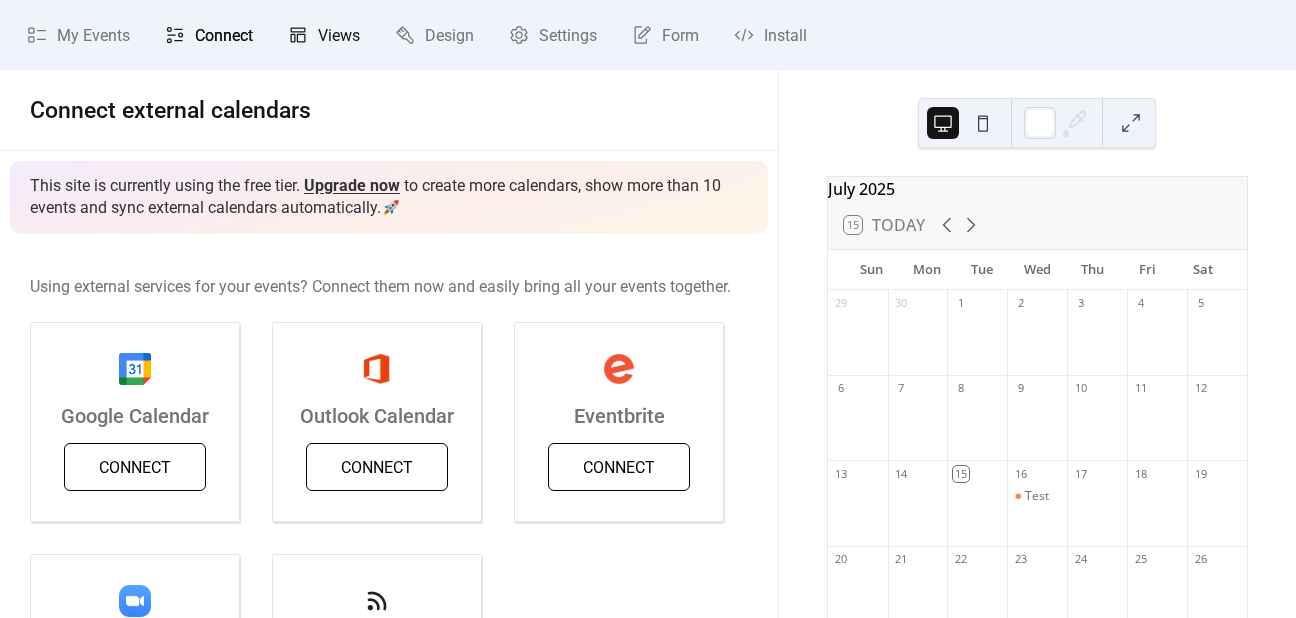 click on "Views" at bounding box center [324, 35] 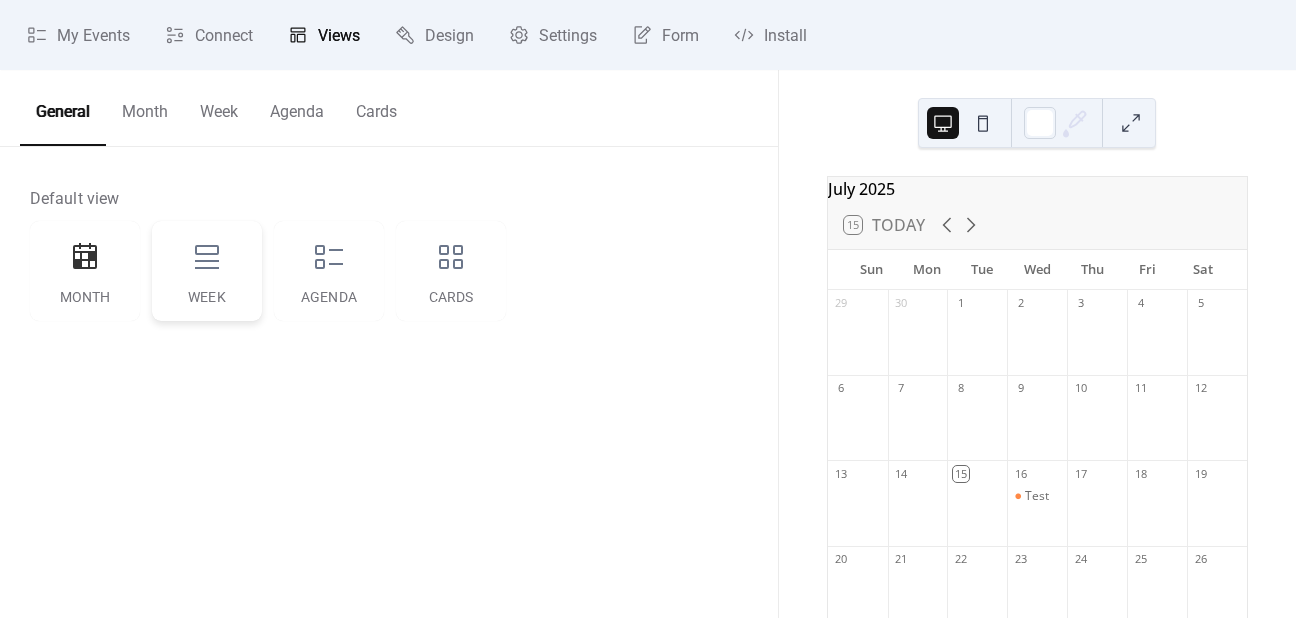 click 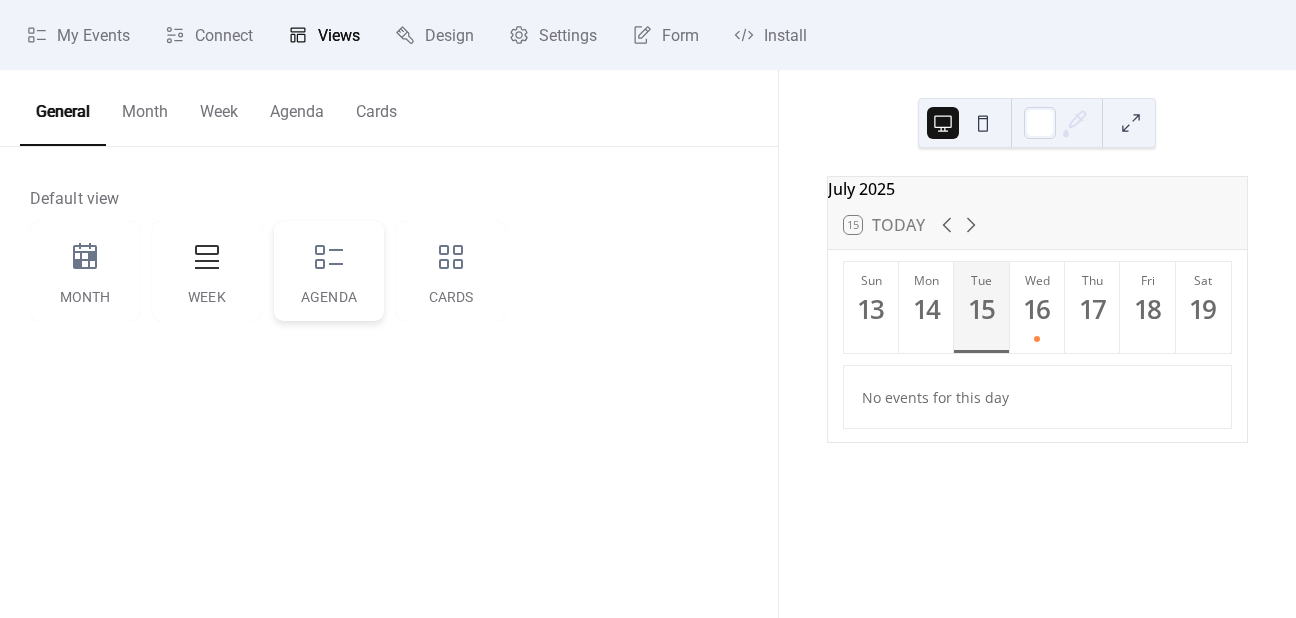 click on "Agenda" at bounding box center (329, 271) 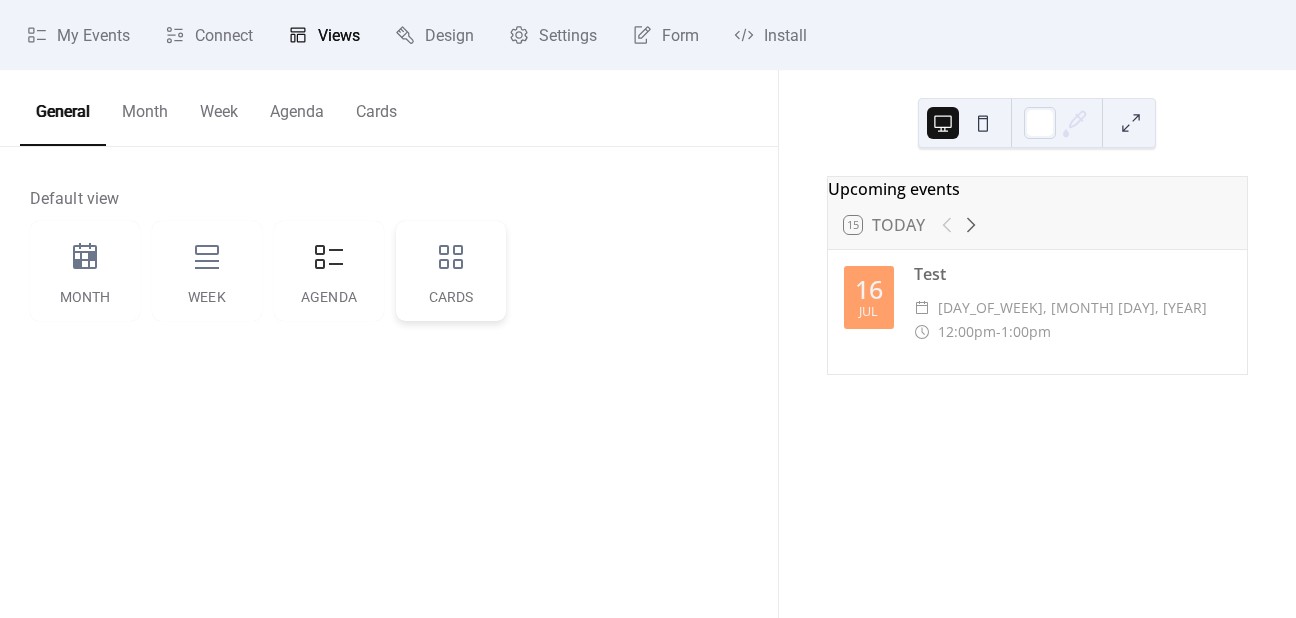 click on "Cards" at bounding box center [451, 271] 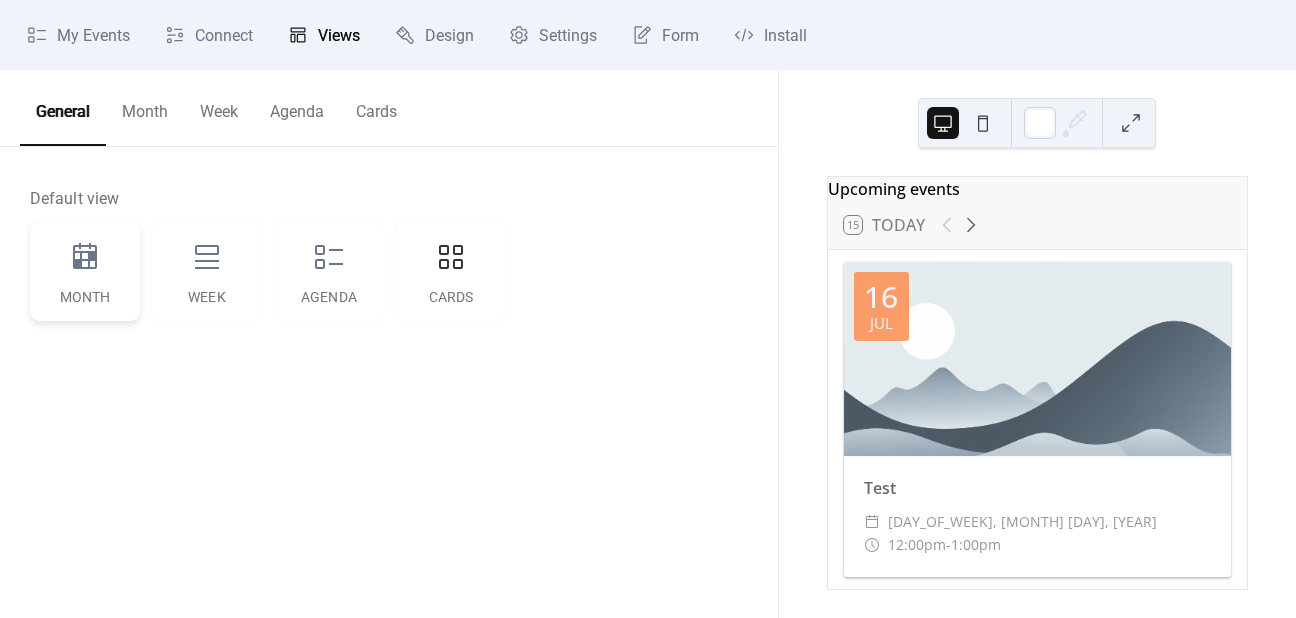 click on "Month" at bounding box center (85, 271) 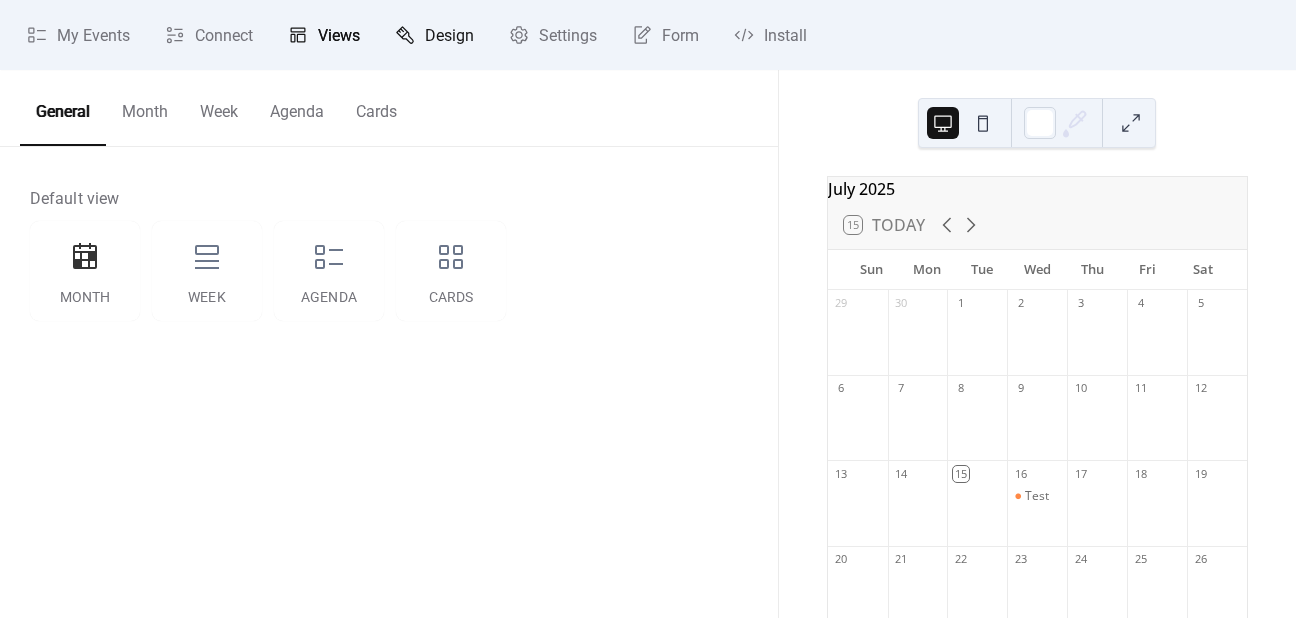 click on "Design" at bounding box center [449, 36] 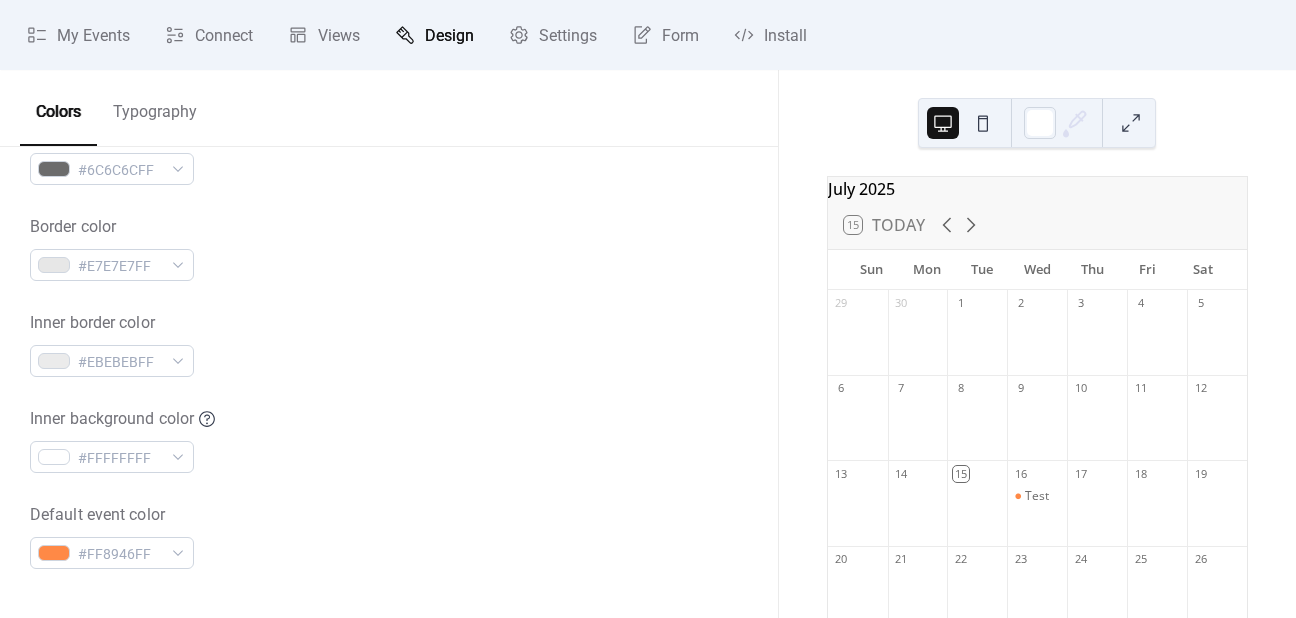 scroll, scrollTop: 300, scrollLeft: 0, axis: vertical 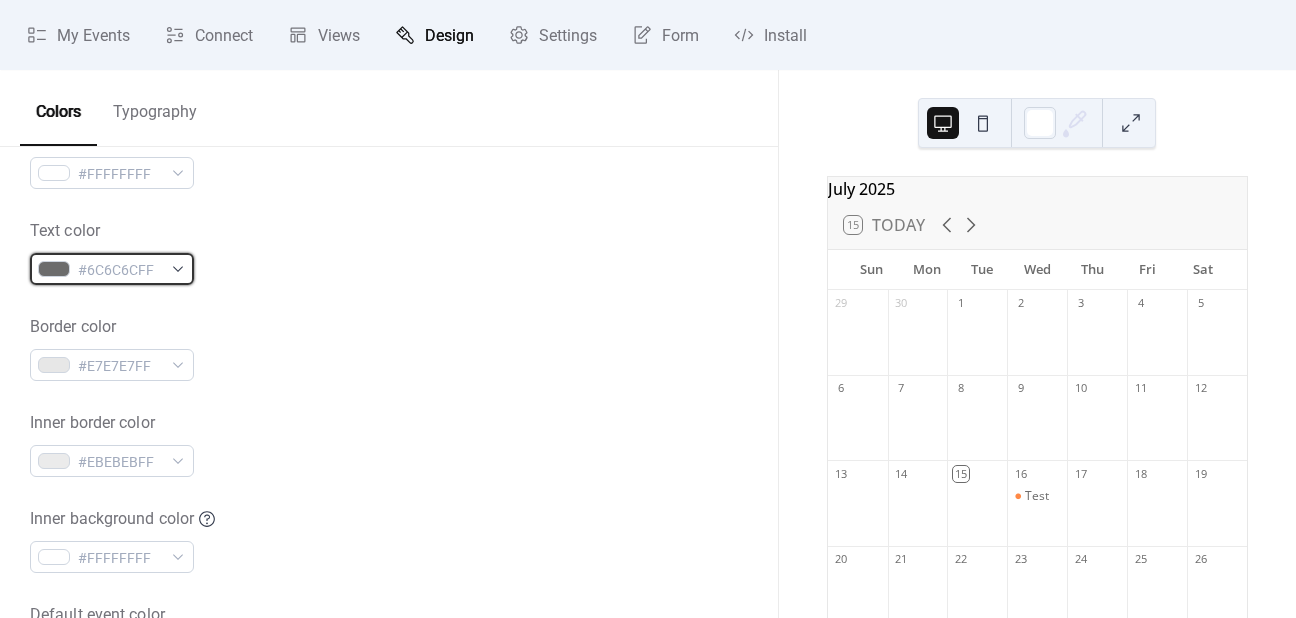 click on "#6C6C6CFF" at bounding box center [112, 269] 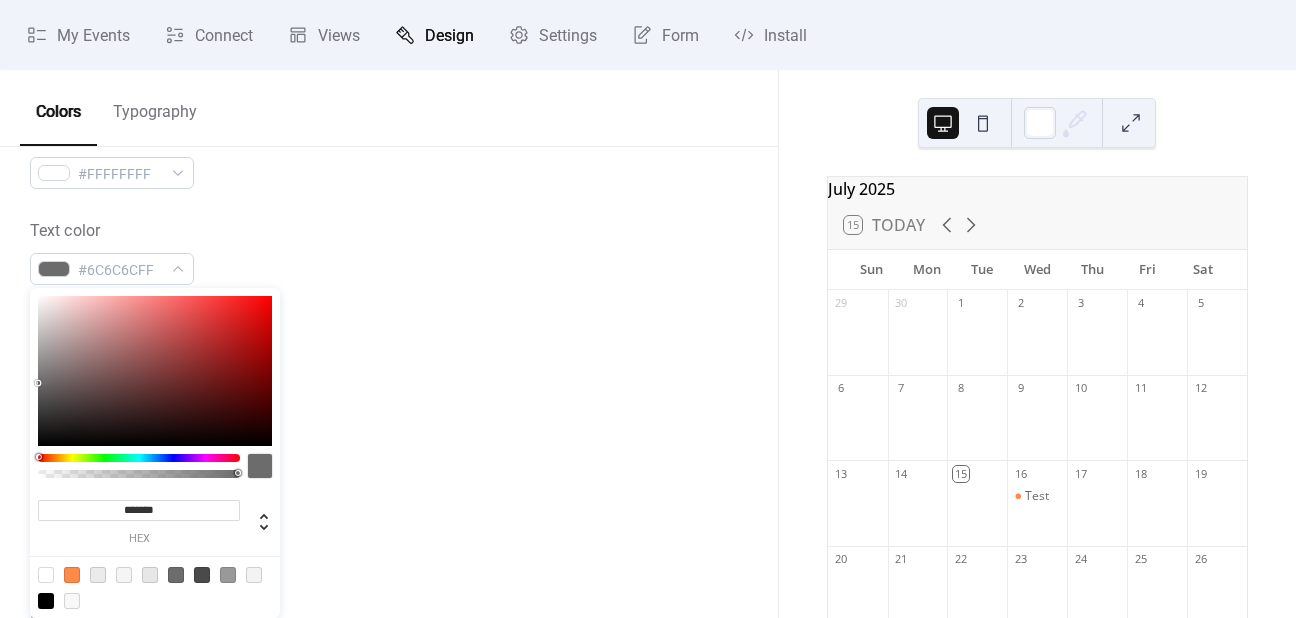 click on "*******" at bounding box center [139, 510] 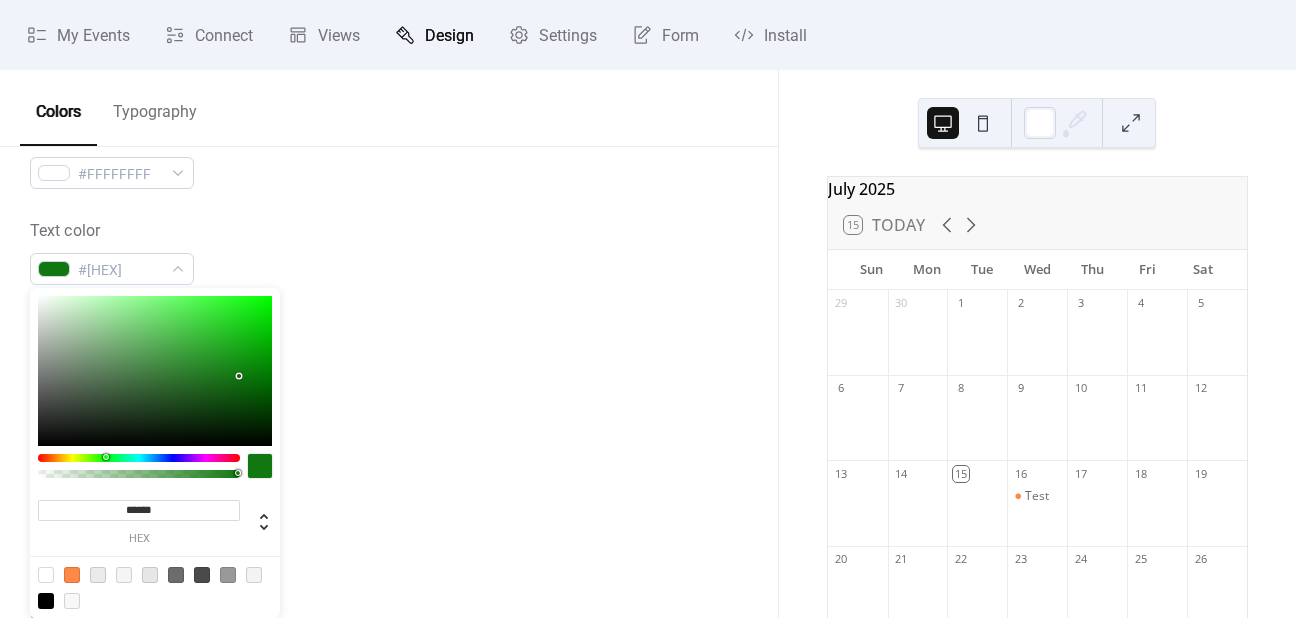type on "*******" 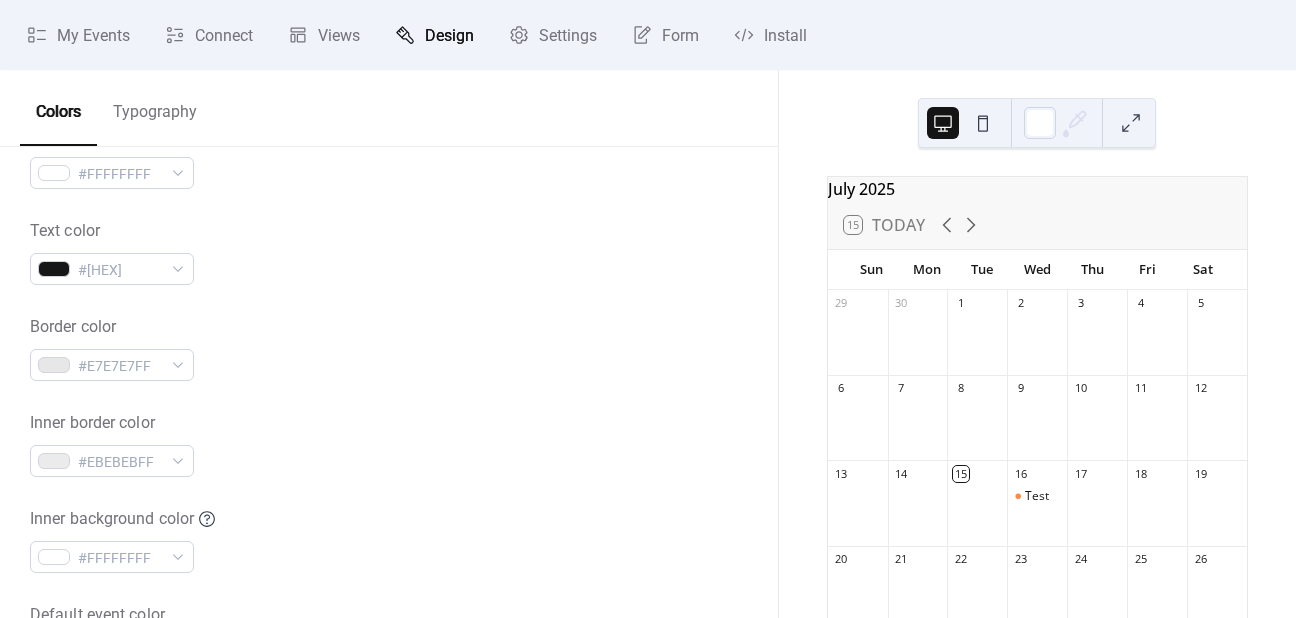 click on "Border color #E7E7E7FF" at bounding box center (389, 348) 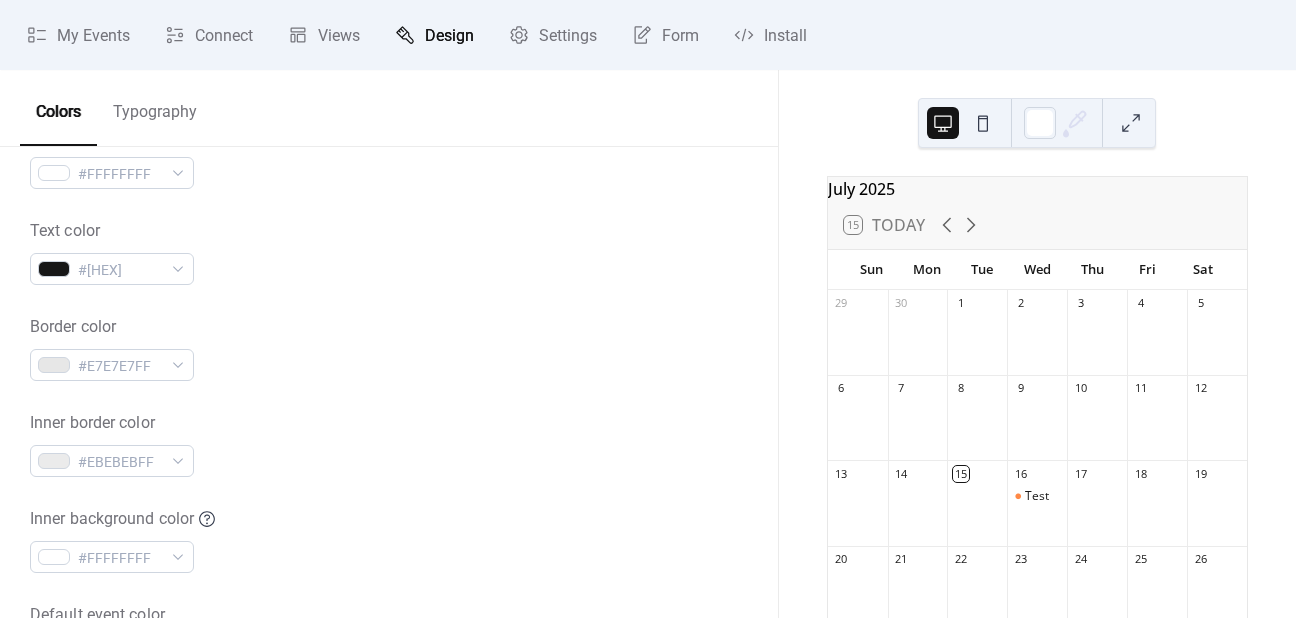 scroll, scrollTop: 400, scrollLeft: 0, axis: vertical 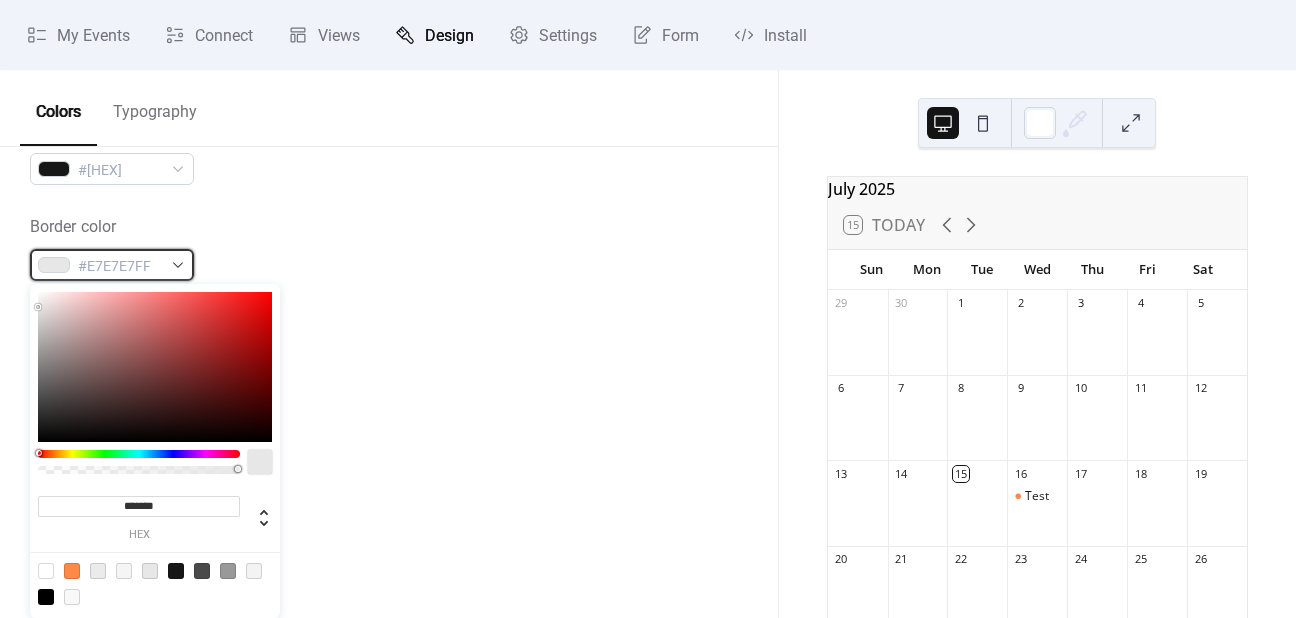 click on "#E7E7E7FF" at bounding box center [120, 266] 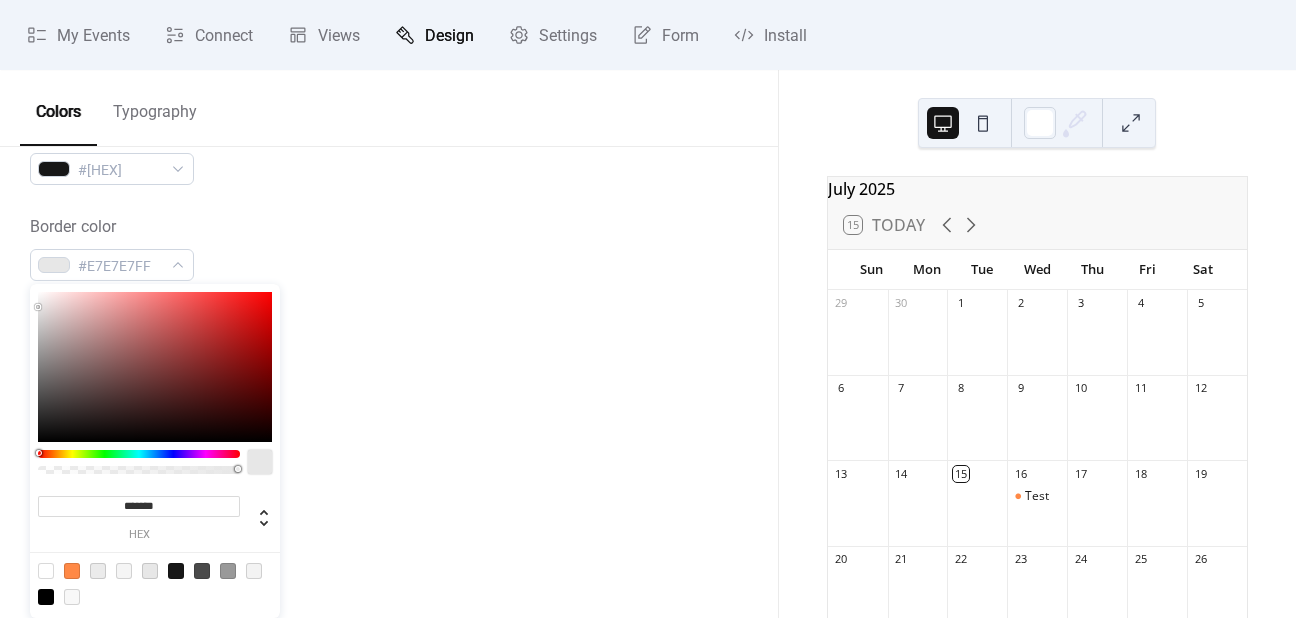 click on "*******" at bounding box center [139, 506] 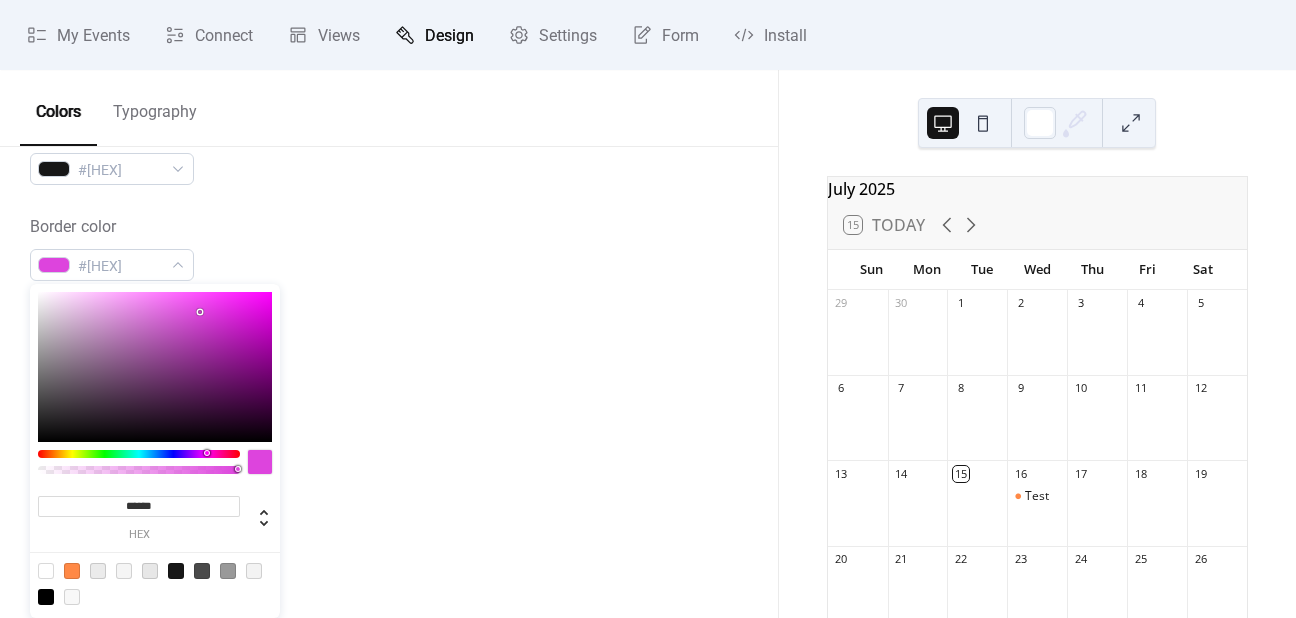type on "*******" 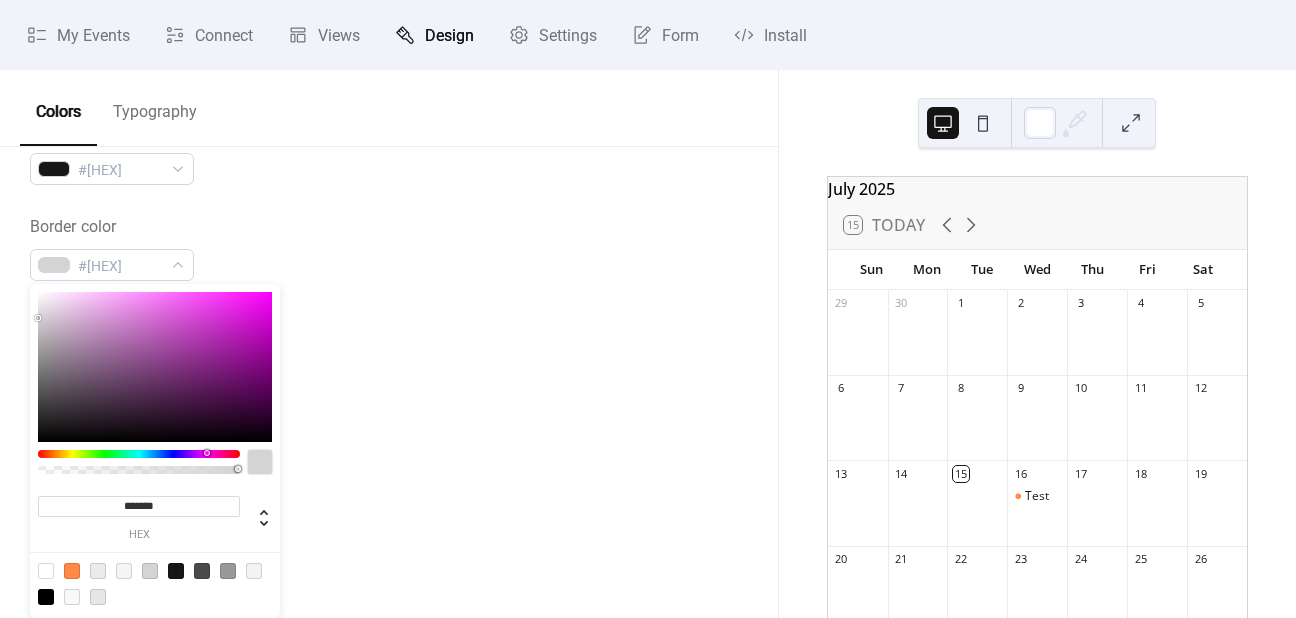 click on "Border color #[HEX]" at bounding box center (389, 248) 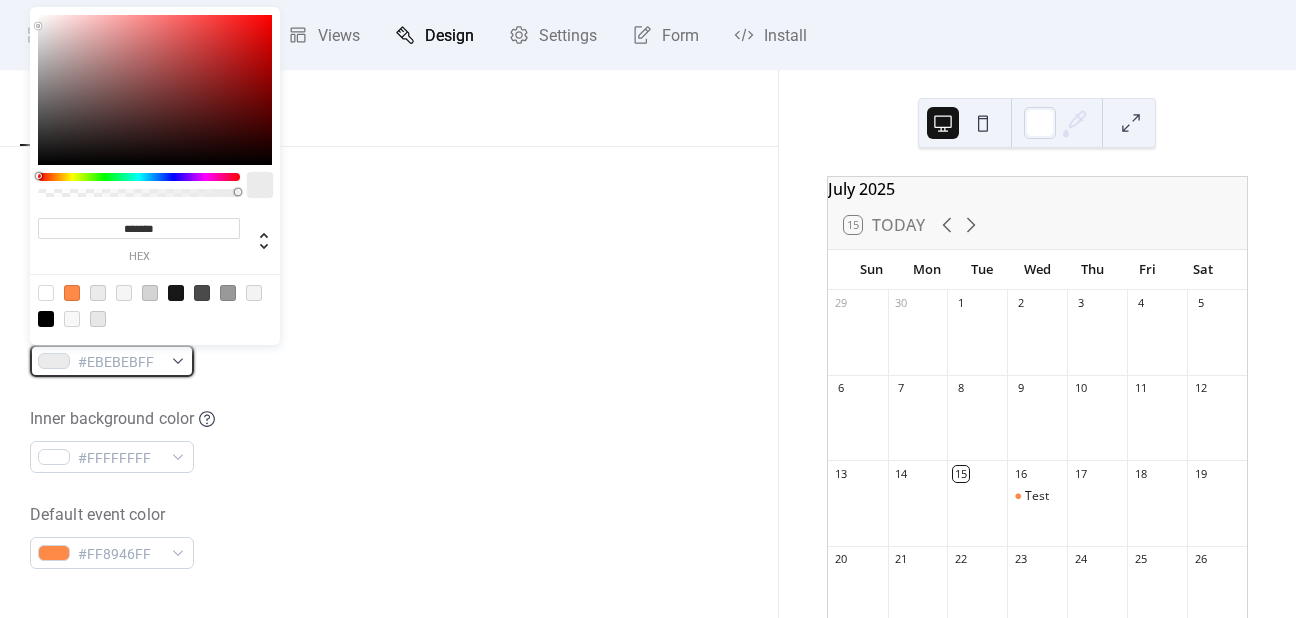 click on "#EBEBEBFF" at bounding box center (120, 362) 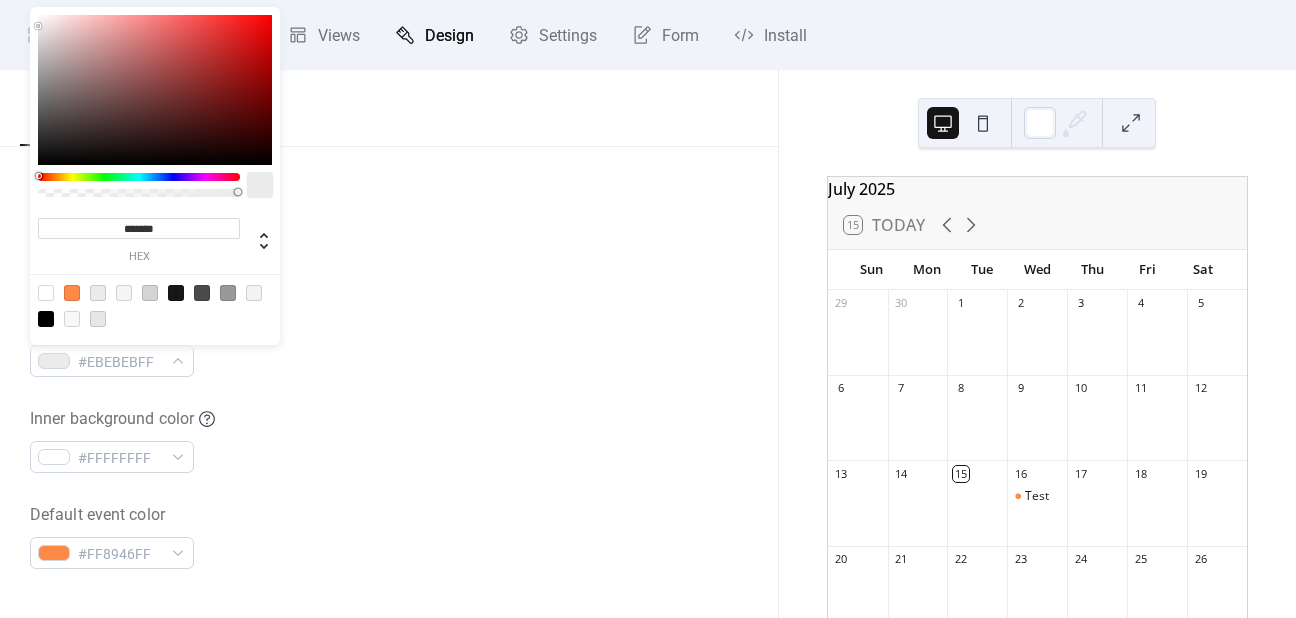 click on "*******" at bounding box center (139, 228) 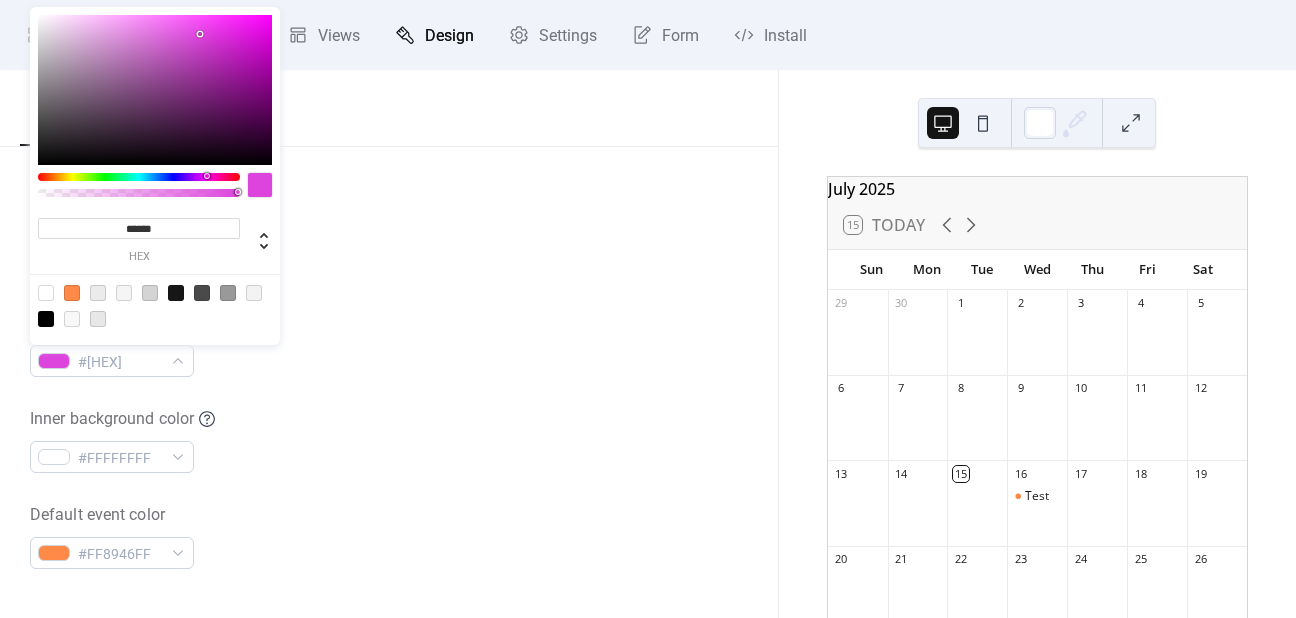 type on "*******" 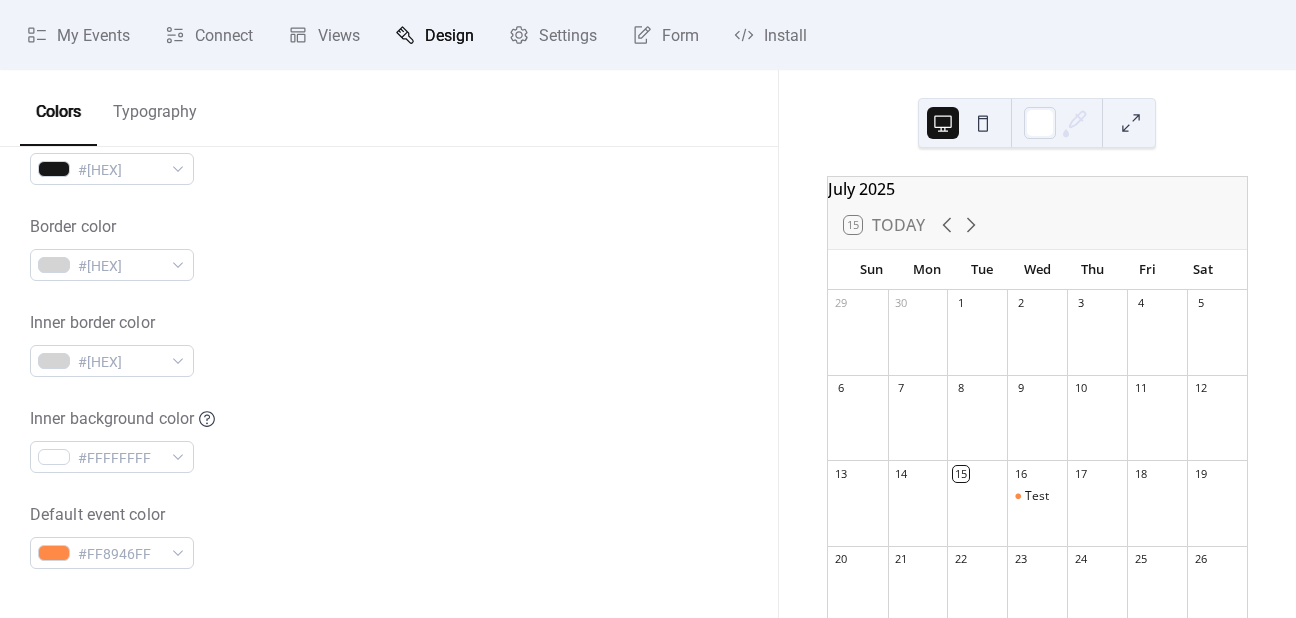 click on "Border color #[HEX]" at bounding box center (389, 248) 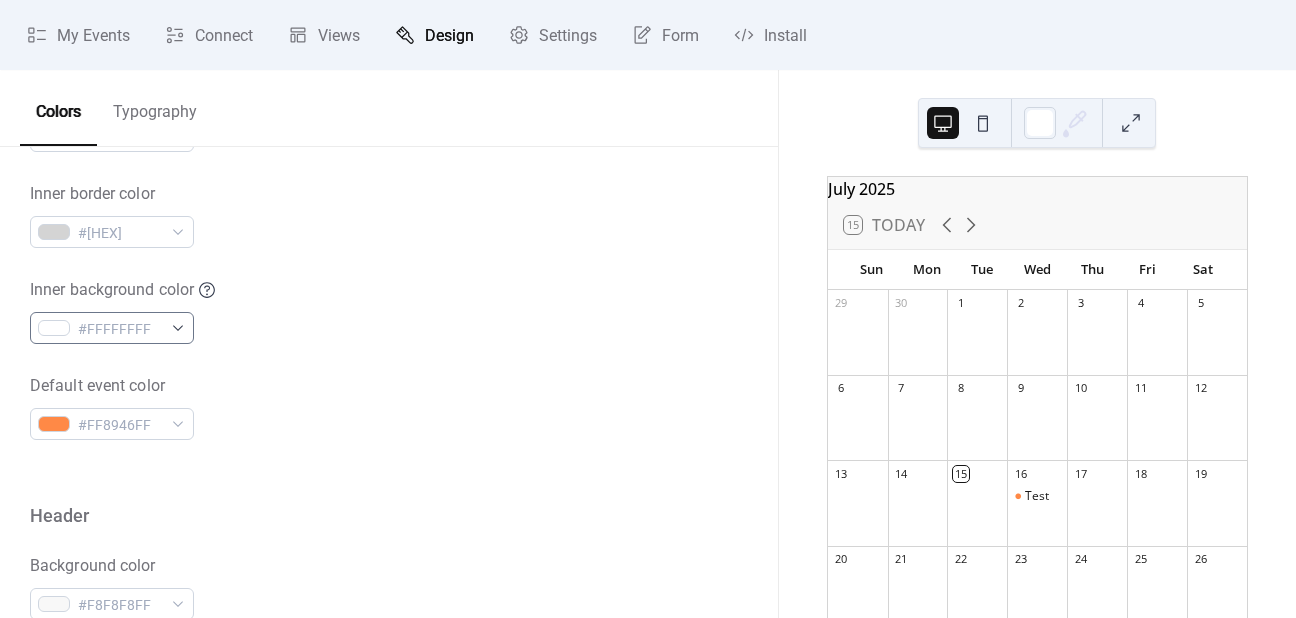 scroll, scrollTop: 500, scrollLeft: 0, axis: vertical 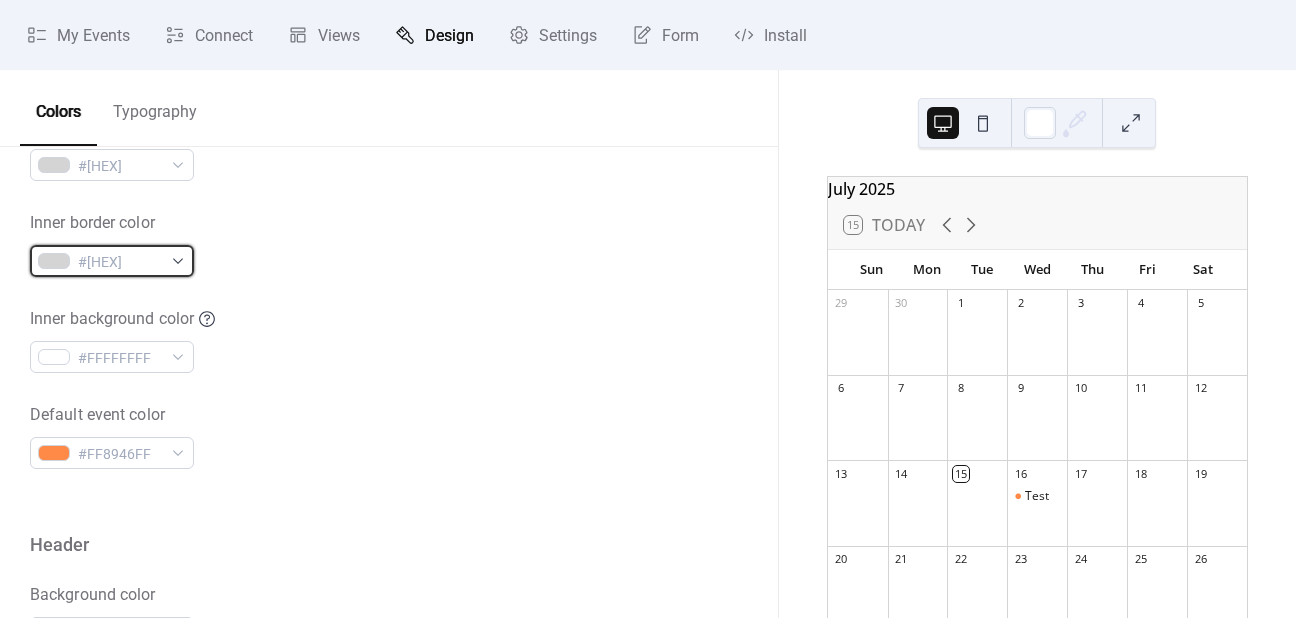 click on "#[HEX]" at bounding box center (120, 262) 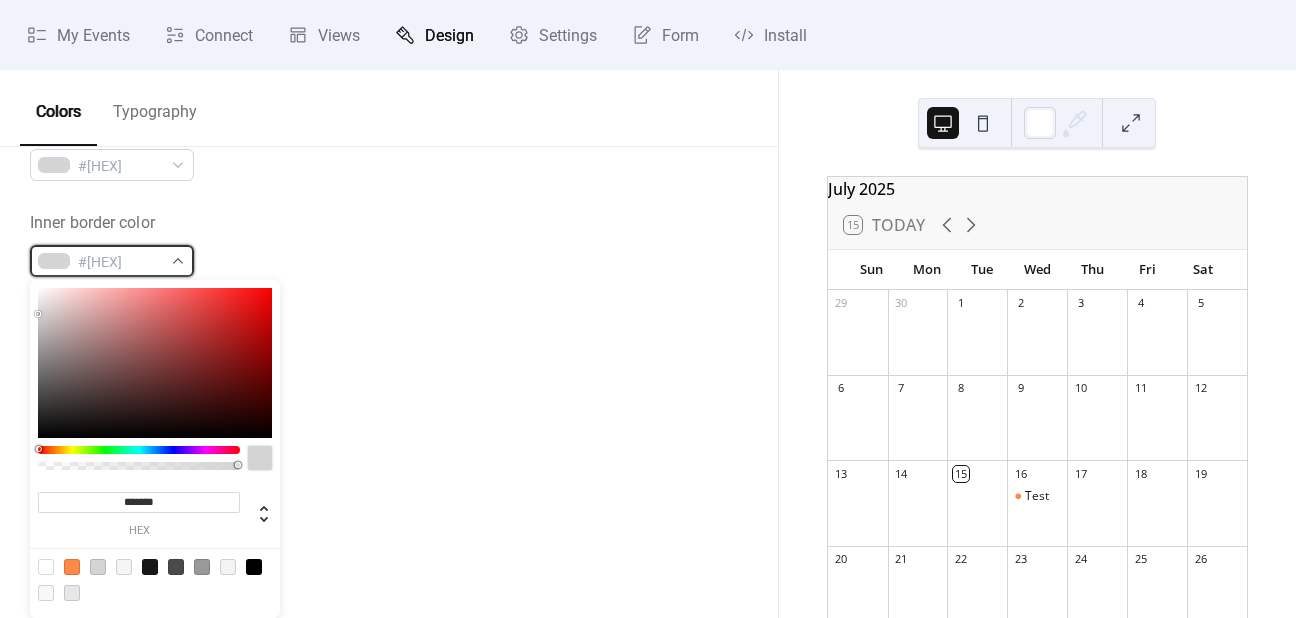 click on "#[HEX]" at bounding box center [120, 262] 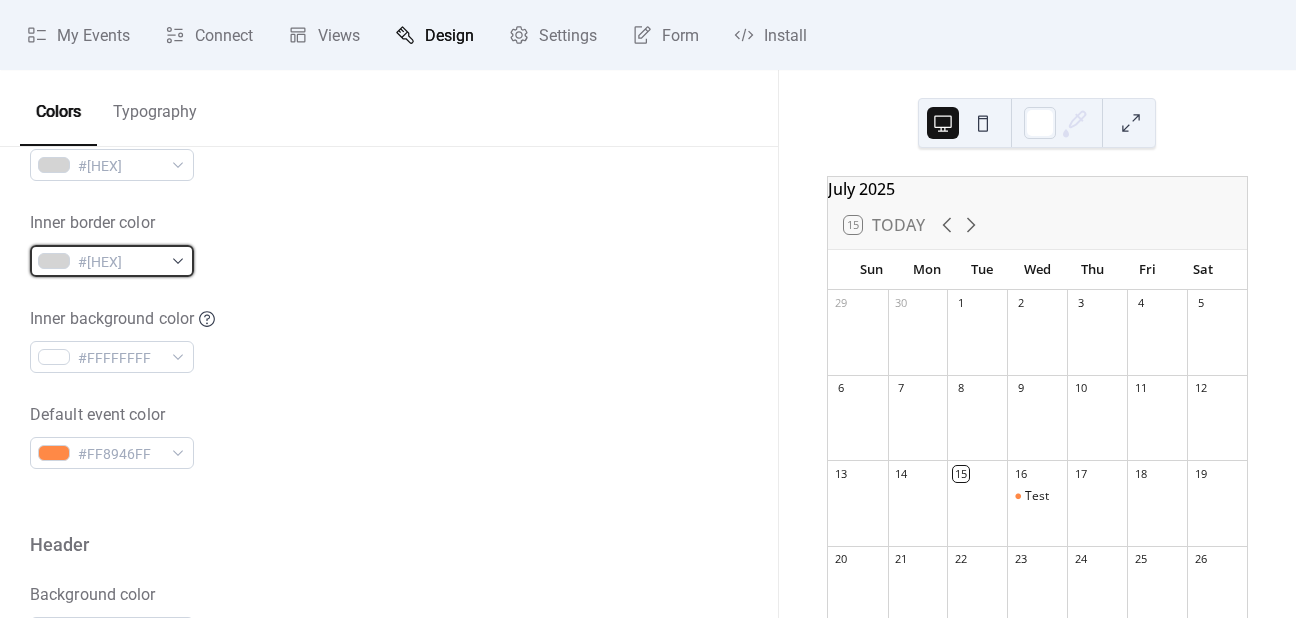 click on "#[HEX]" at bounding box center (120, 262) 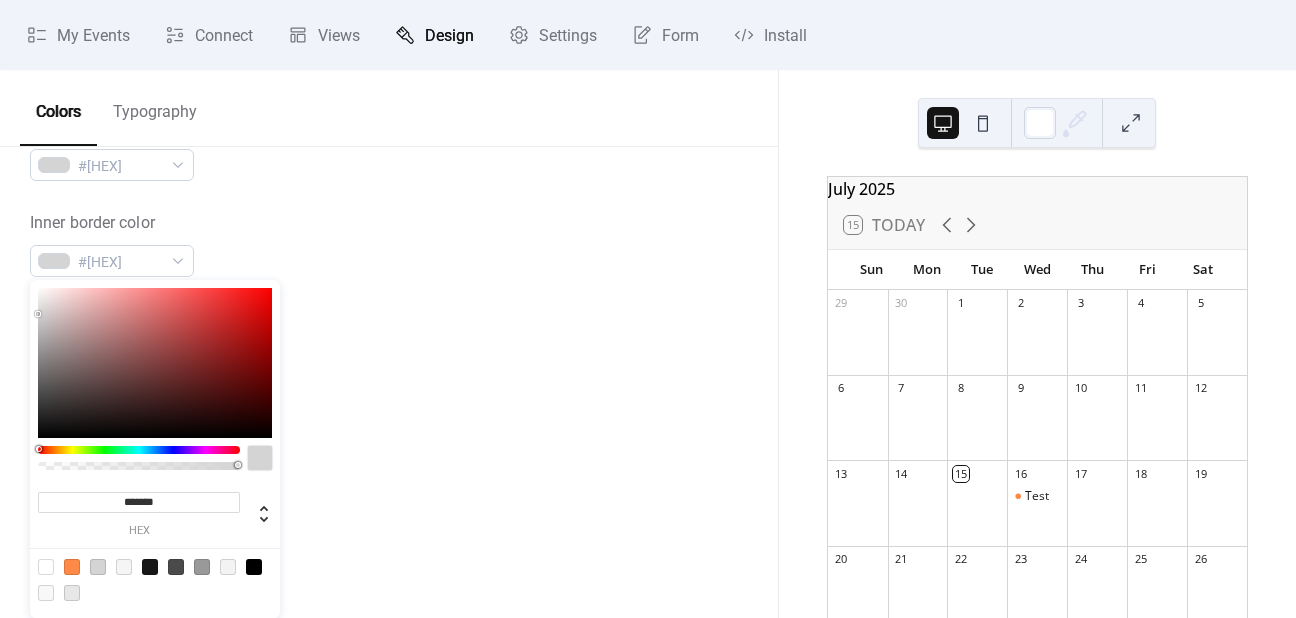click at bounding box center (260, 458) 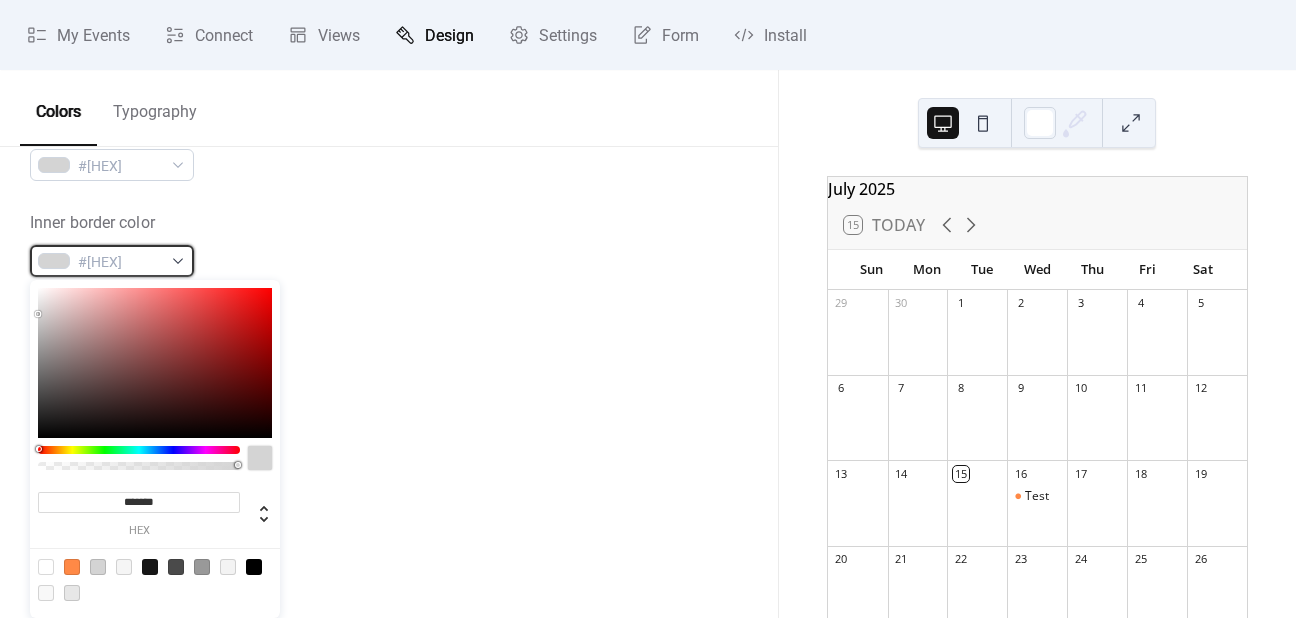 click on "#[HEX]" at bounding box center (120, 262) 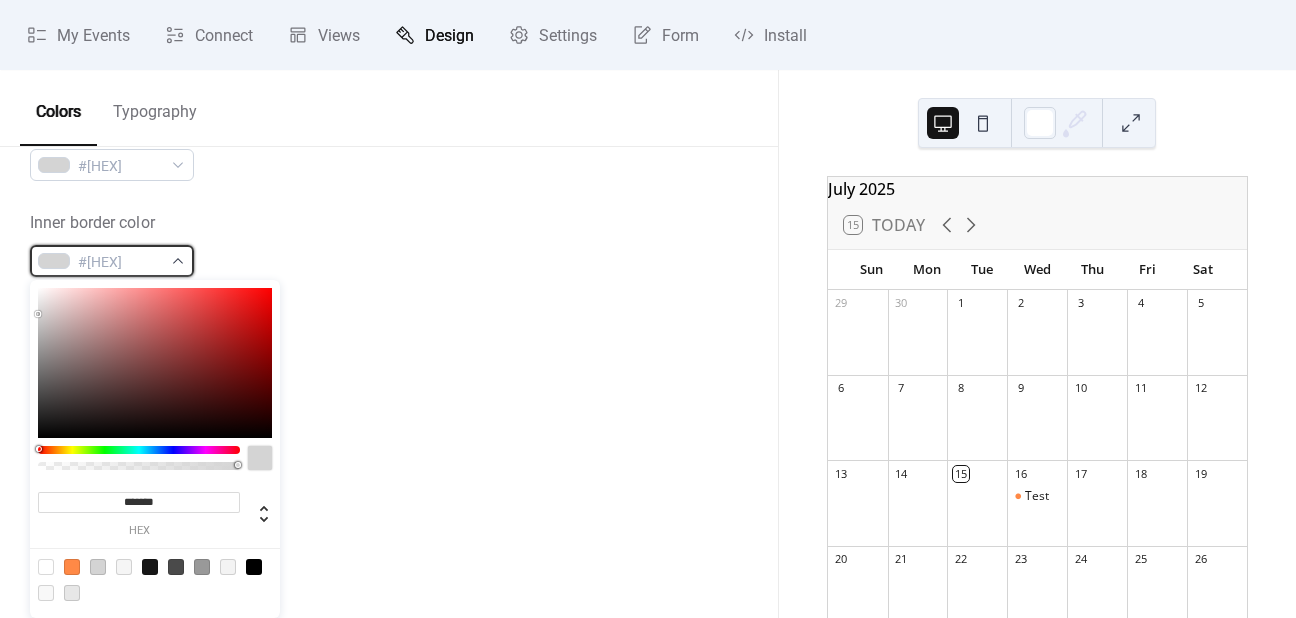 click on "#[HEX]" at bounding box center (120, 262) 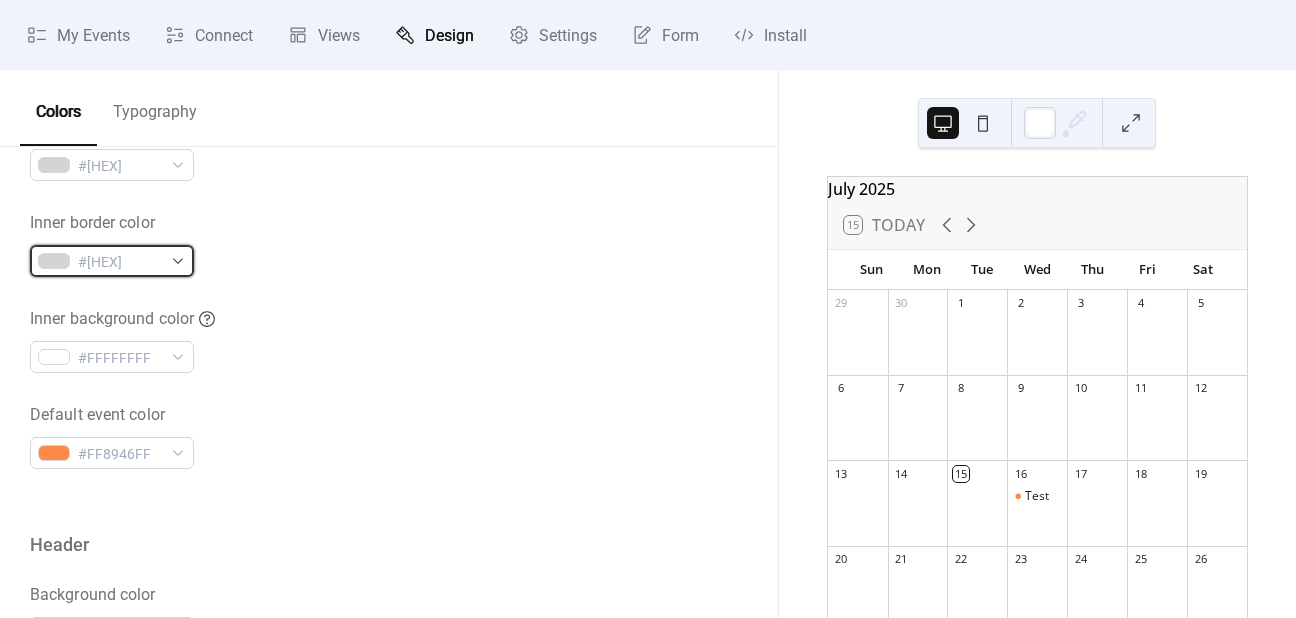 click on "#[HEX]" at bounding box center (120, 262) 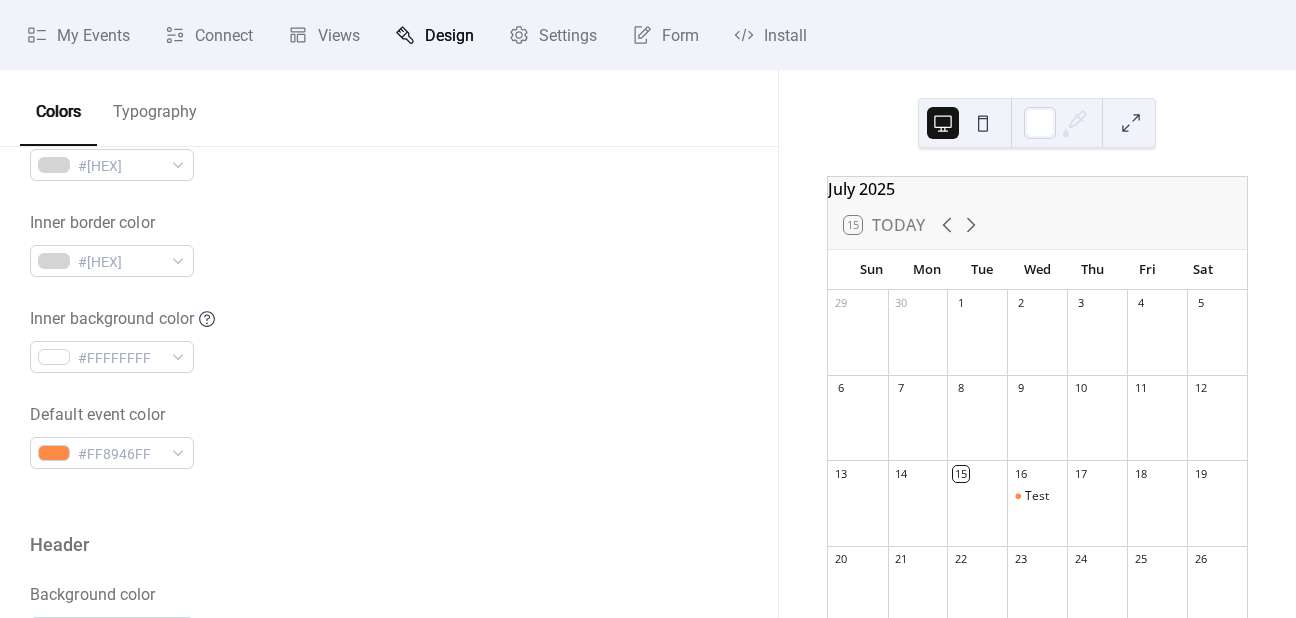 click on "Inner border color #[HEX]" at bounding box center (389, 244) 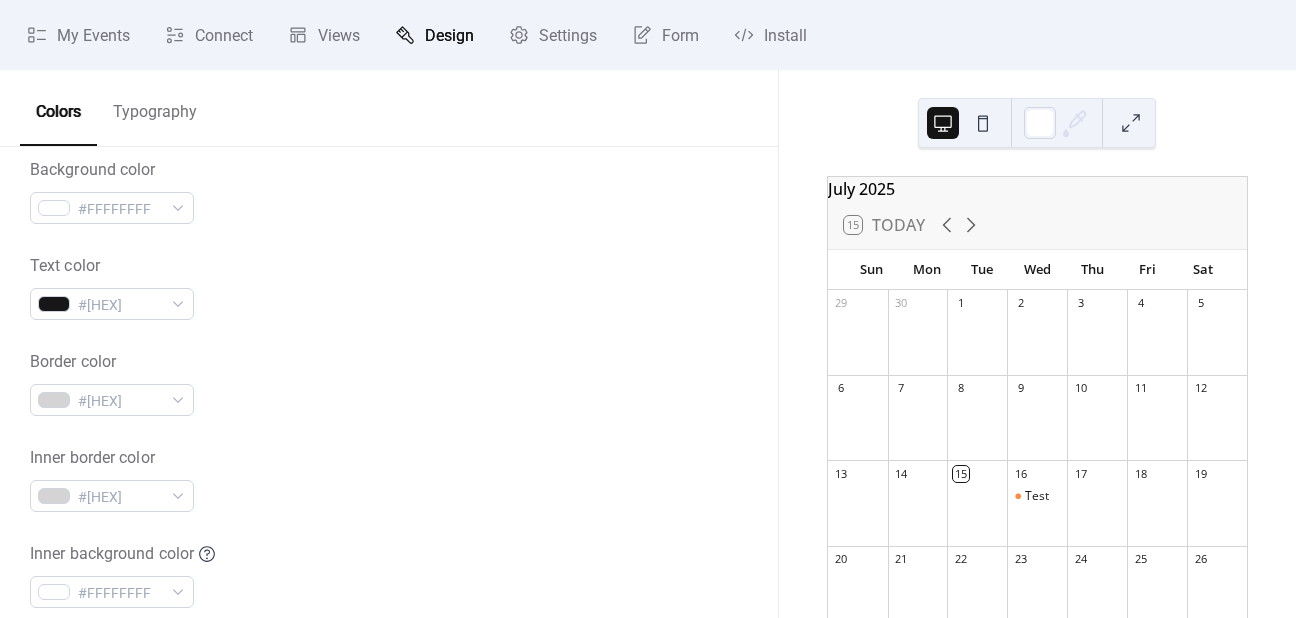 scroll, scrollTop: 300, scrollLeft: 0, axis: vertical 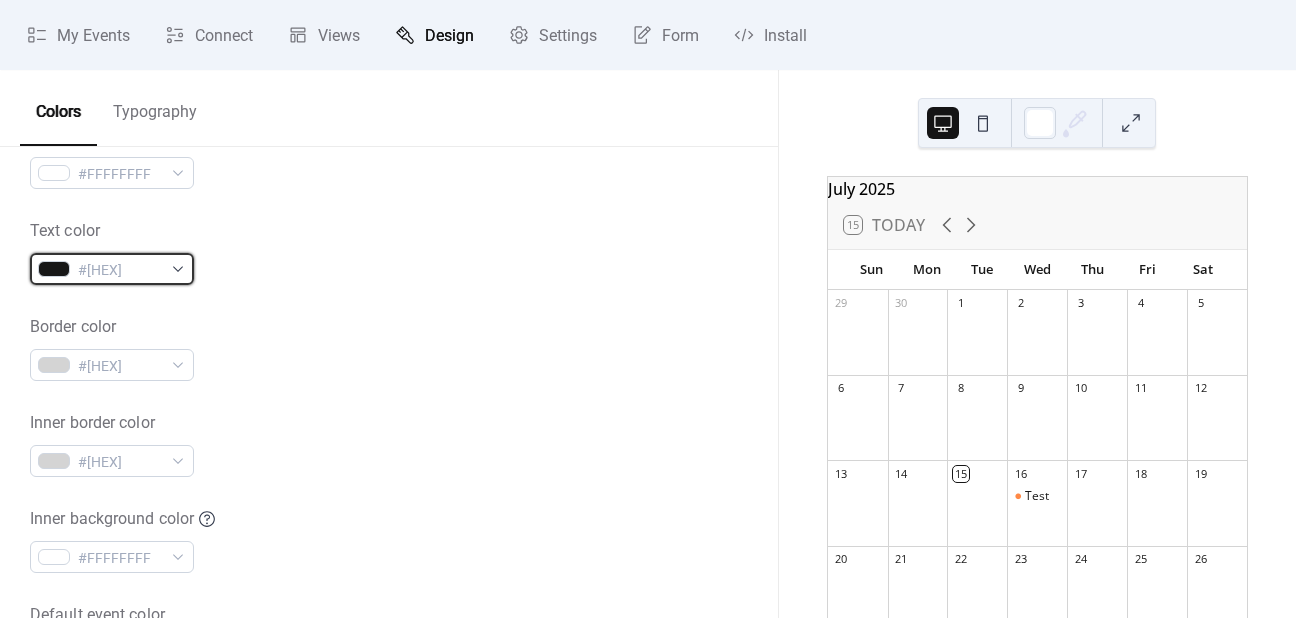 click on "#[HEX]" at bounding box center (120, 270) 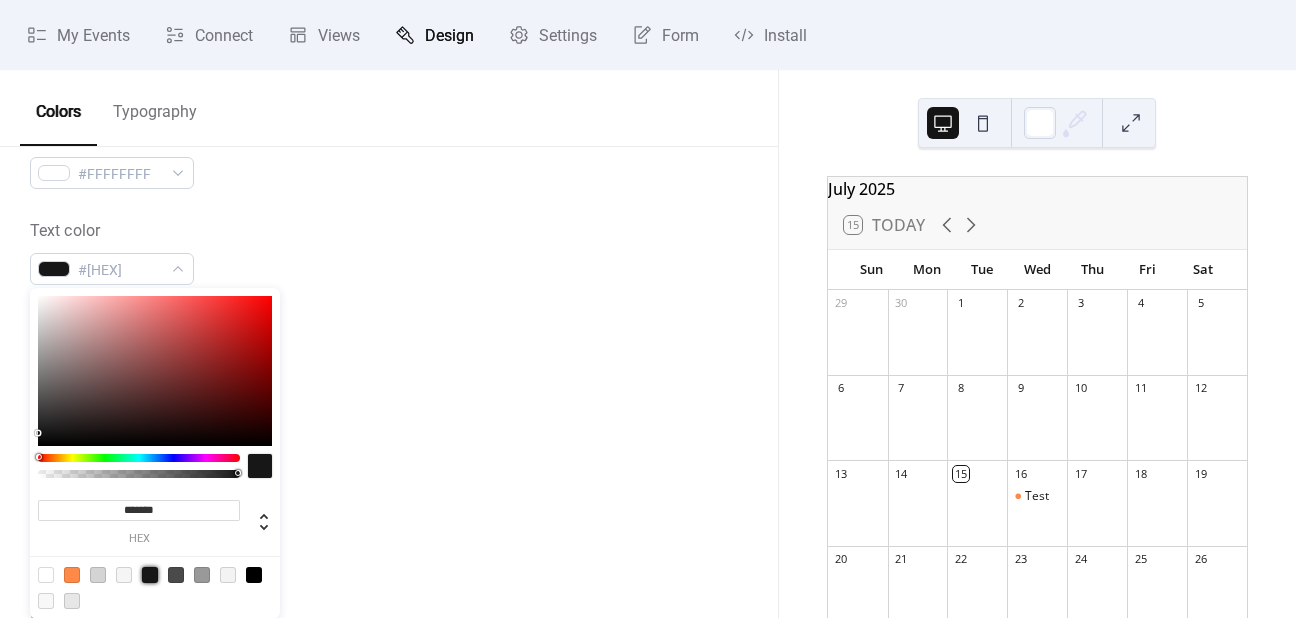 click at bounding box center (150, 575) 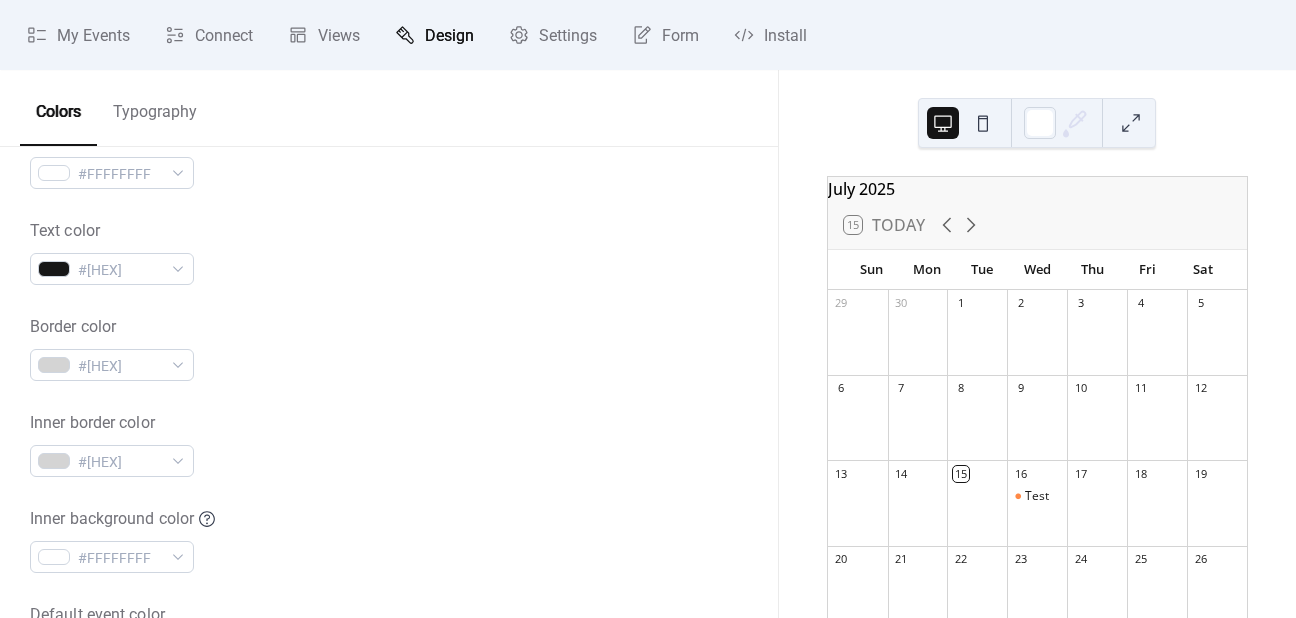click on "Text color #[HEX]" at bounding box center [389, 252] 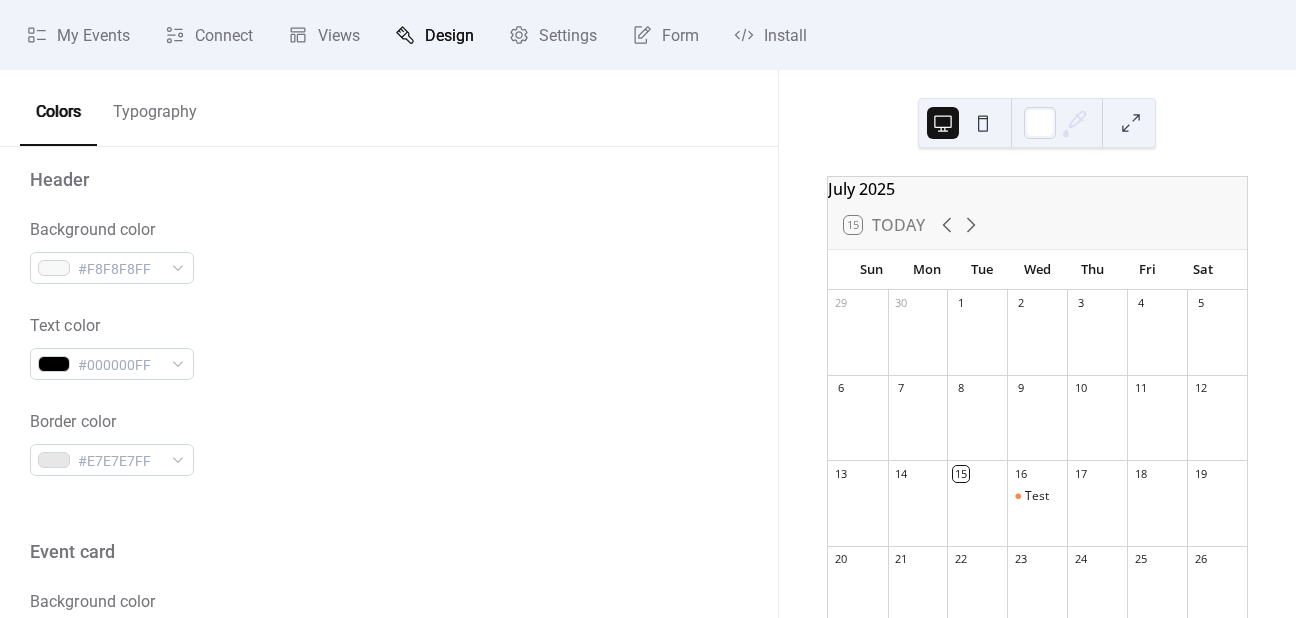 scroll, scrollTop: 900, scrollLeft: 0, axis: vertical 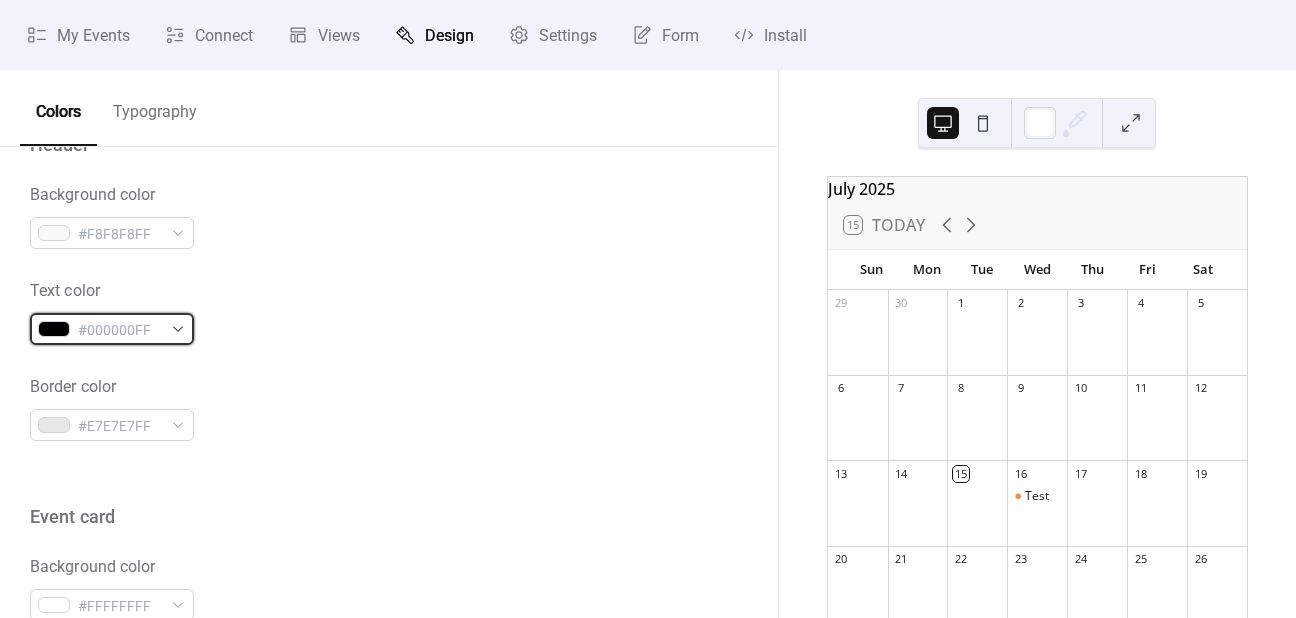 click on "#000000FF" at bounding box center [120, 330] 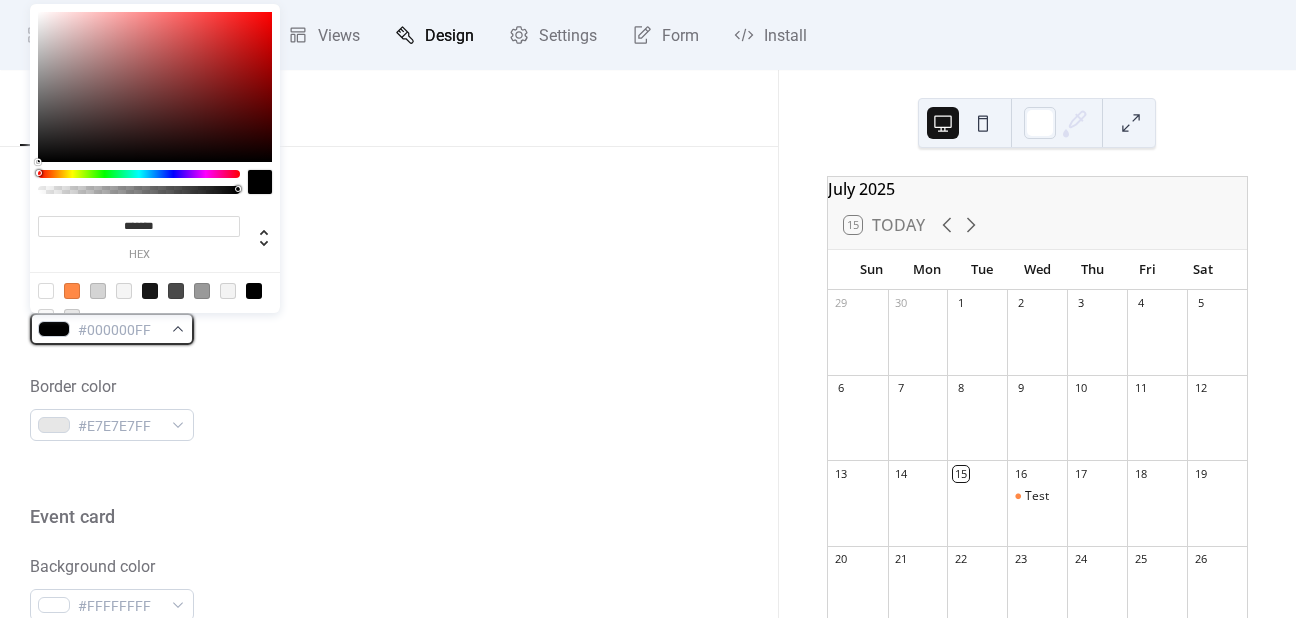 click on "#000000FF" at bounding box center (120, 330) 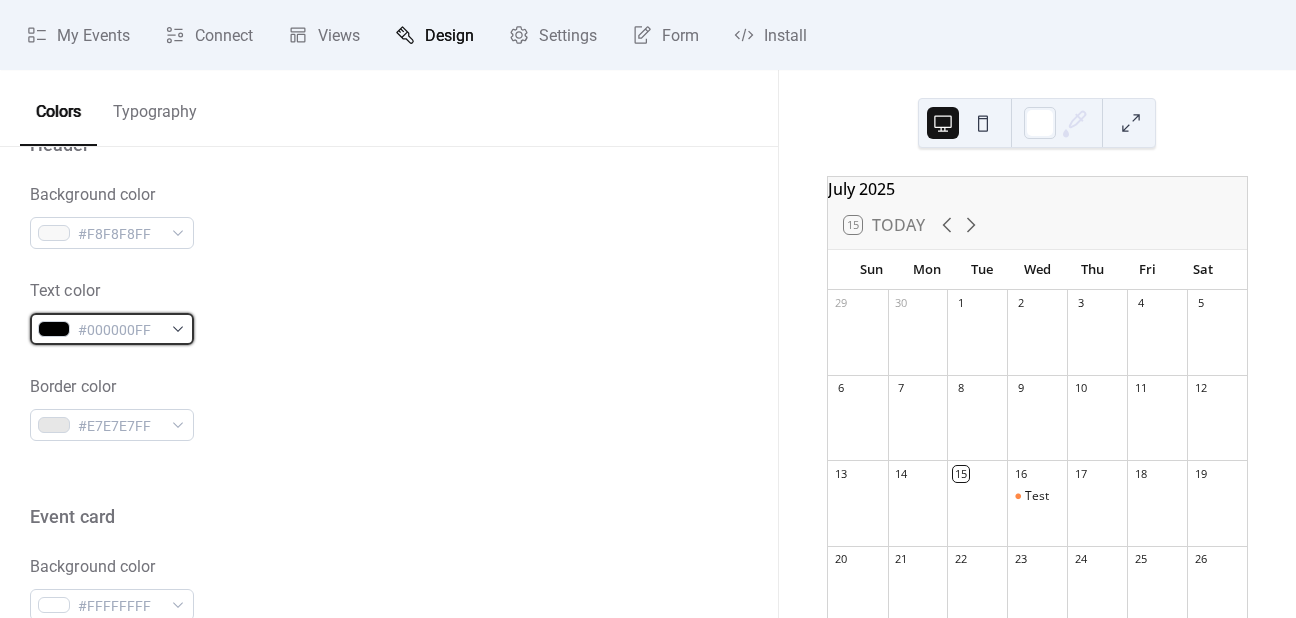 click on "#000000FF" at bounding box center [120, 330] 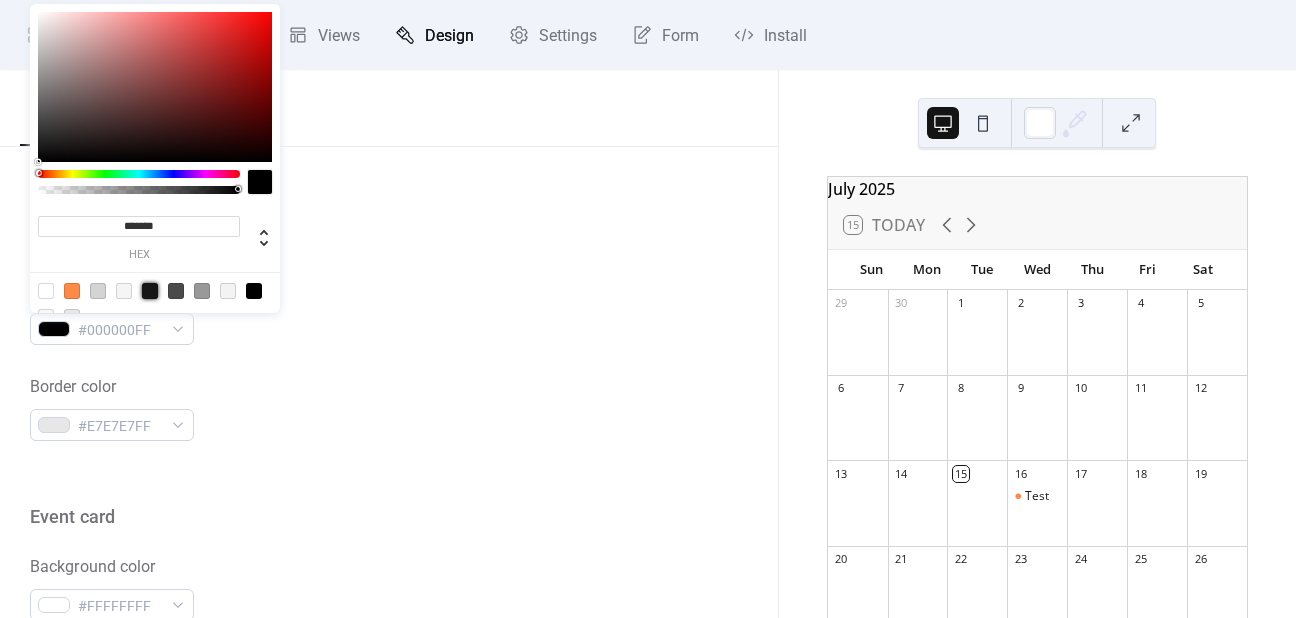 click at bounding box center [150, 291] 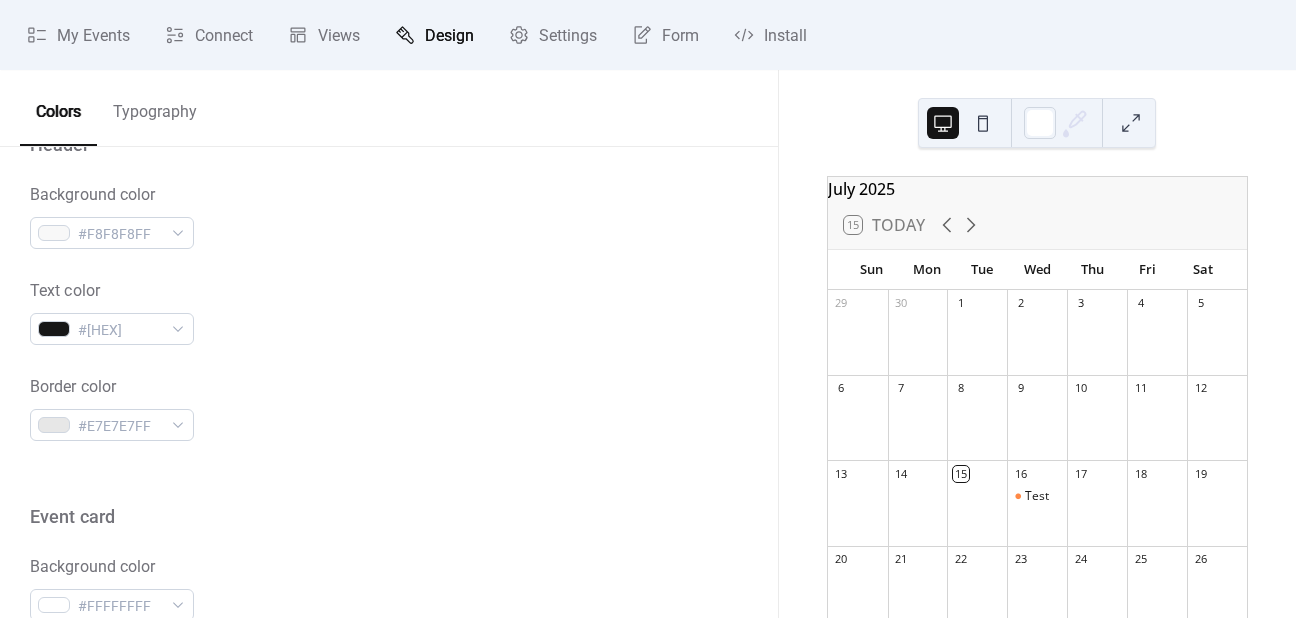 click on "Background color #[HEX] Text color #[HEX] Border color #[HEX]" at bounding box center (389, 312) 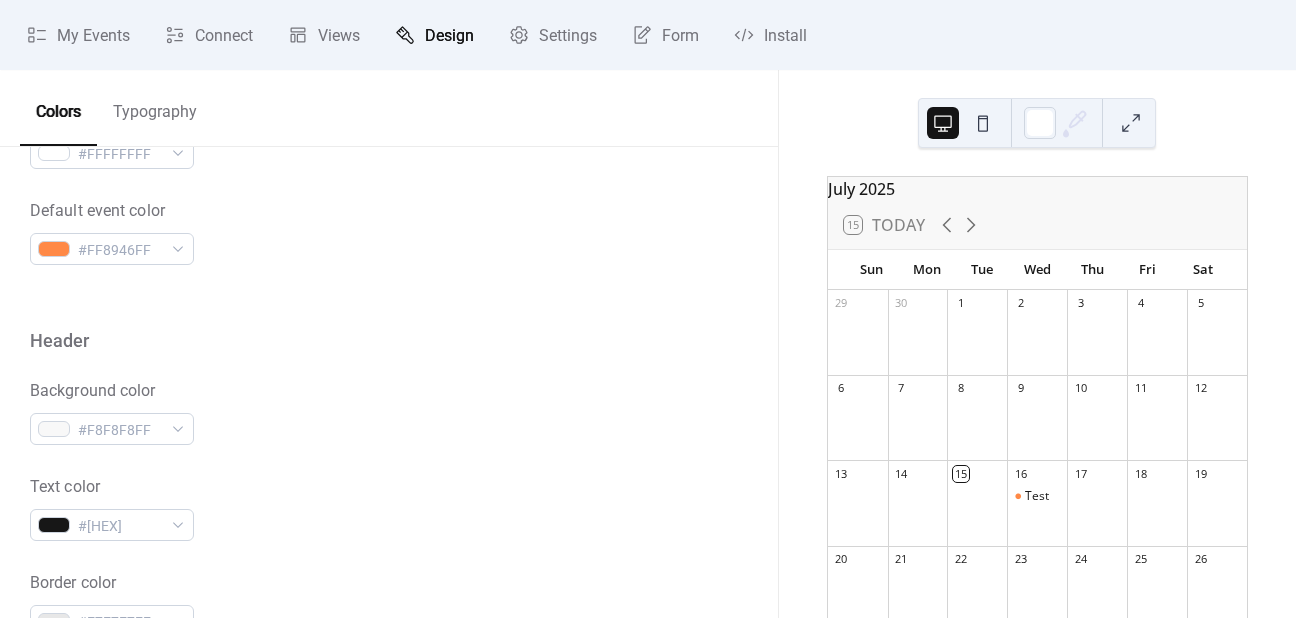 scroll, scrollTop: 700, scrollLeft: 0, axis: vertical 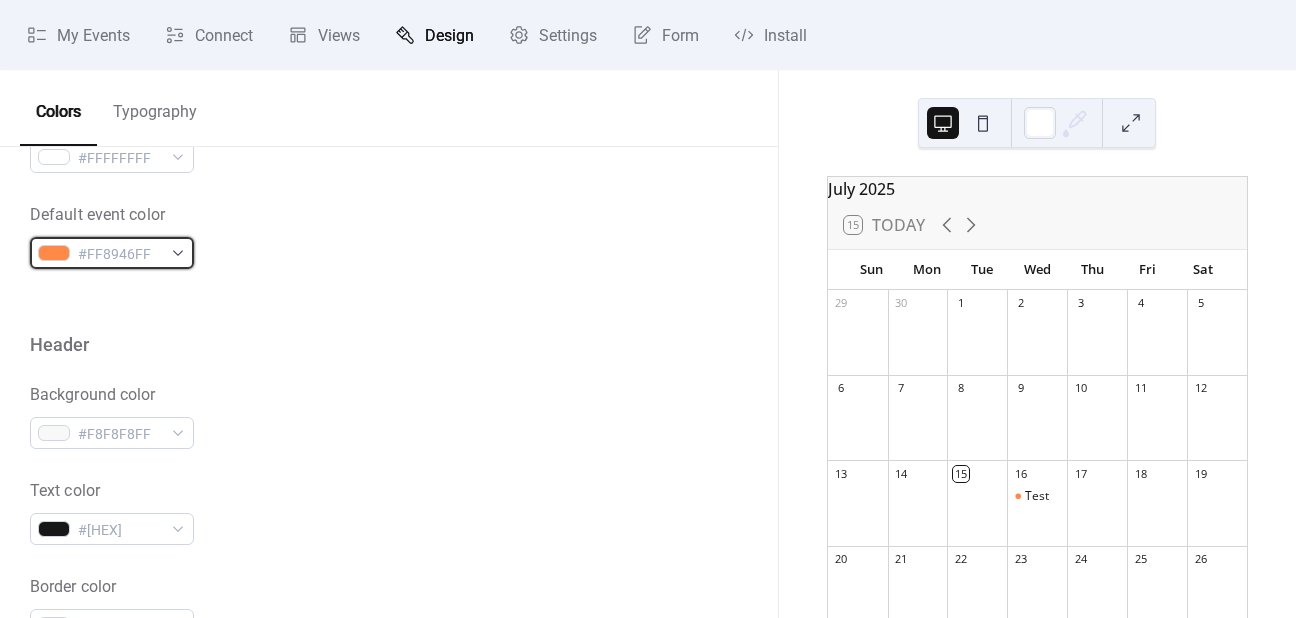 click at bounding box center (54, 253) 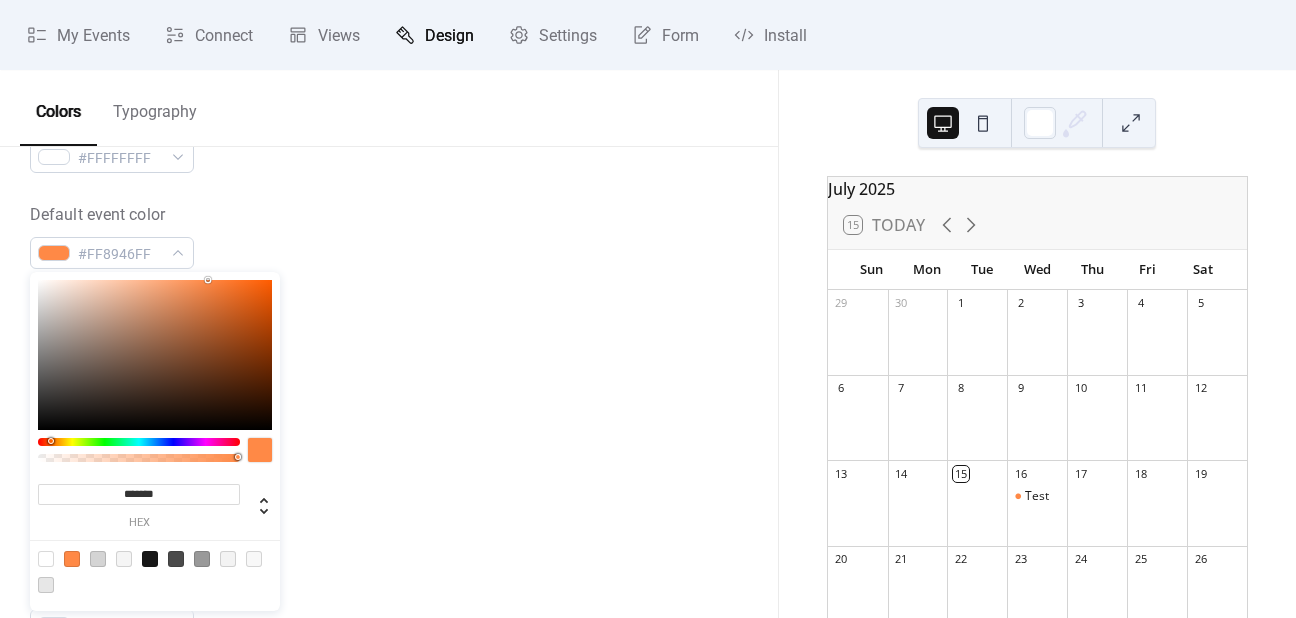 click on "*******" at bounding box center [139, 494] 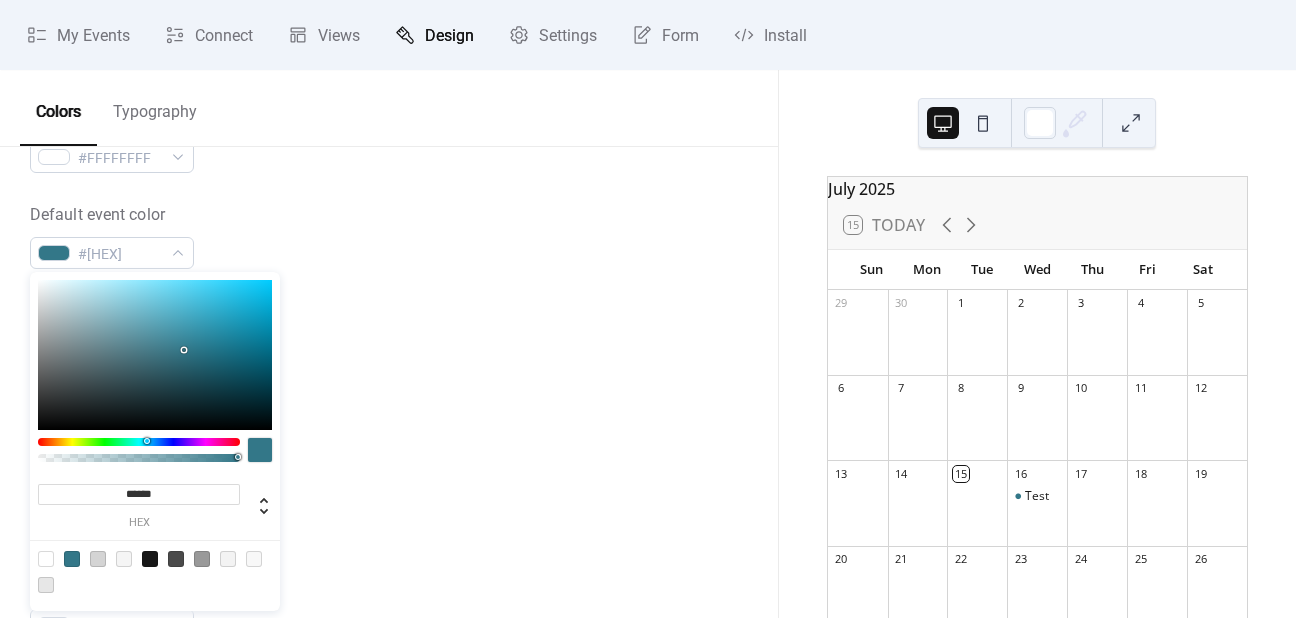 type on "*******" 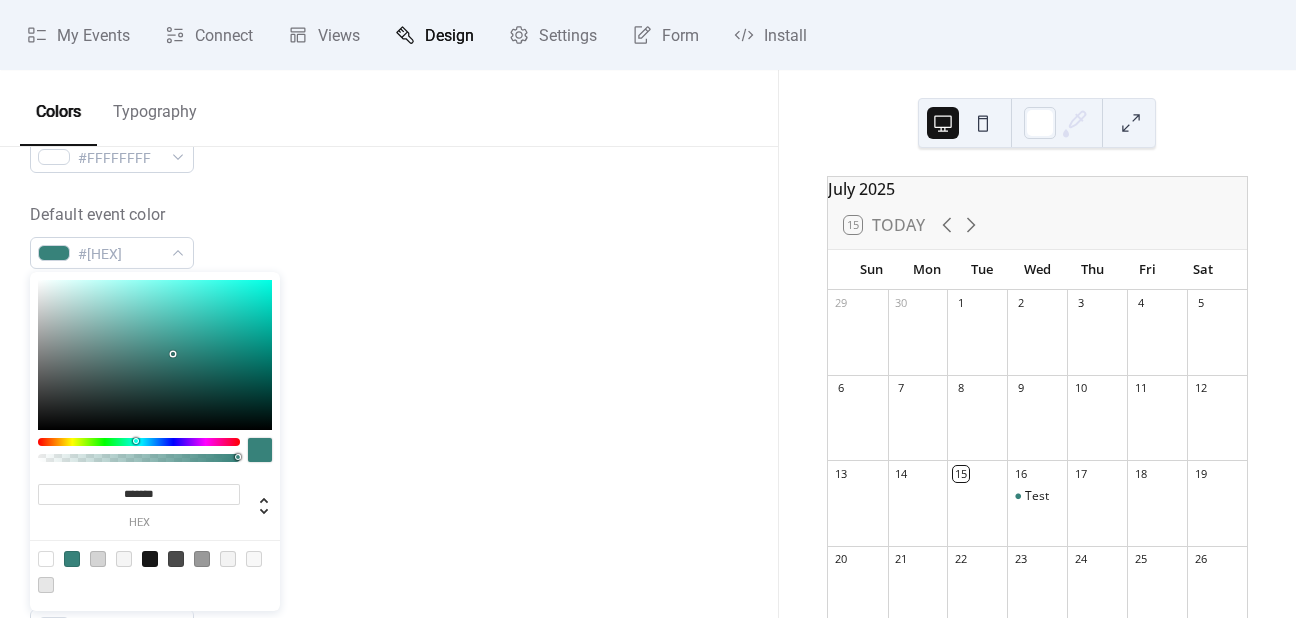 click on "*******" at bounding box center (139, 494) 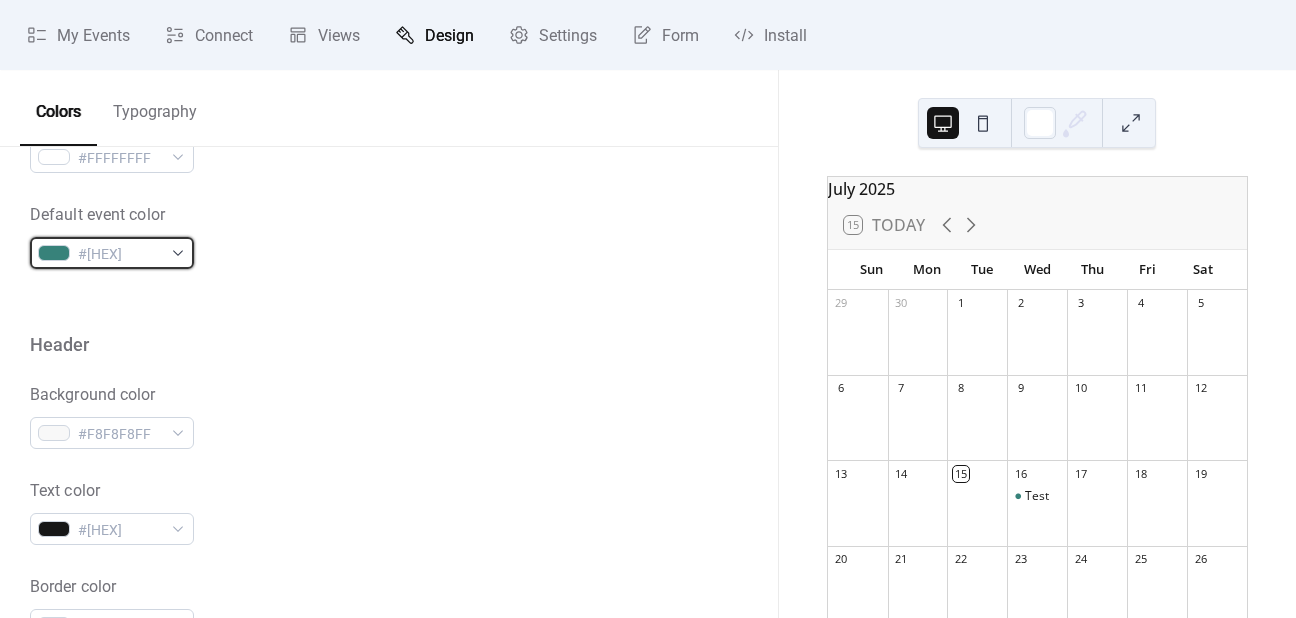 click on "#[HEX]" at bounding box center [120, 254] 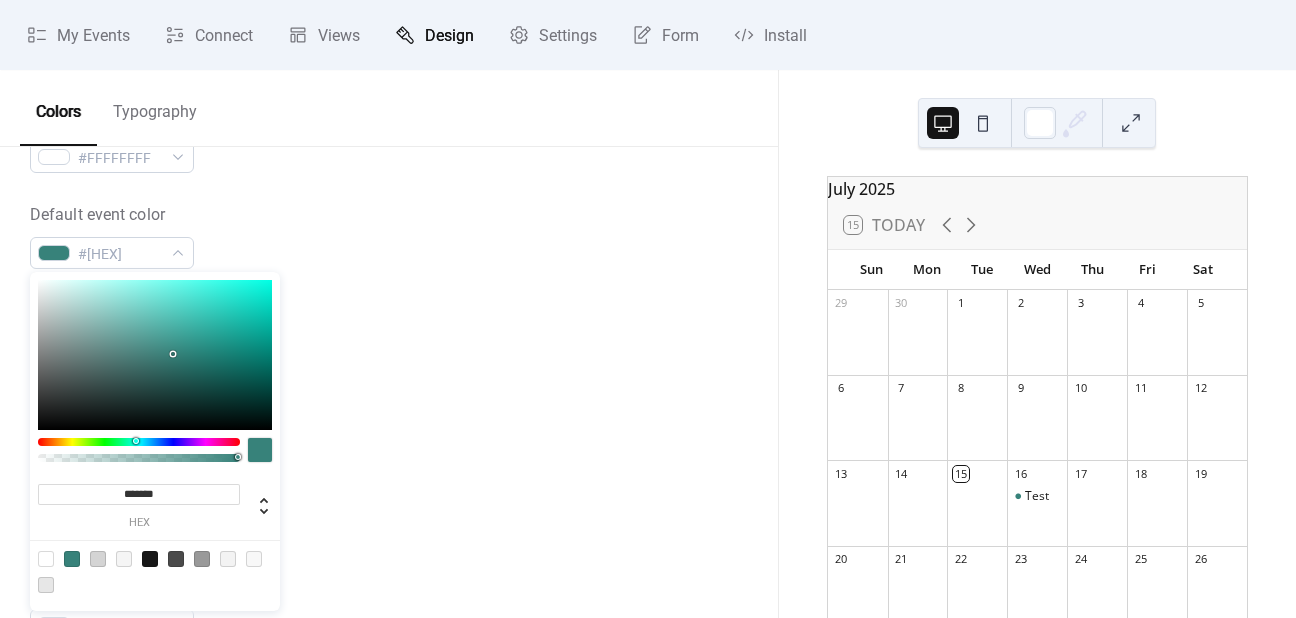 click on "*******" at bounding box center (139, 494) 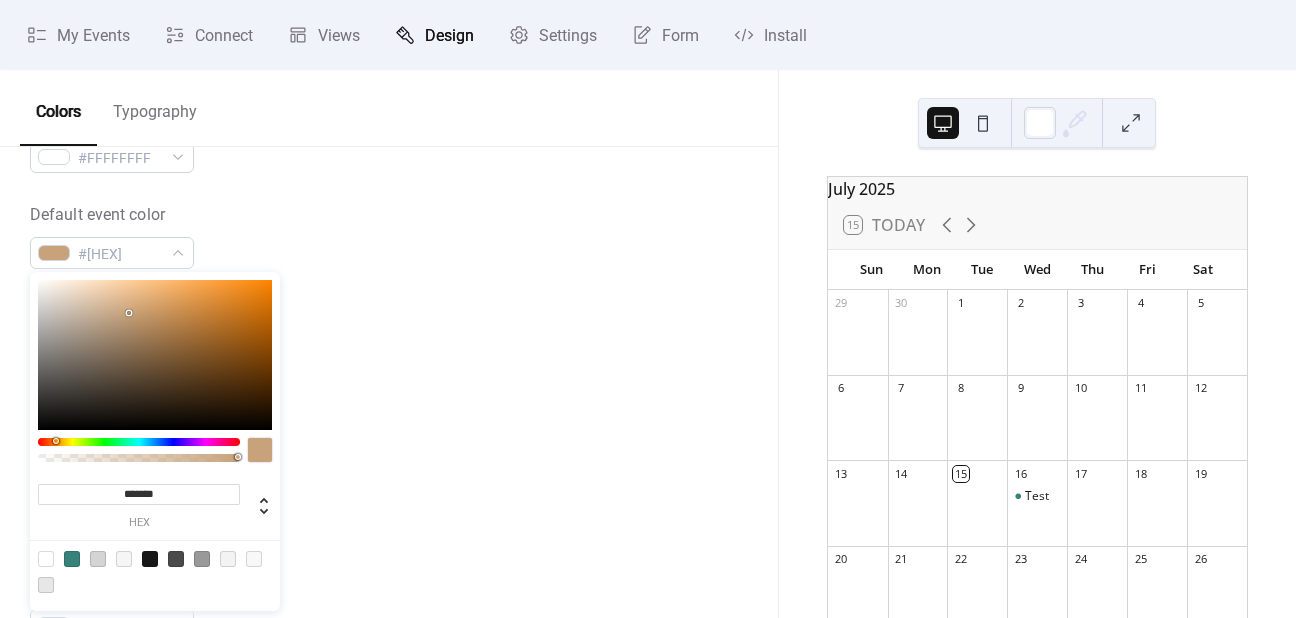 click on "Background color #[HEX]" at bounding box center [389, 416] 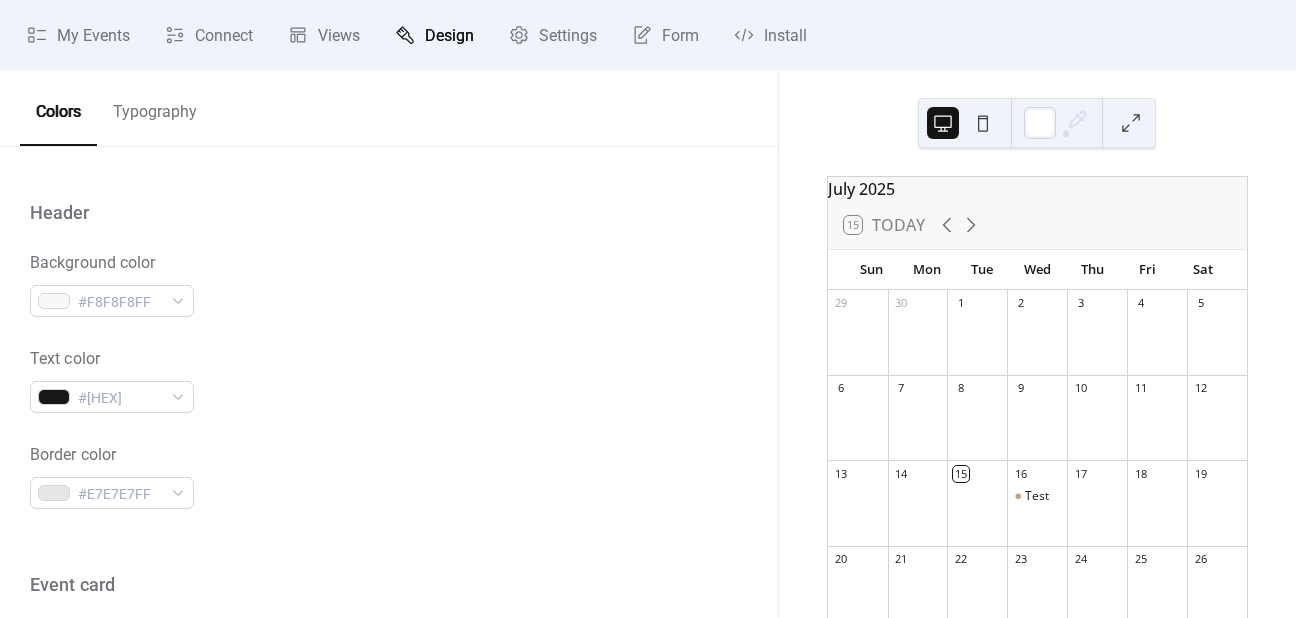 scroll, scrollTop: 800, scrollLeft: 0, axis: vertical 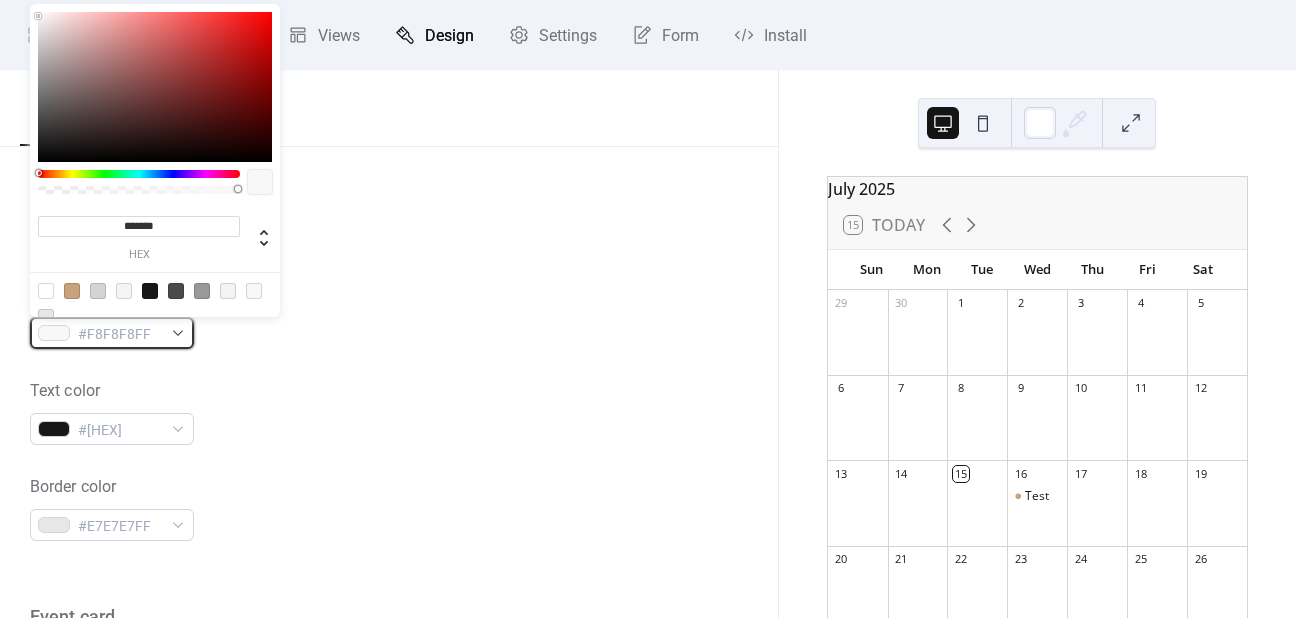 click on "#F8F8F8FF" at bounding box center [120, 334] 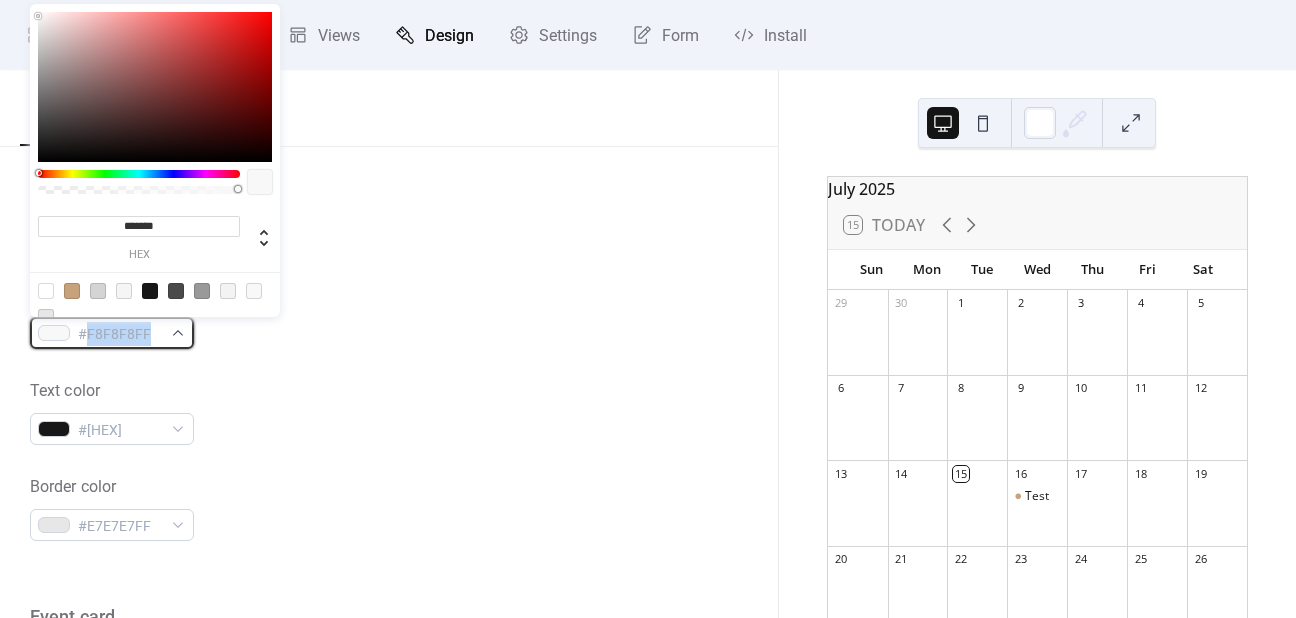 click on "#F8F8F8FF" at bounding box center [120, 334] 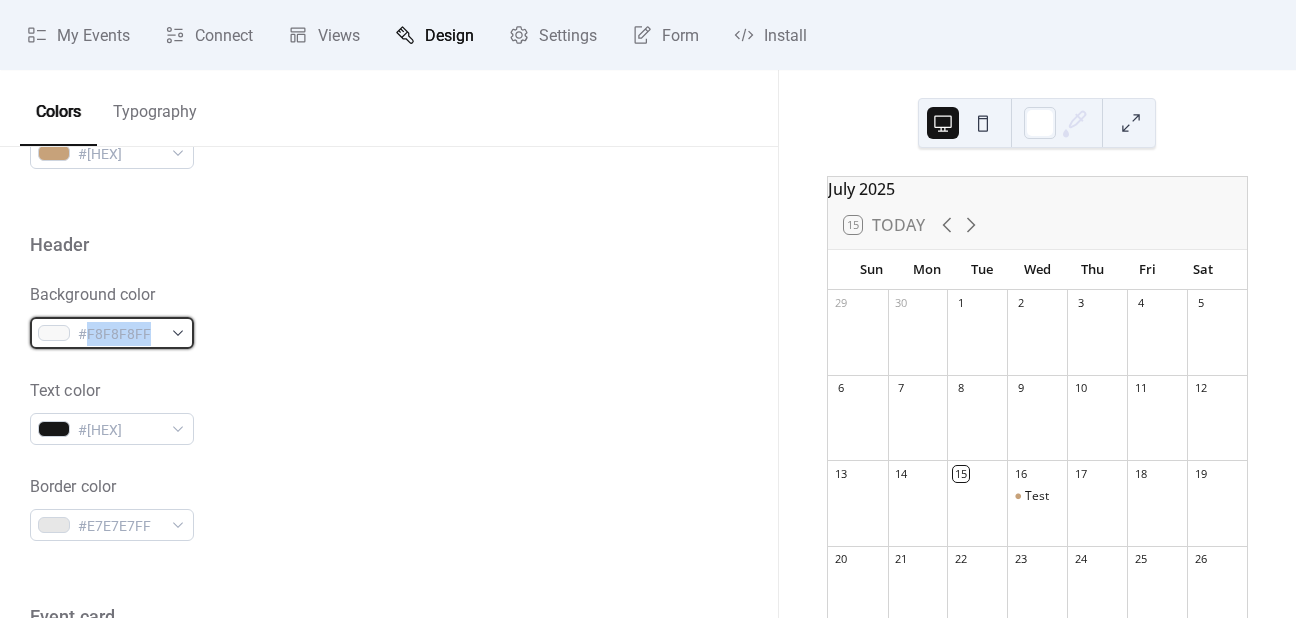 click on "#F8F8F8FF" at bounding box center (120, 334) 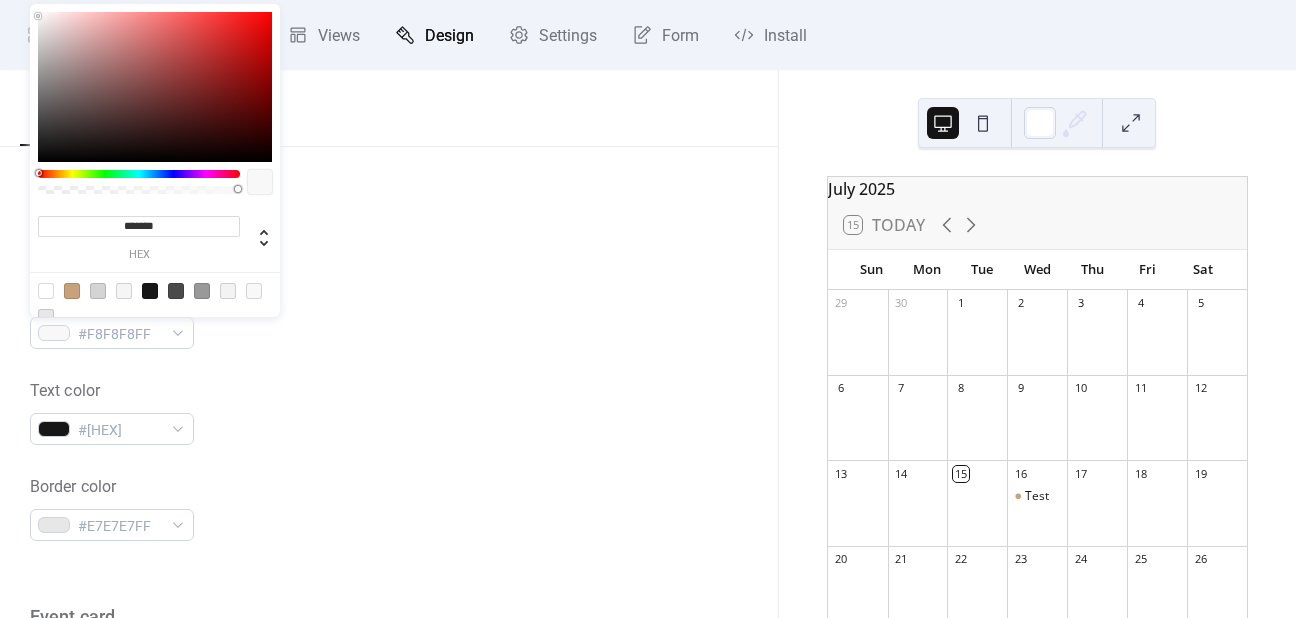 click on "*******" at bounding box center [139, 226] 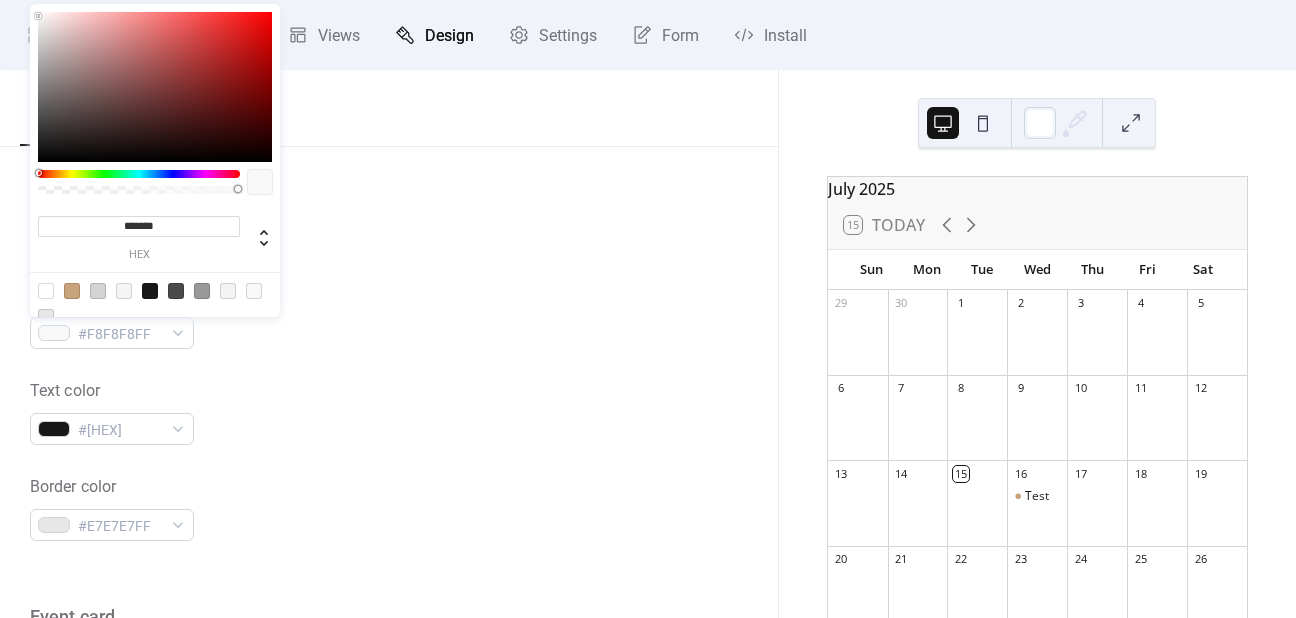 paste 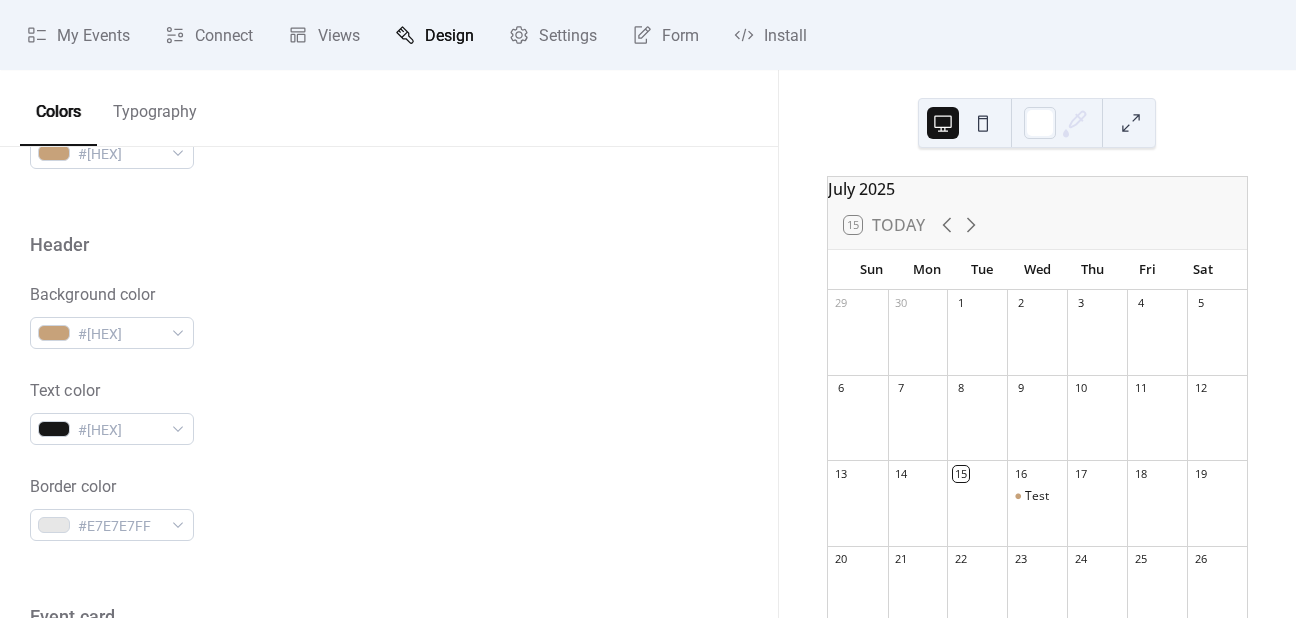click on "Background color #[HEX]" at bounding box center (389, 316) 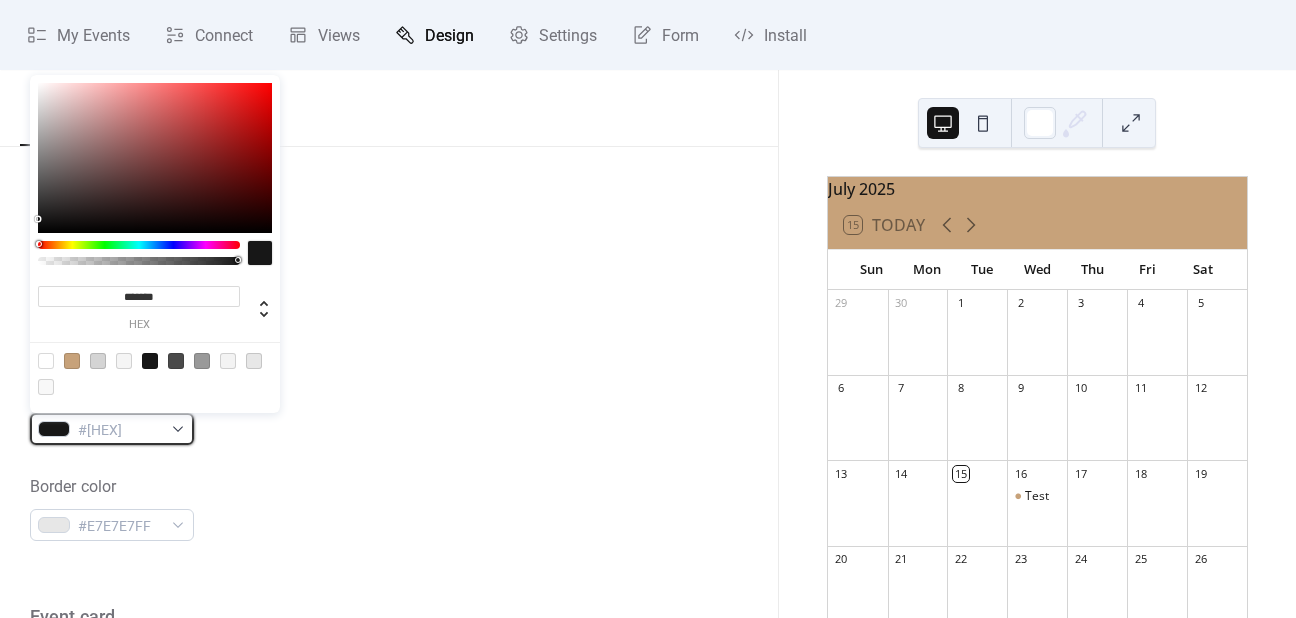 click on "#[HEX]" at bounding box center (120, 430) 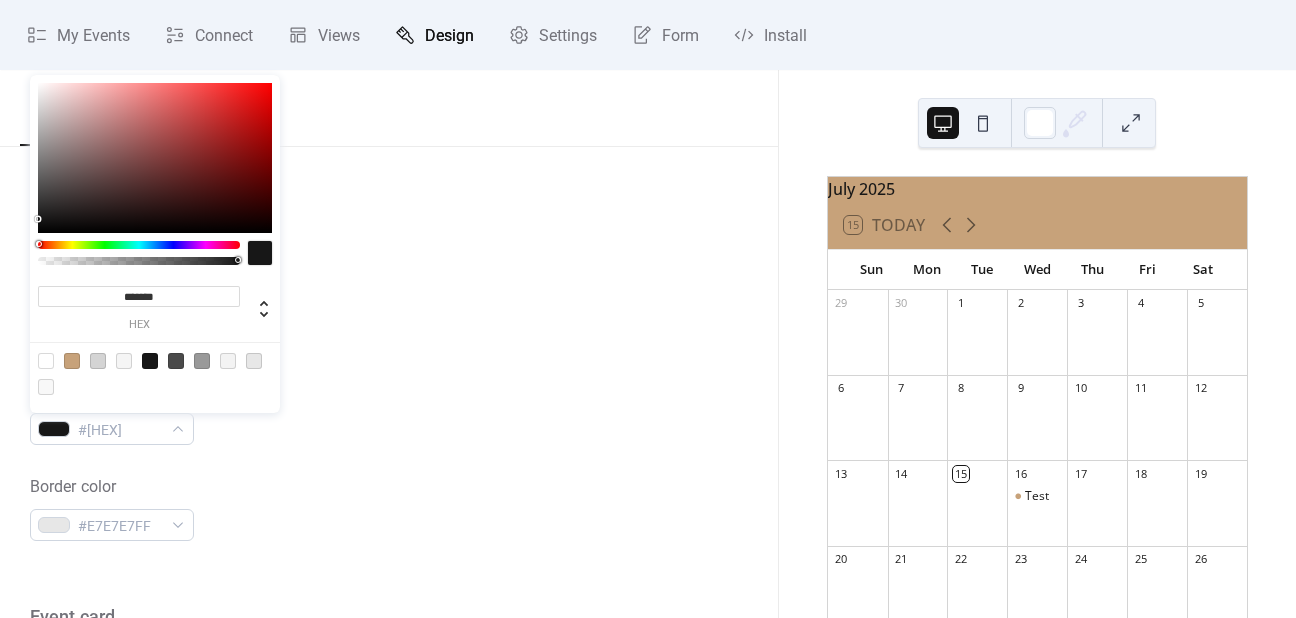 click at bounding box center [46, 361] 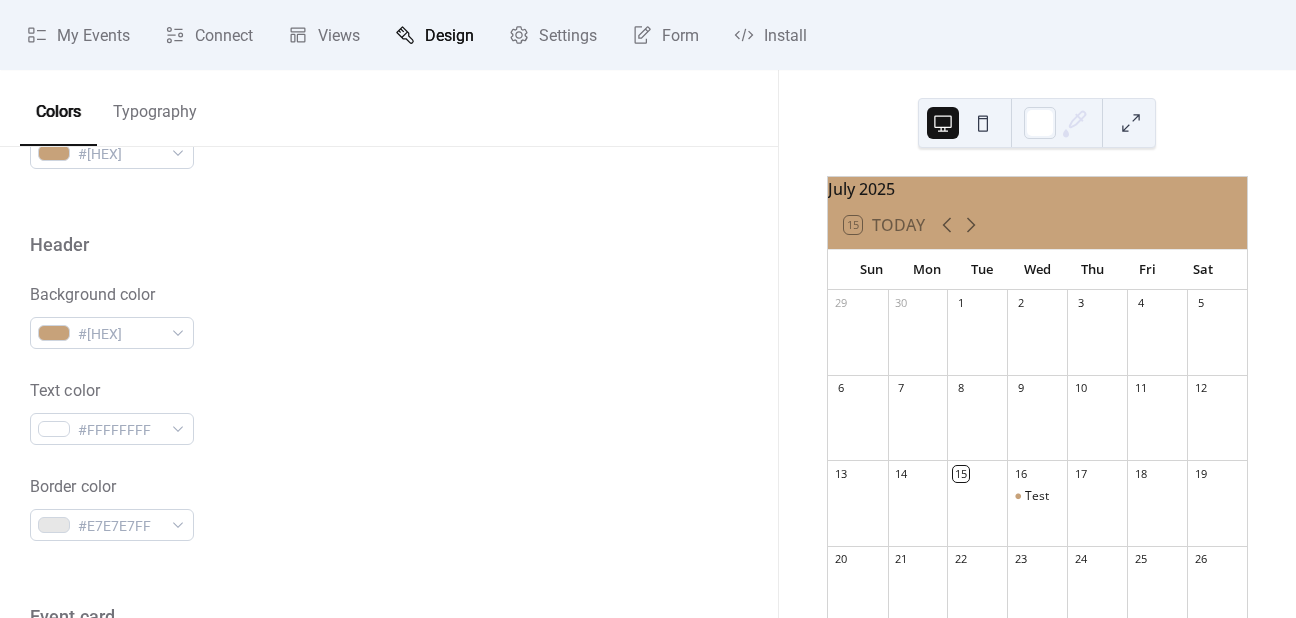 click on "Text color #FFFFFFFF" at bounding box center (389, 412) 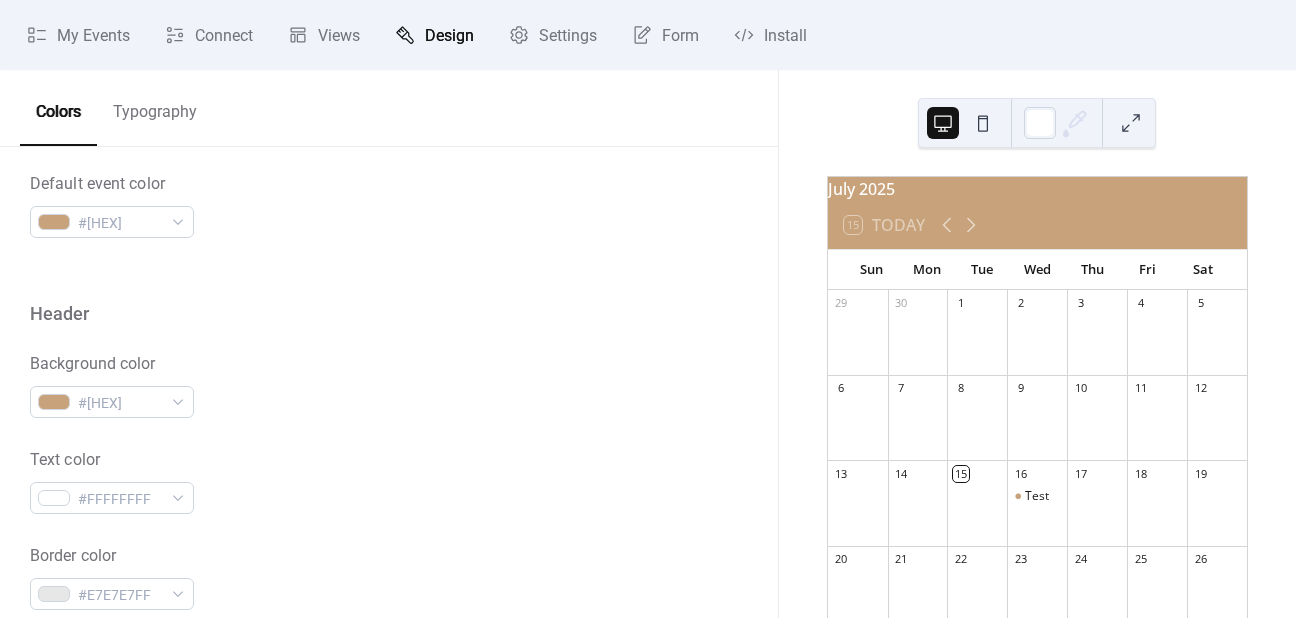 scroll, scrollTop: 700, scrollLeft: 0, axis: vertical 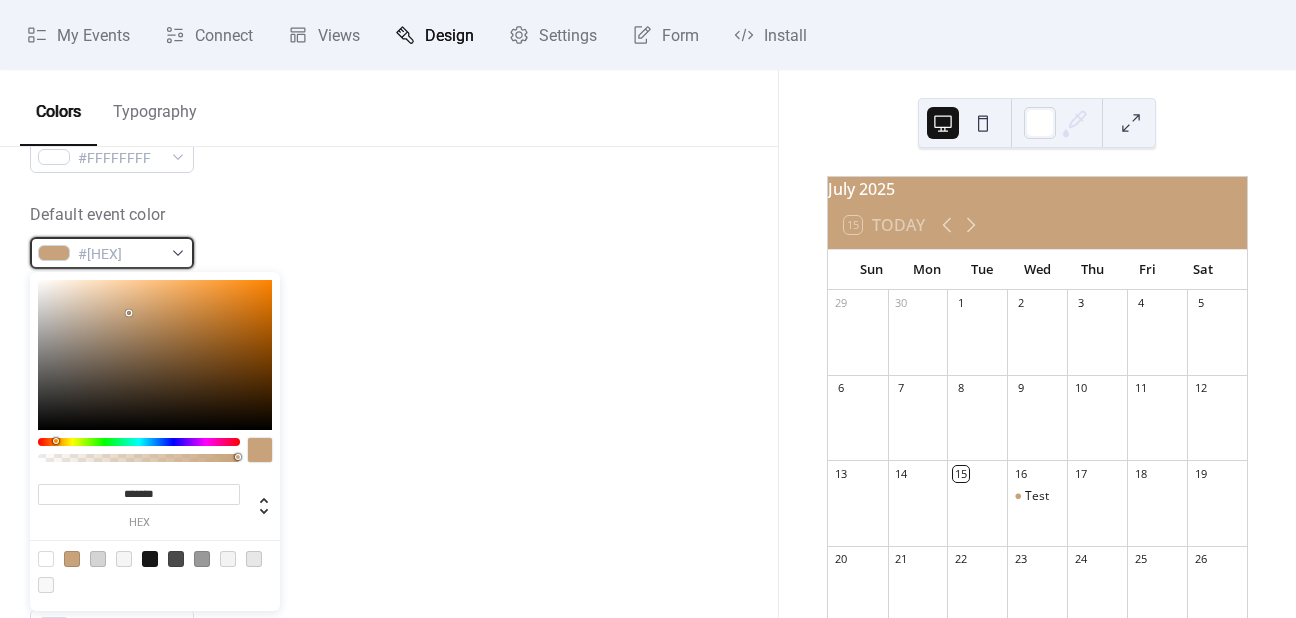 click on "#[HEX]" at bounding box center (120, 254) 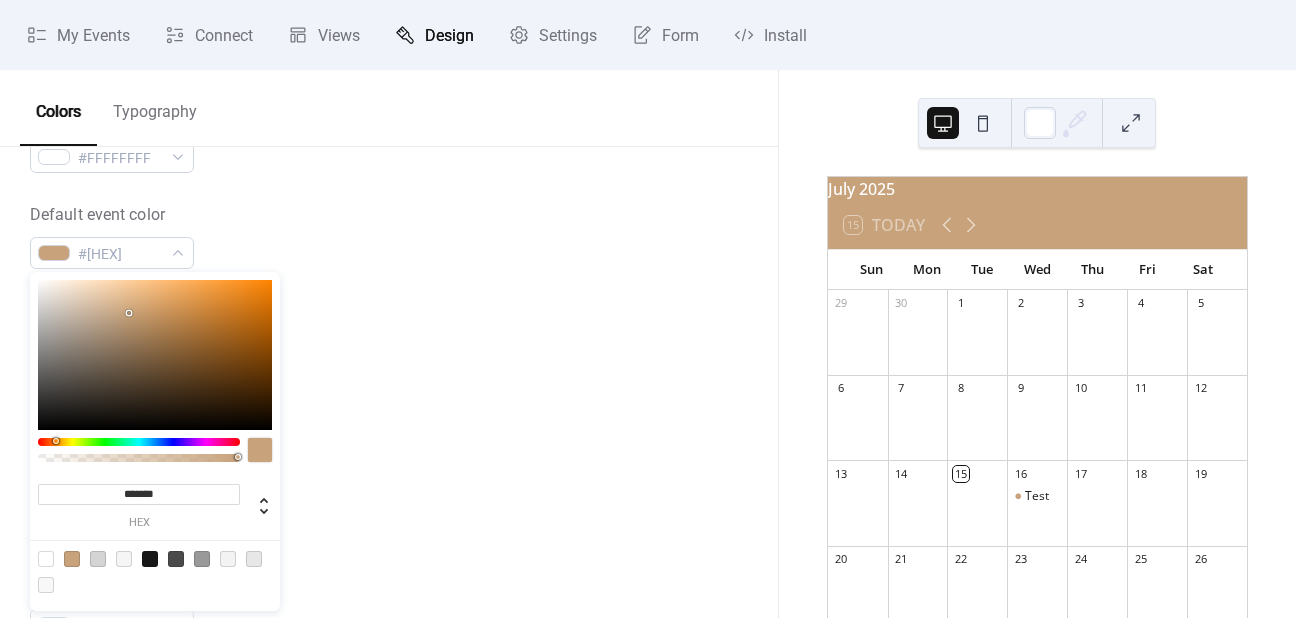 click on "*******" at bounding box center [139, 494] 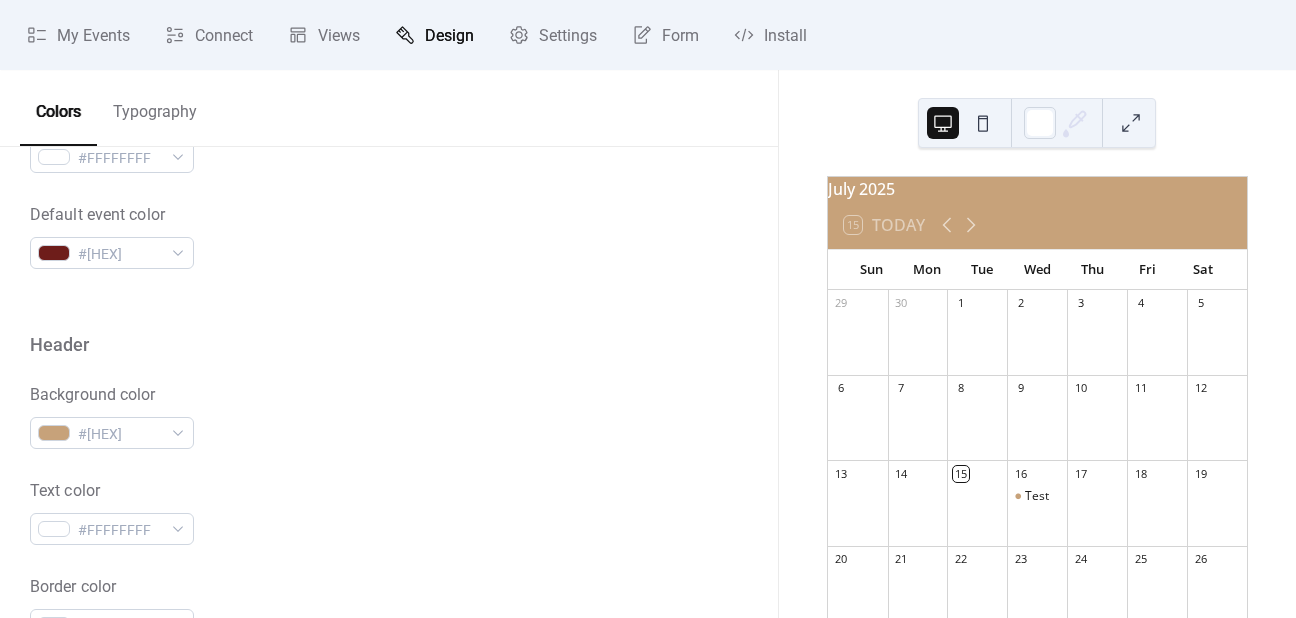 click at bounding box center [389, 301] 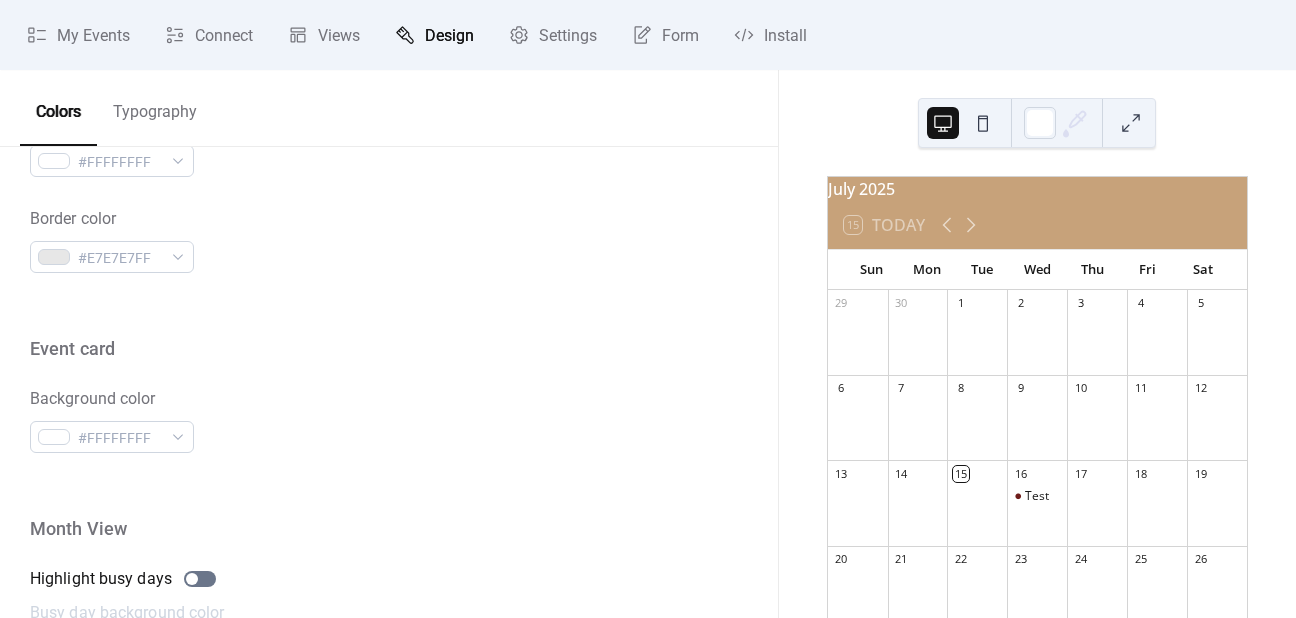 scroll, scrollTop: 1100, scrollLeft: 0, axis: vertical 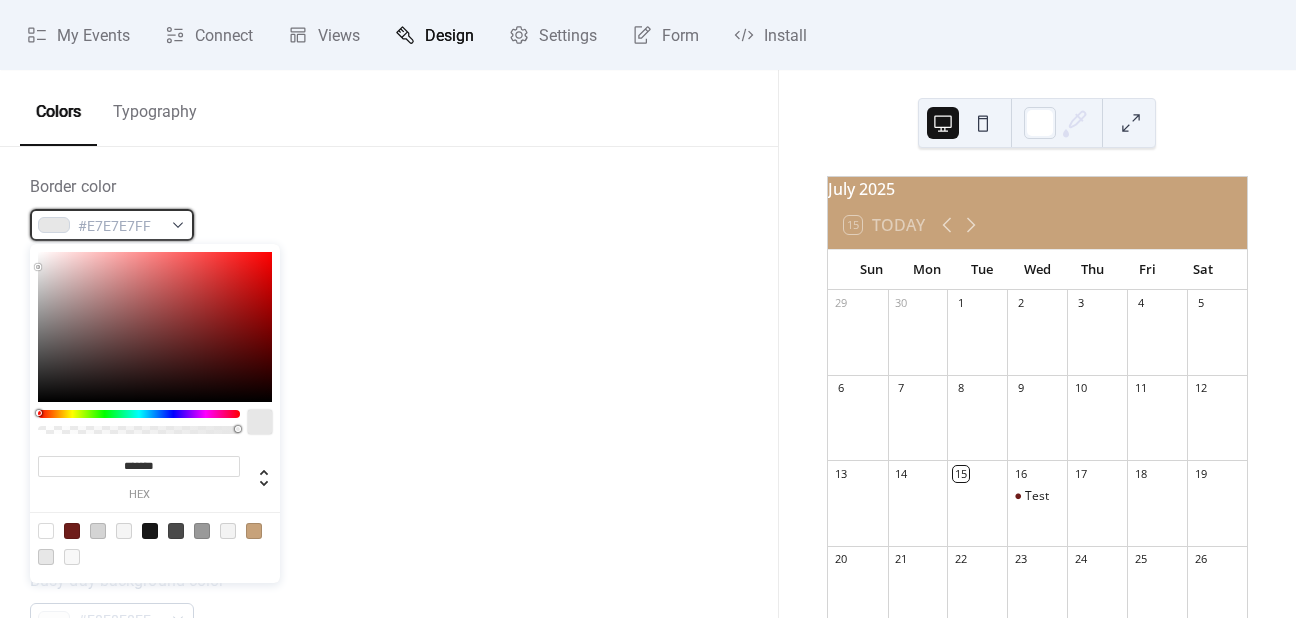 click on "#E7E7E7FF" at bounding box center [120, 226] 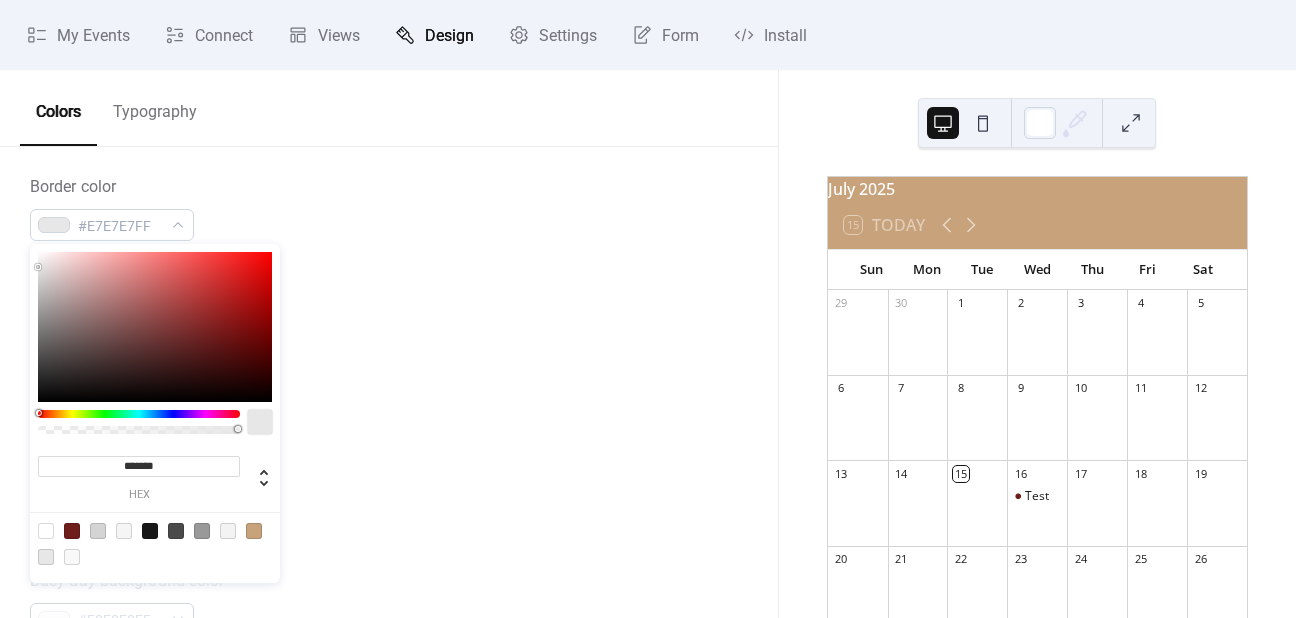 click on "*******" at bounding box center (139, 466) 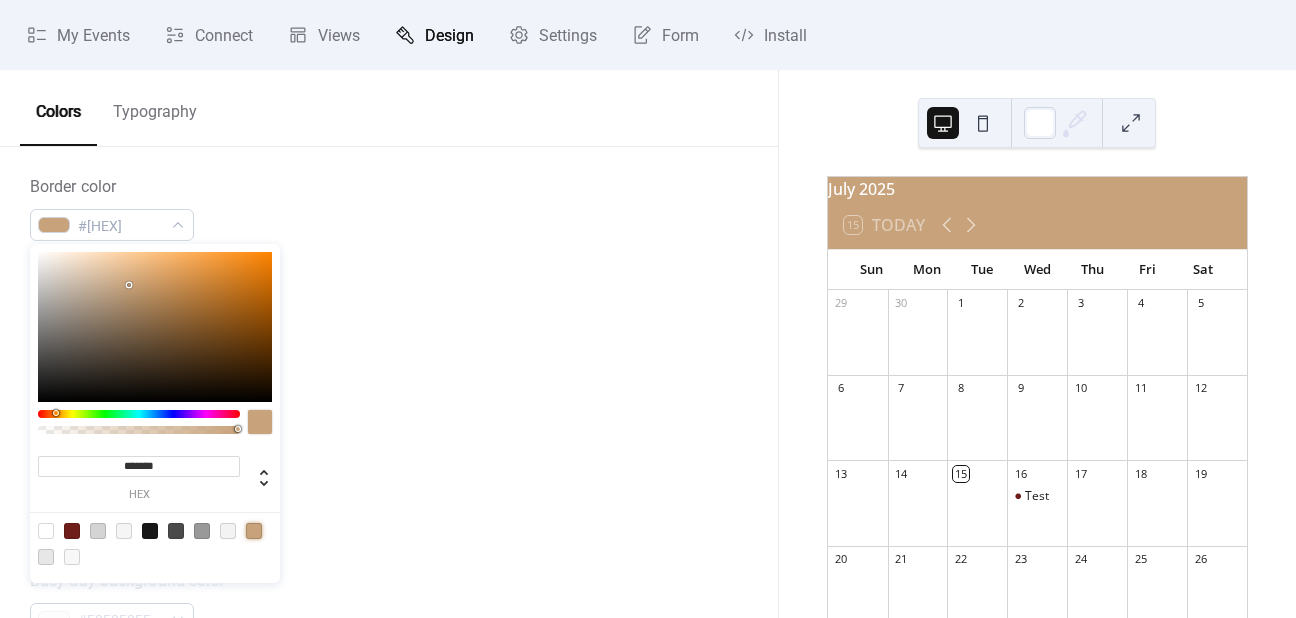 type on "*******" 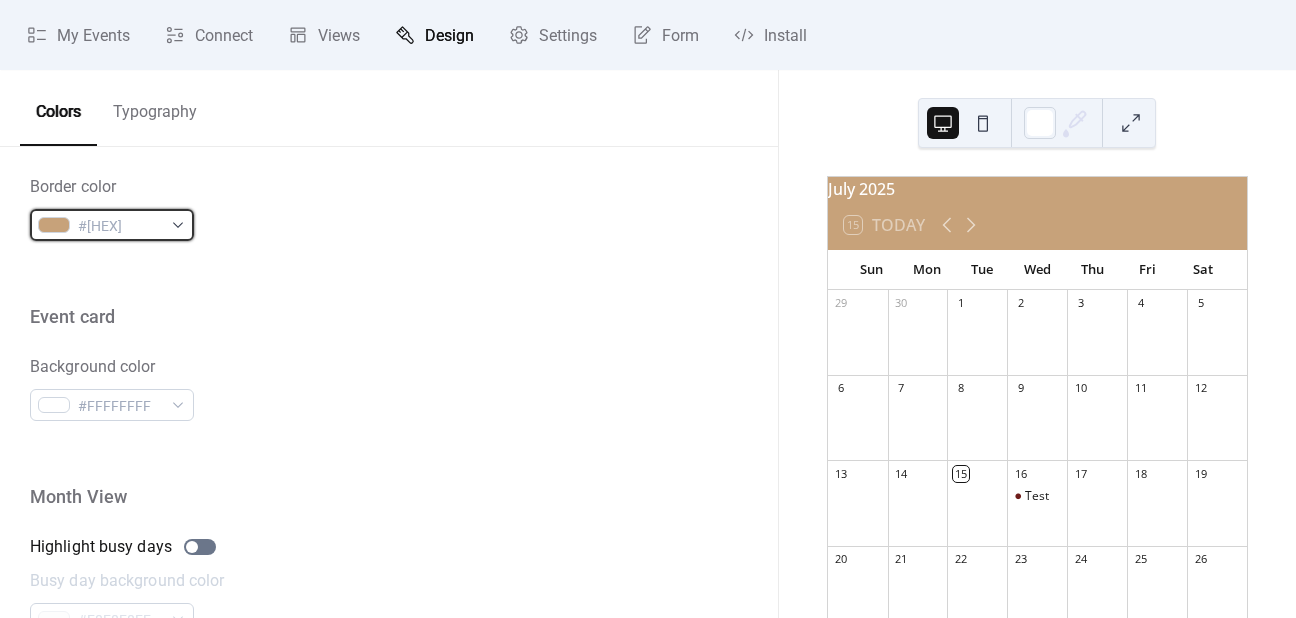 click on "#[HEX]" at bounding box center (120, 226) 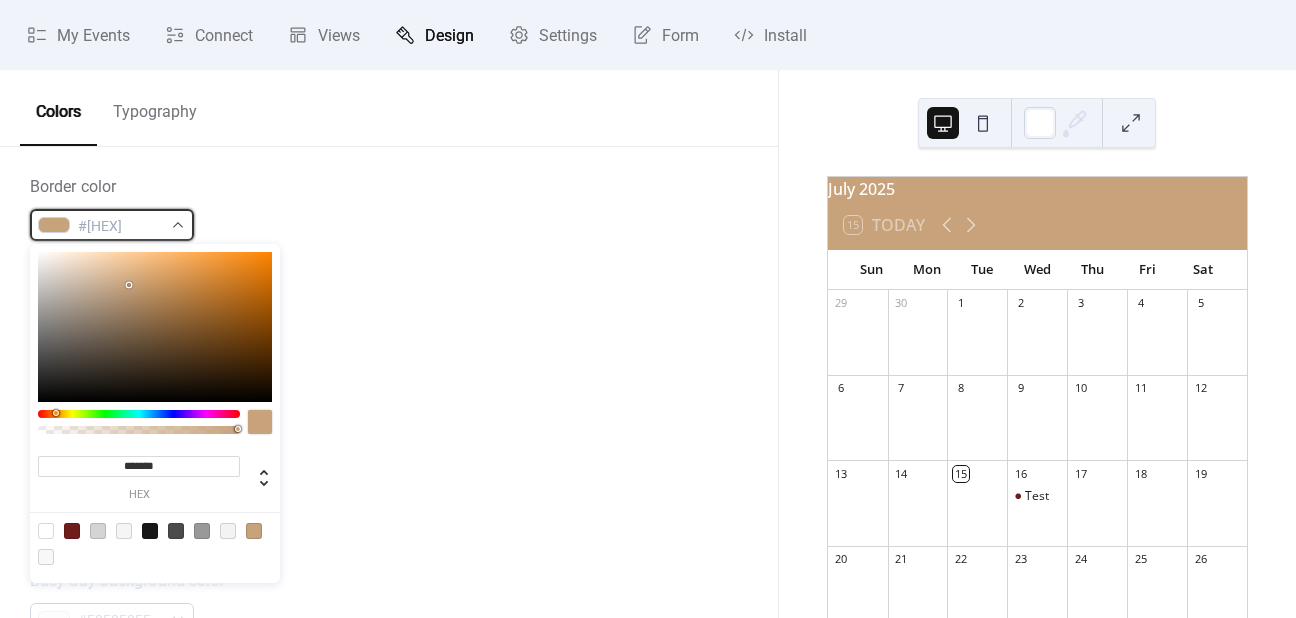 click on "#[HEX]" at bounding box center [120, 226] 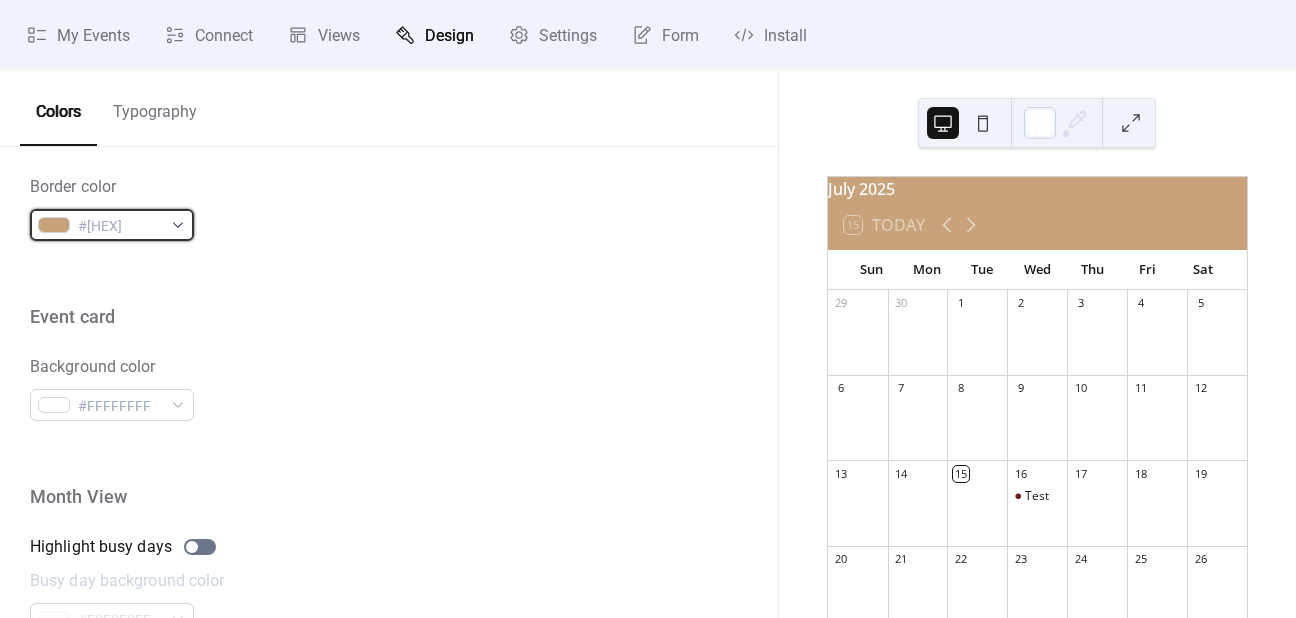 click on "#[HEX]" at bounding box center [120, 226] 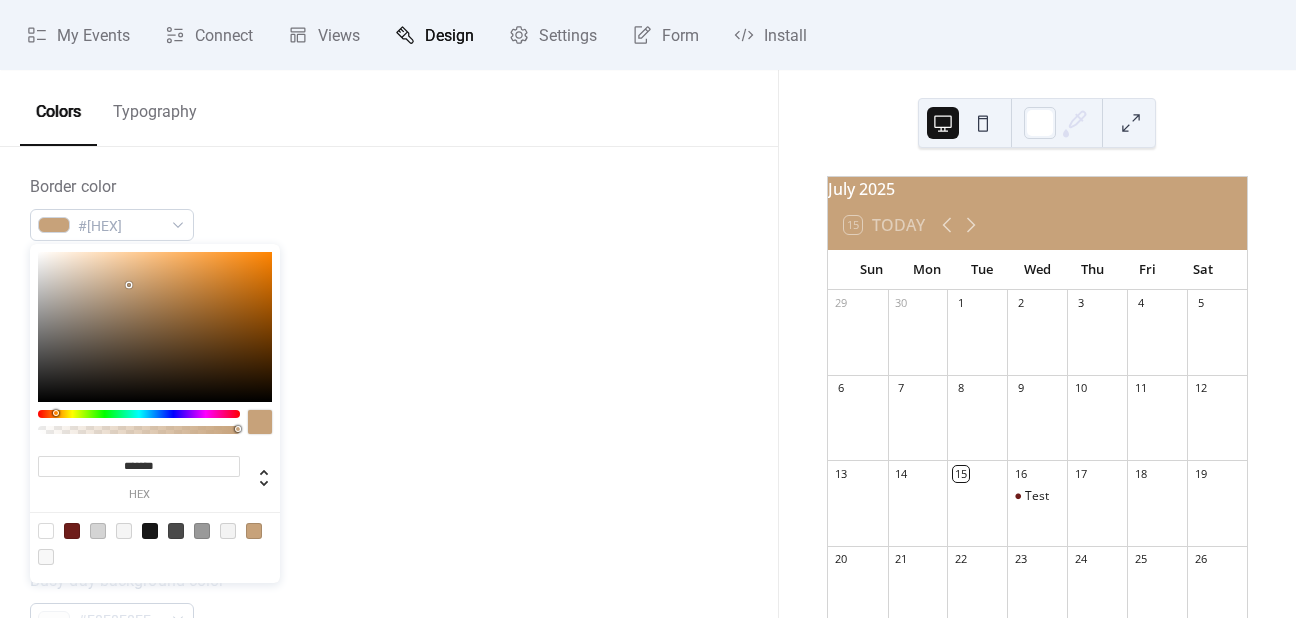 click on "*******" at bounding box center (139, 466) 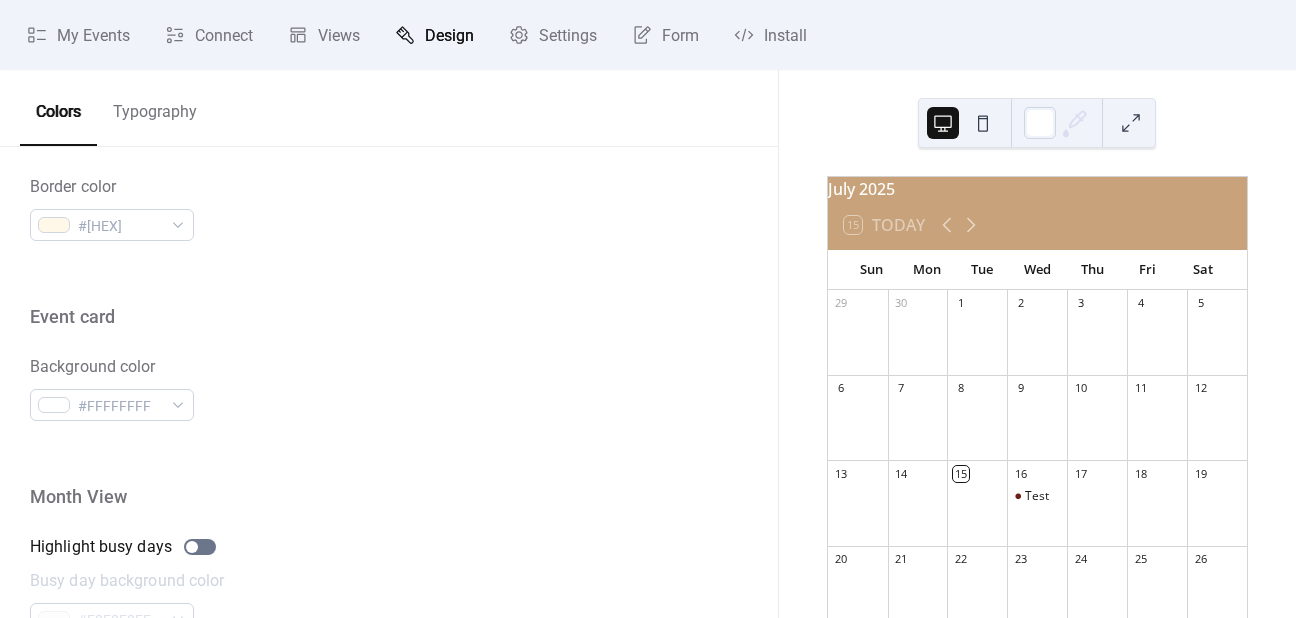 click on "Border color #[HEX]" at bounding box center [389, 208] 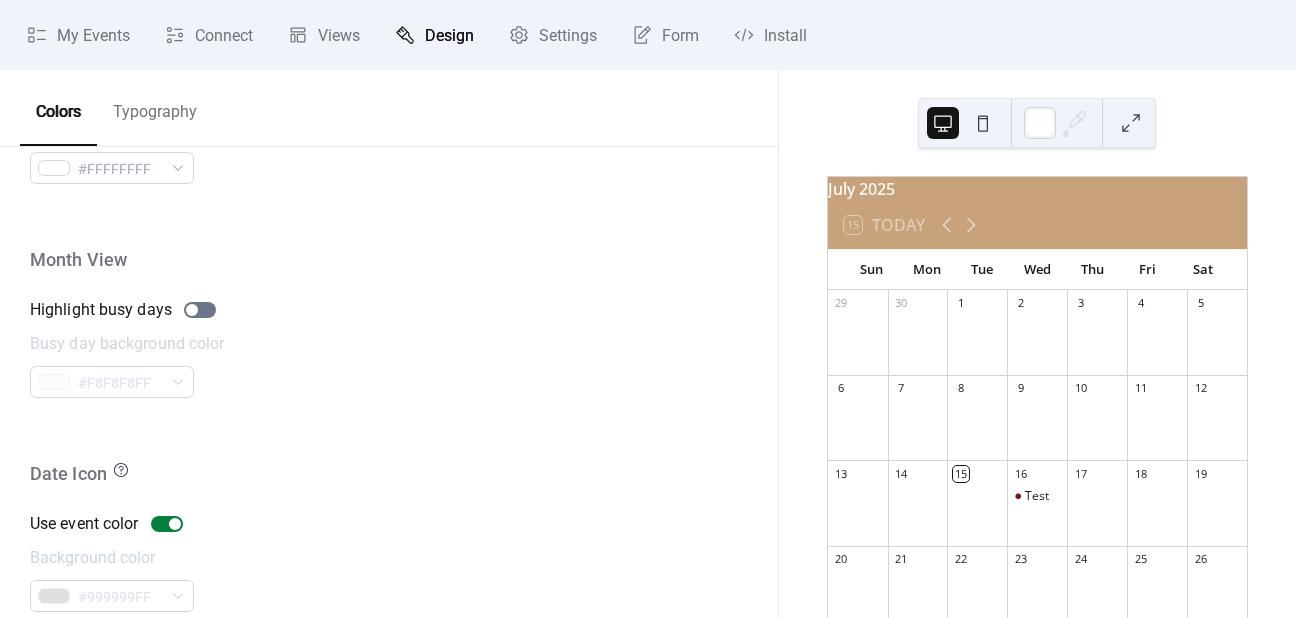 scroll, scrollTop: 1400, scrollLeft: 0, axis: vertical 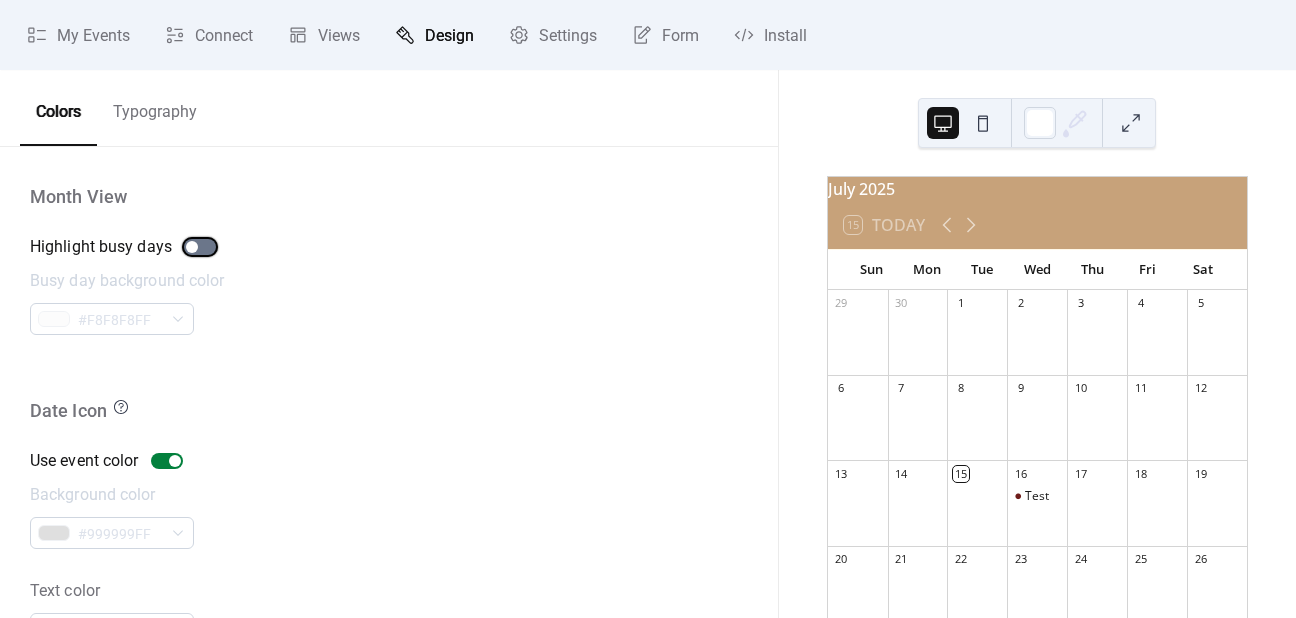 click at bounding box center (200, 247) 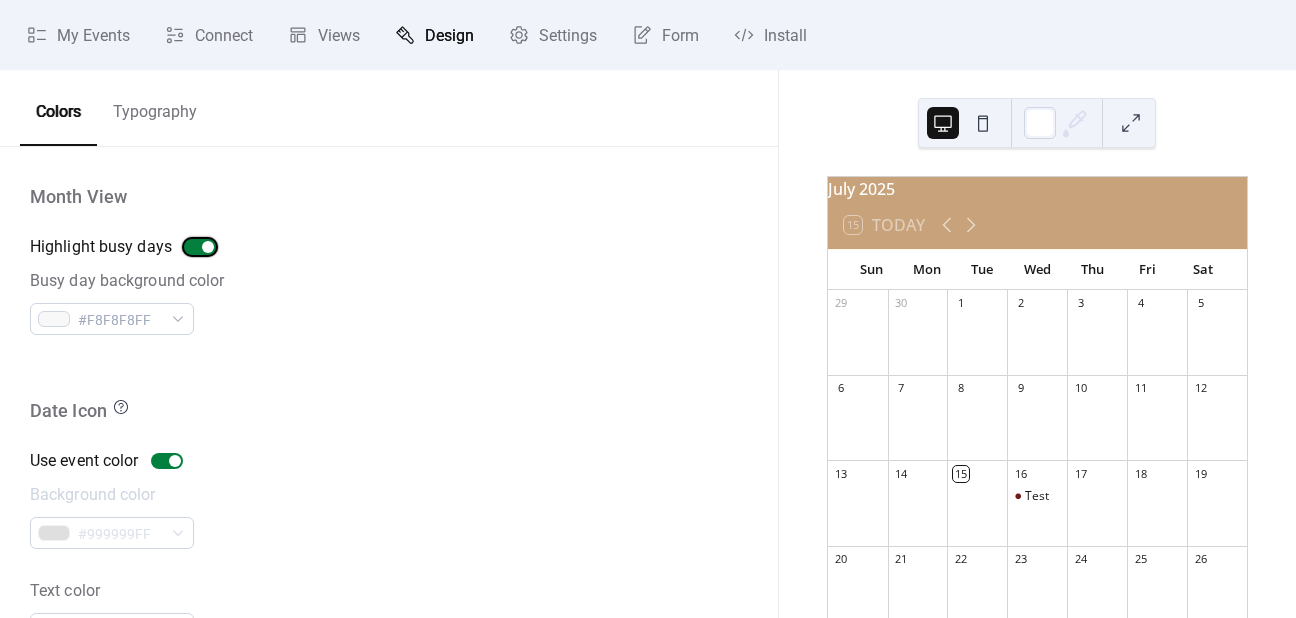 scroll, scrollTop: 1367, scrollLeft: 0, axis: vertical 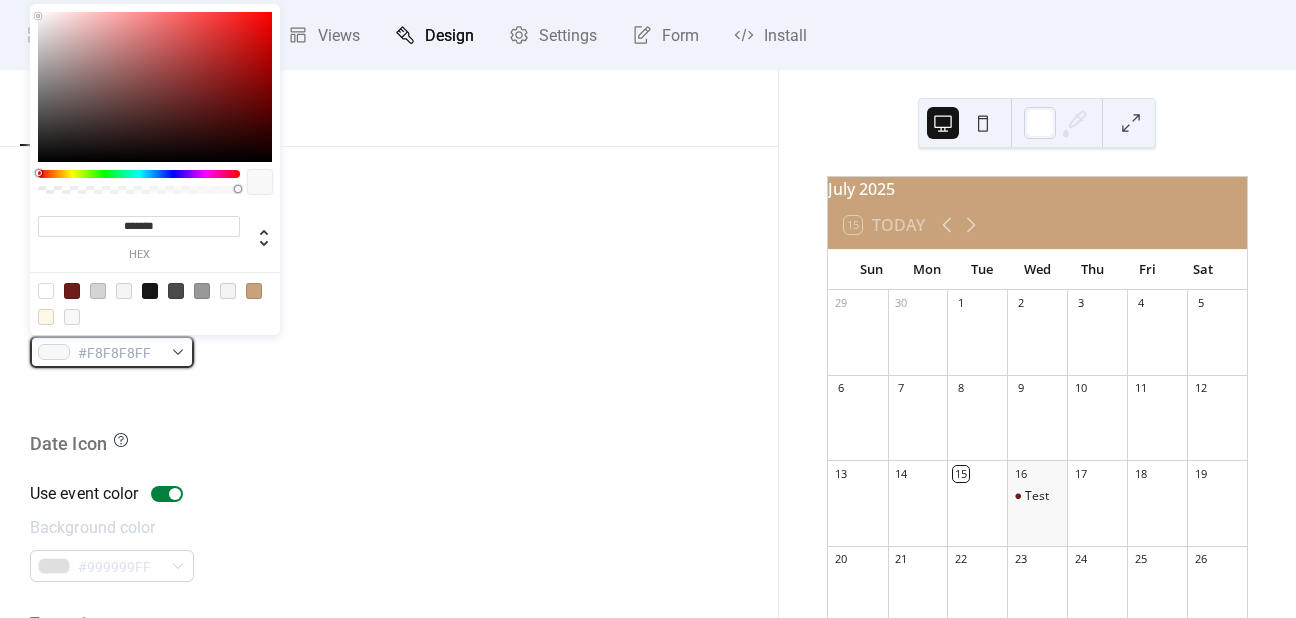 click on "#F8F8F8FF" at bounding box center [120, 353] 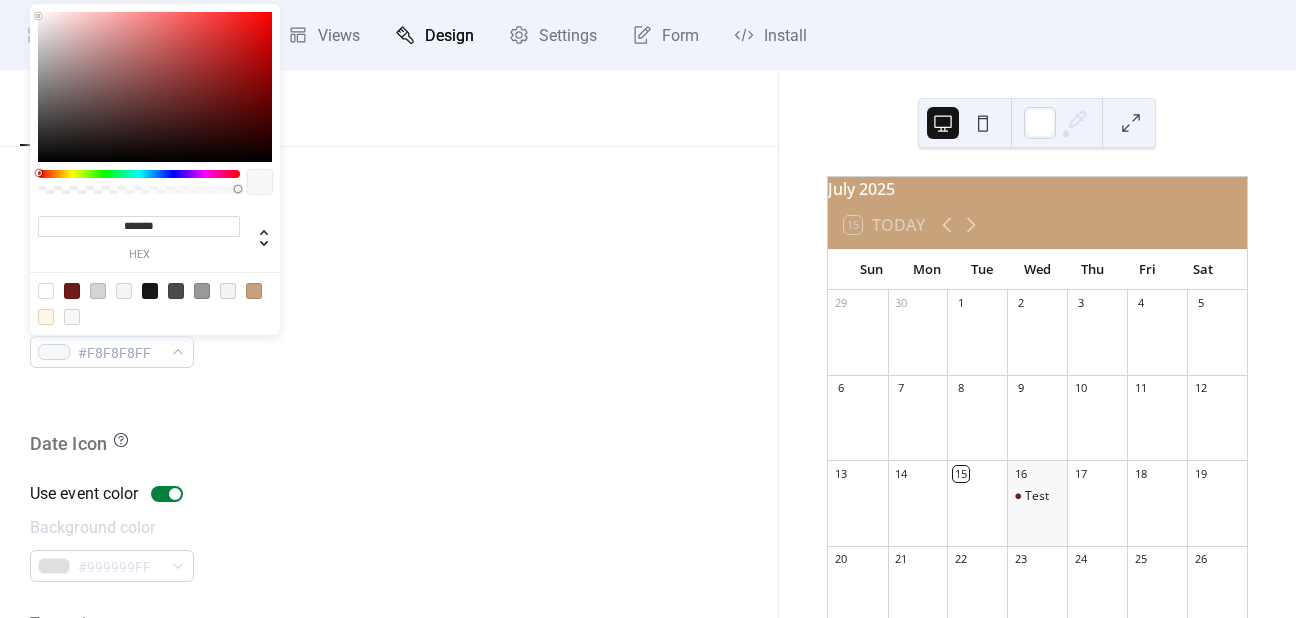 click at bounding box center [46, 317] 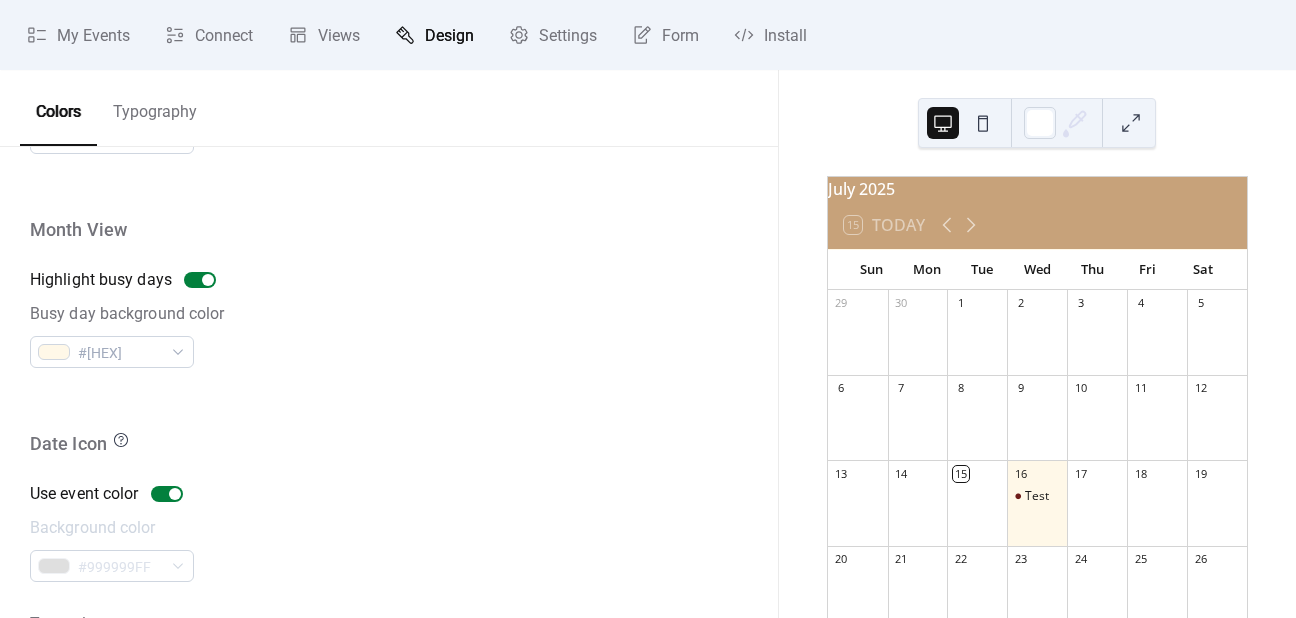 click at bounding box center [389, 400] 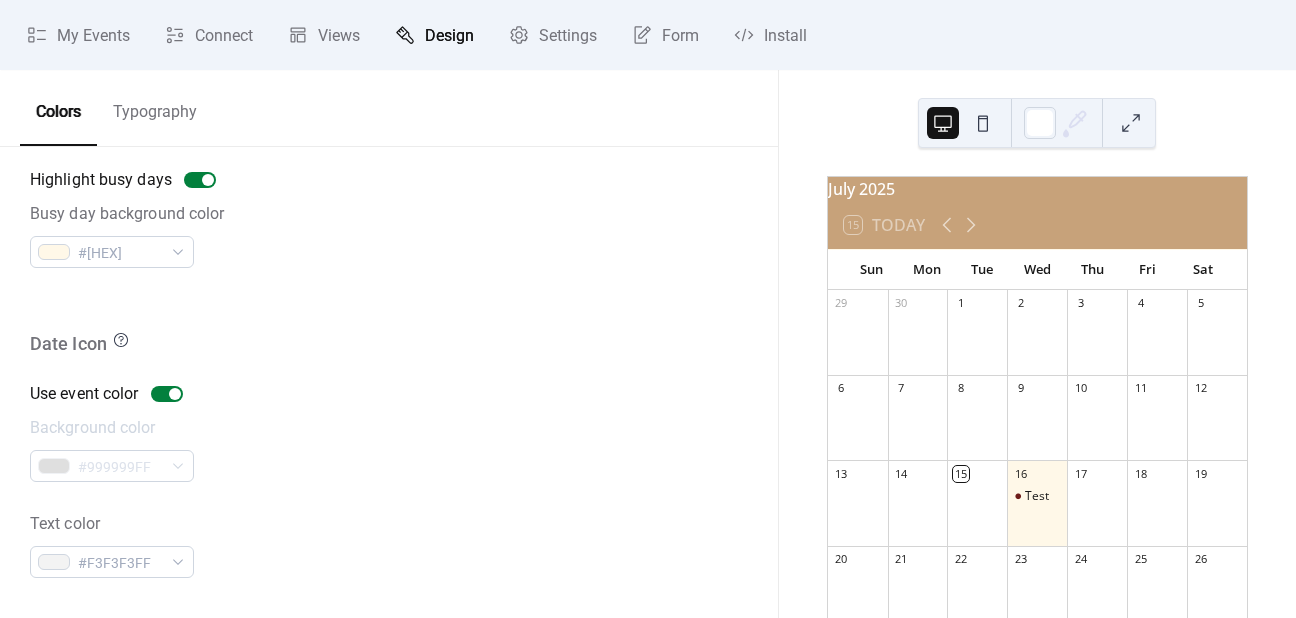 click on "#999999FF" at bounding box center [112, 466] 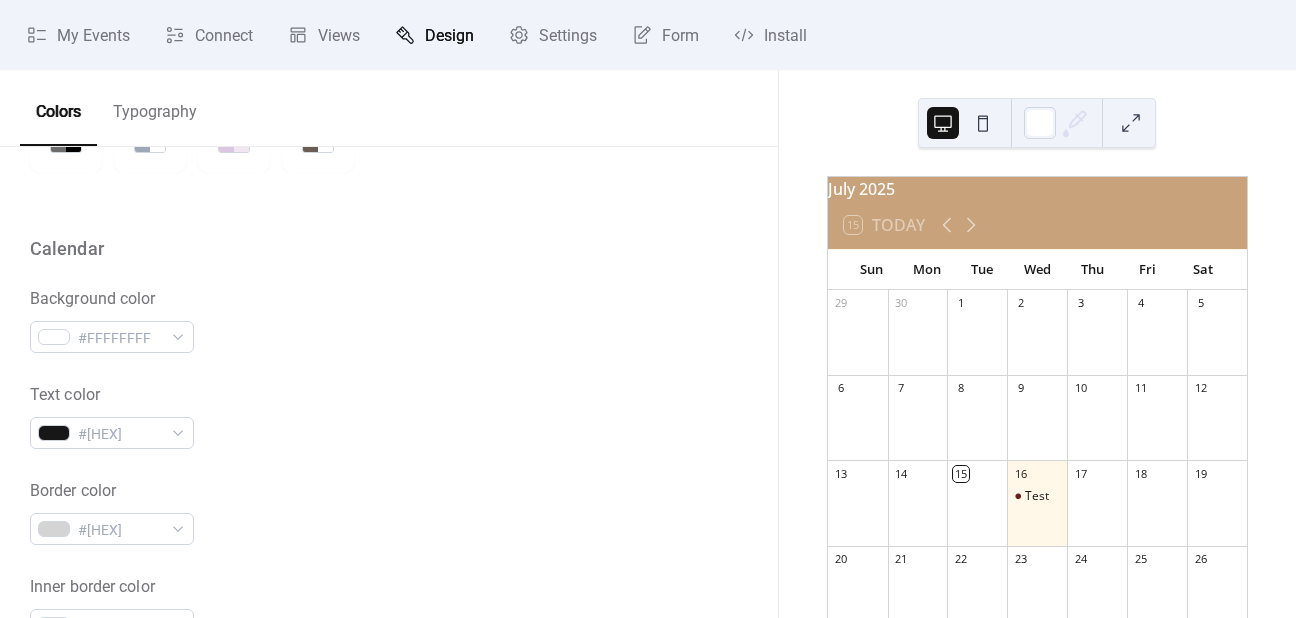 scroll, scrollTop: 0, scrollLeft: 0, axis: both 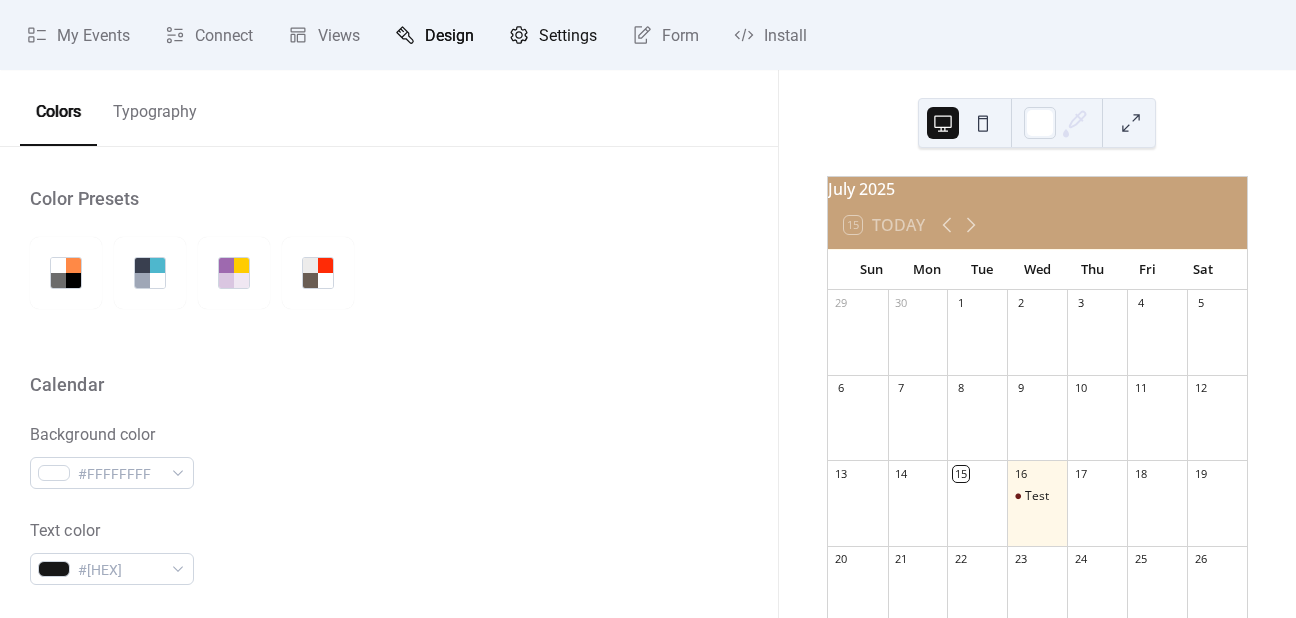 click on "Settings" at bounding box center [568, 36] 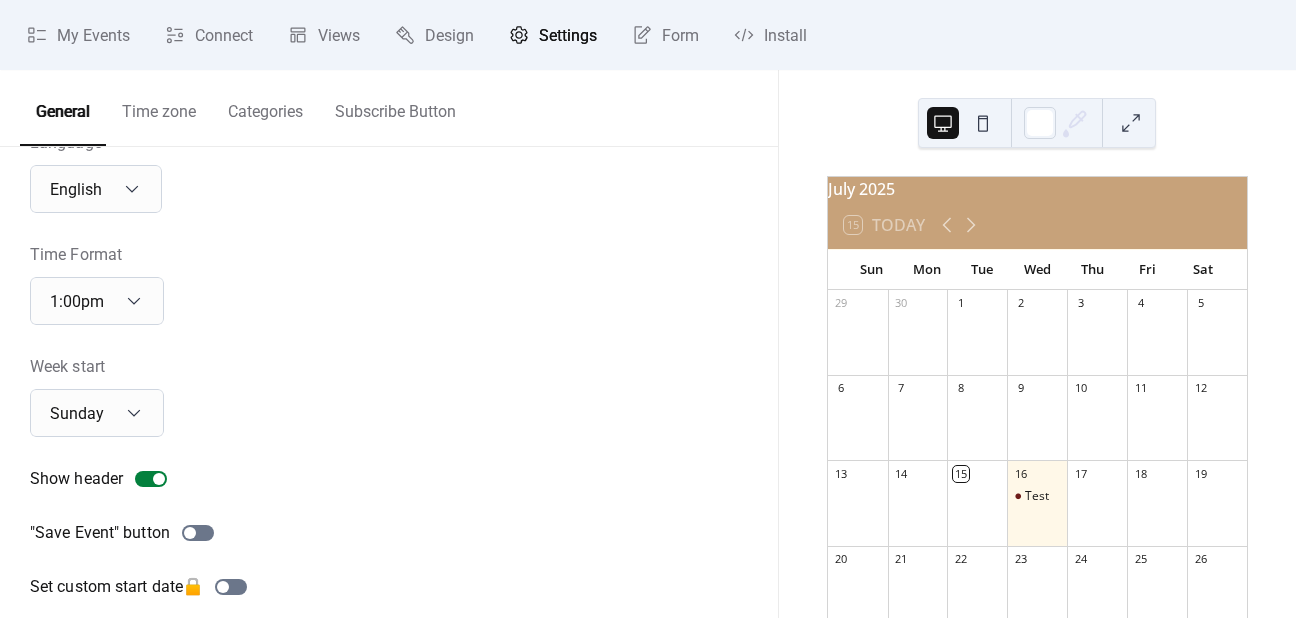 scroll, scrollTop: 100, scrollLeft: 0, axis: vertical 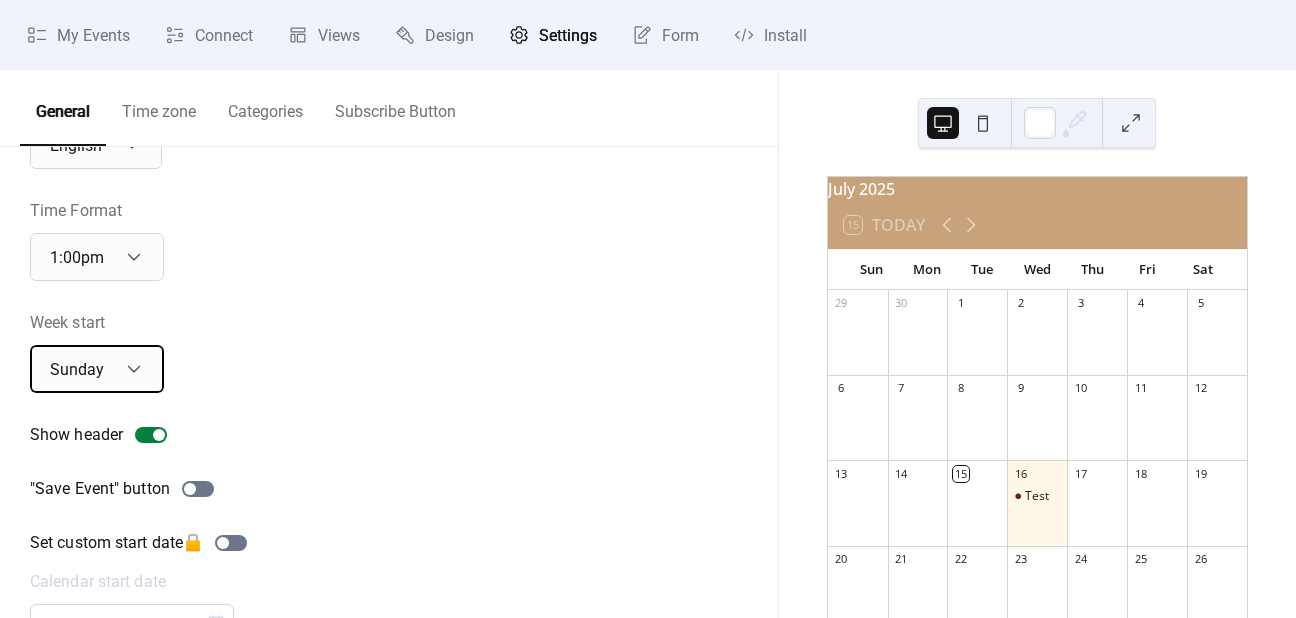 click on "Sunday" at bounding box center (97, 369) 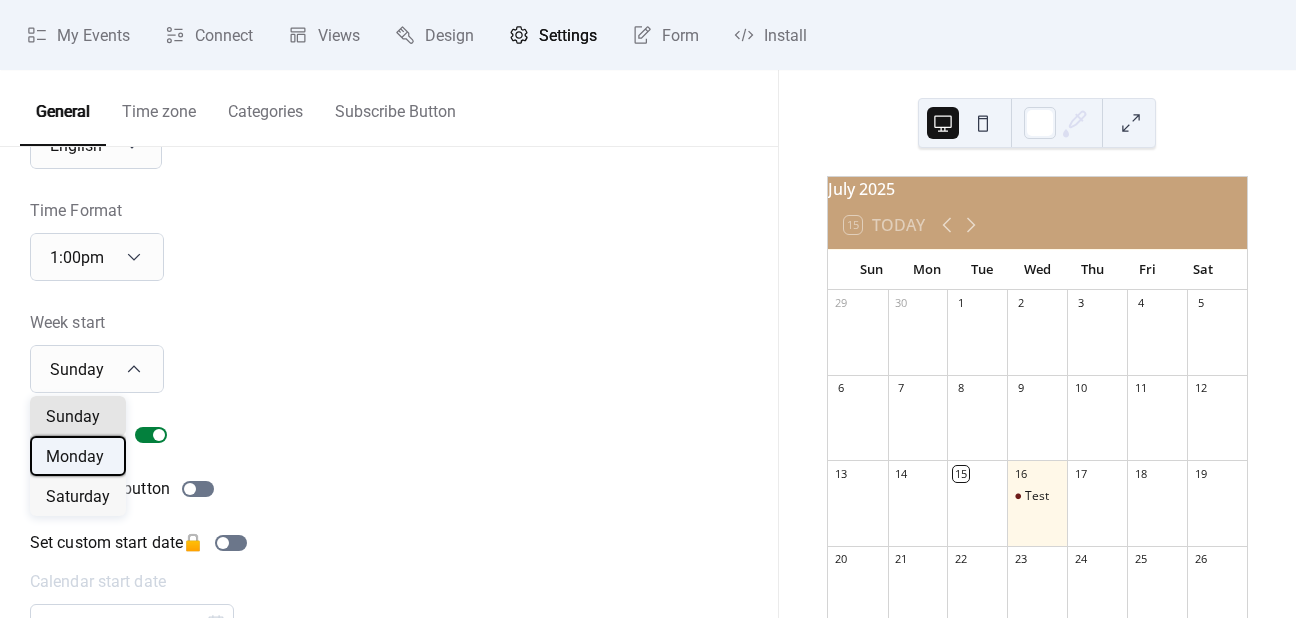 click on "Monday" at bounding box center [75, 457] 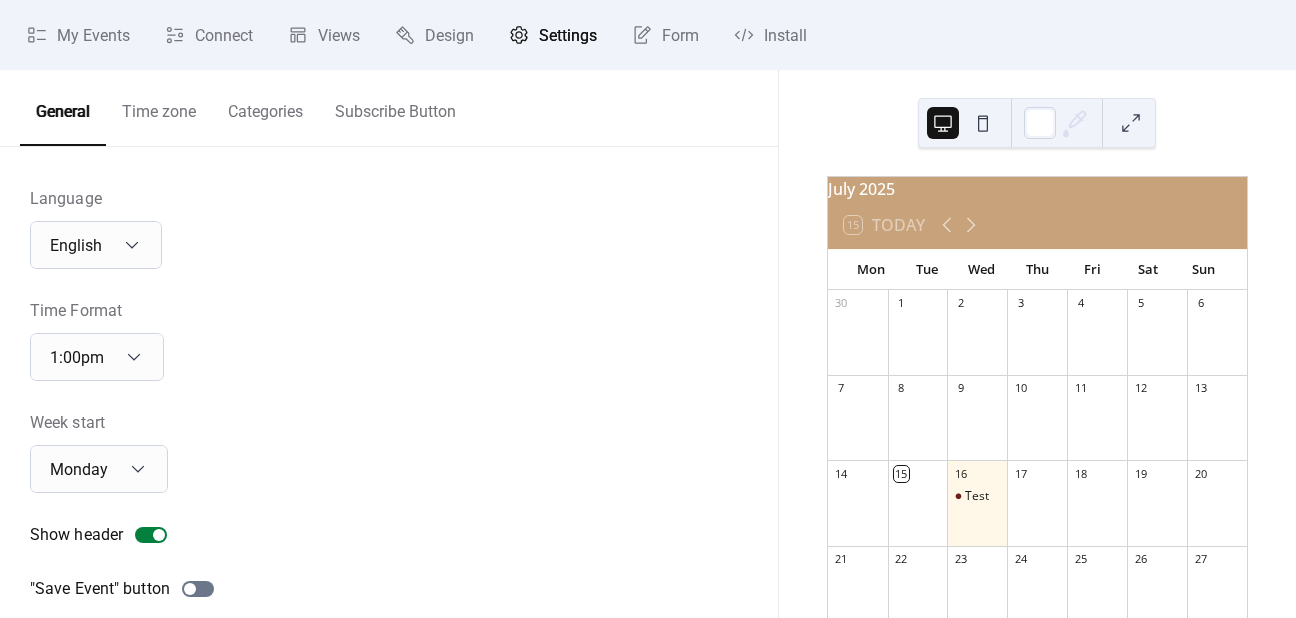 scroll, scrollTop: 0, scrollLeft: 0, axis: both 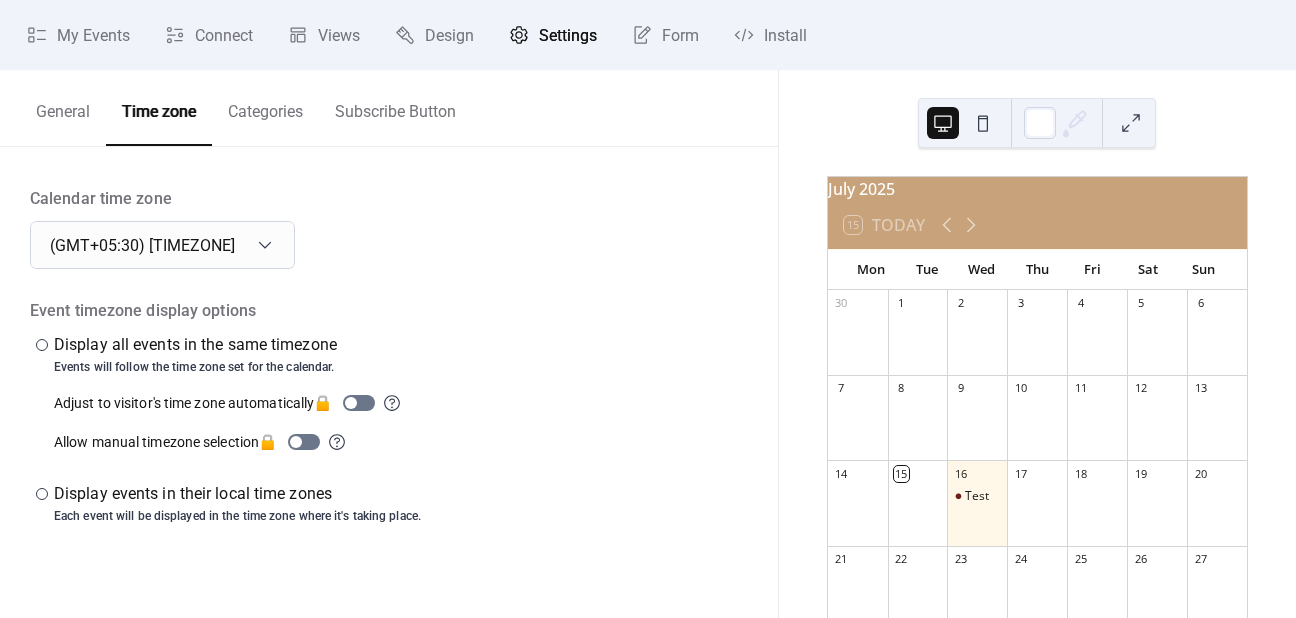 click on "Categories" at bounding box center (265, 107) 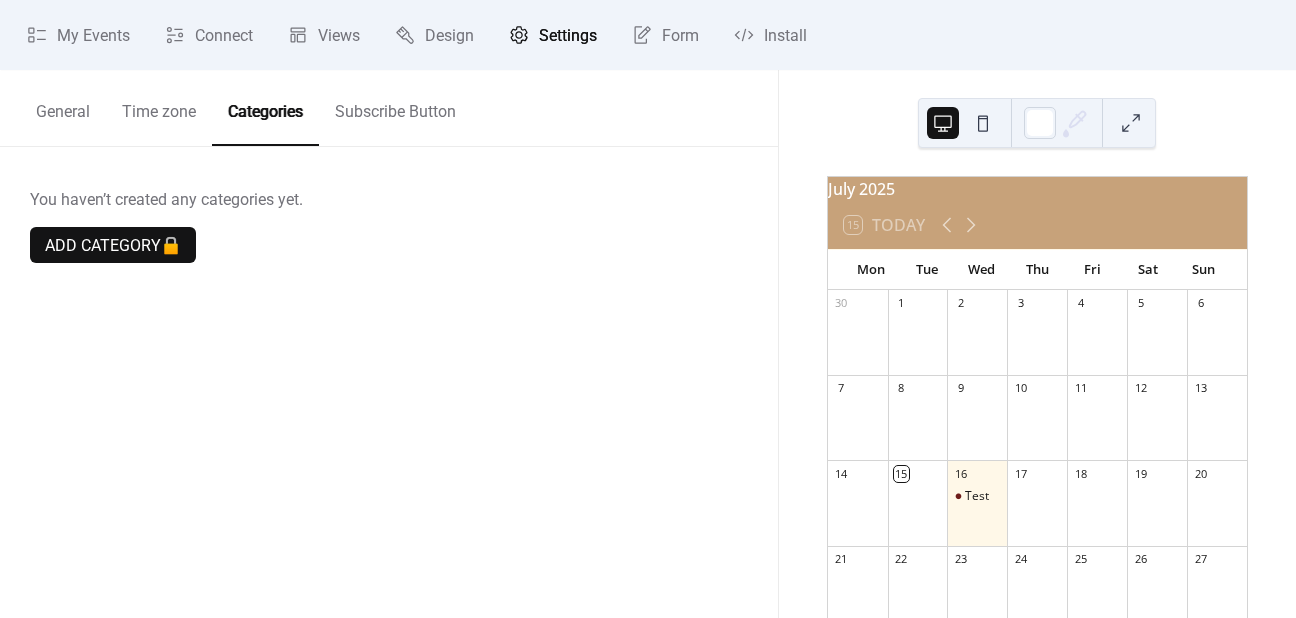 click on "Subscribe Button" at bounding box center (395, 107) 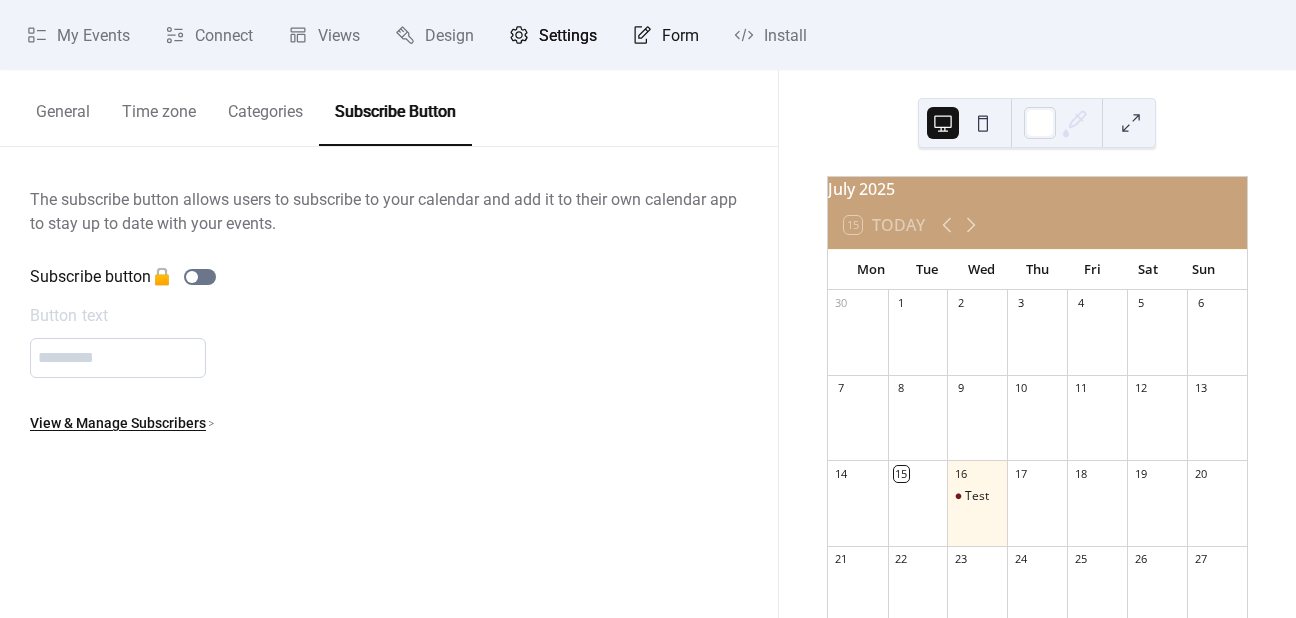 click on "Form" at bounding box center [665, 35] 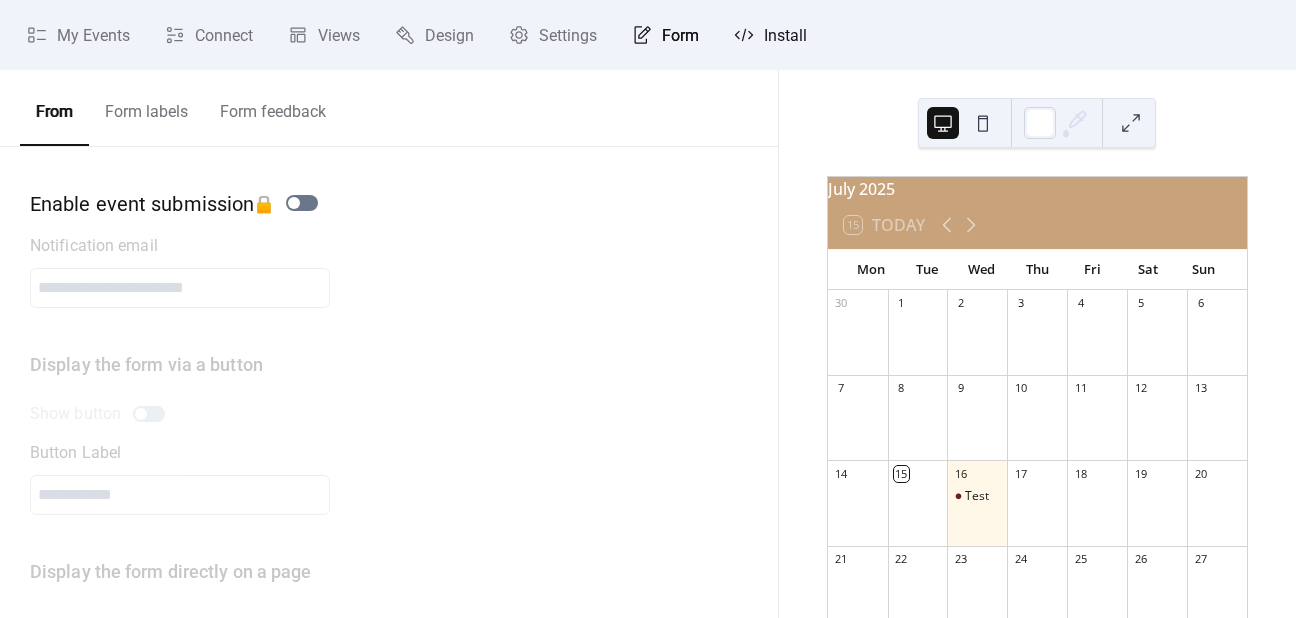 click on "Install" at bounding box center [785, 36] 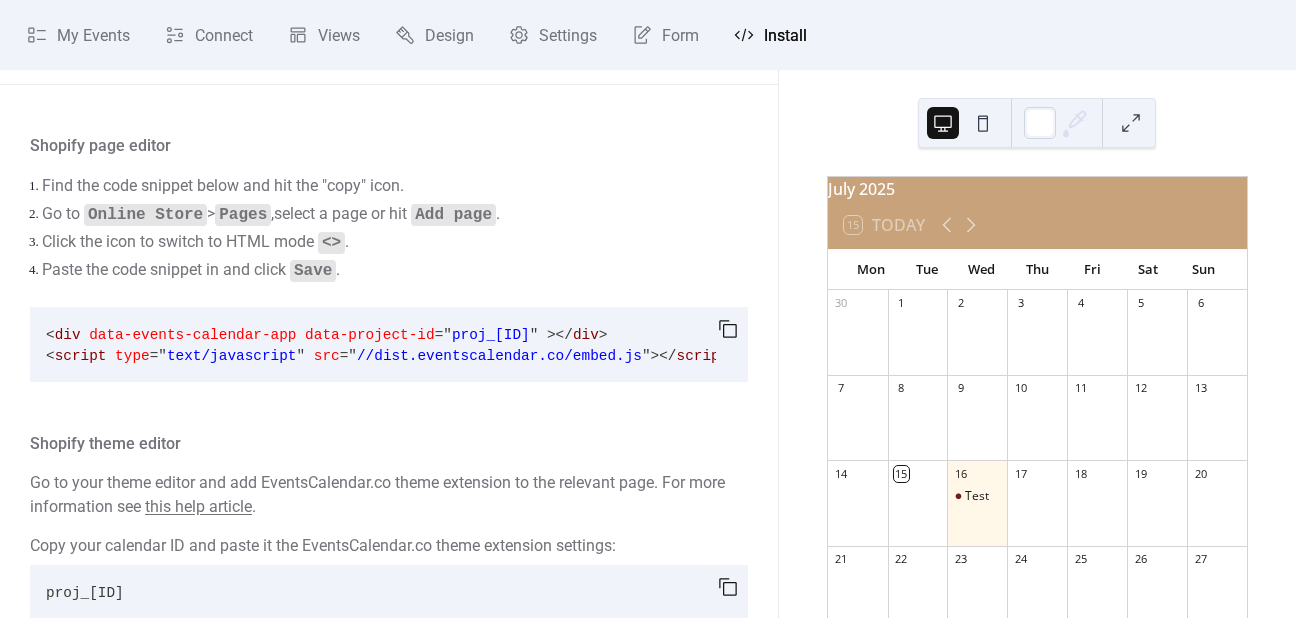 scroll, scrollTop: 100, scrollLeft: 0, axis: vertical 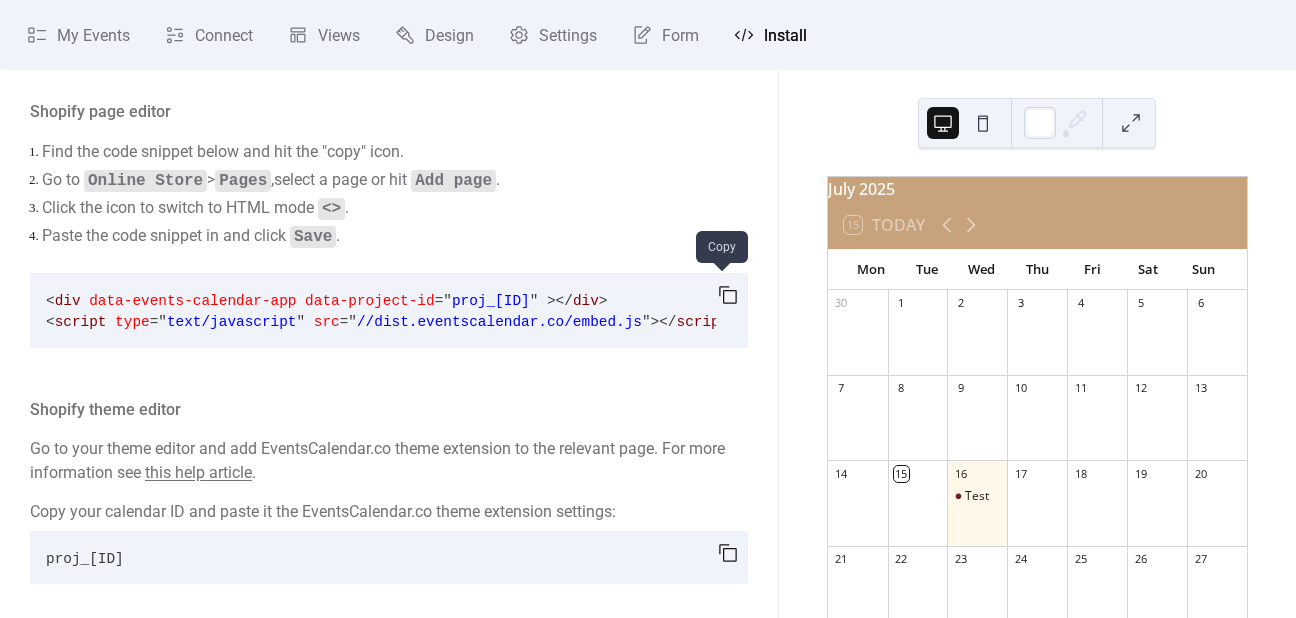 click at bounding box center (728, 295) 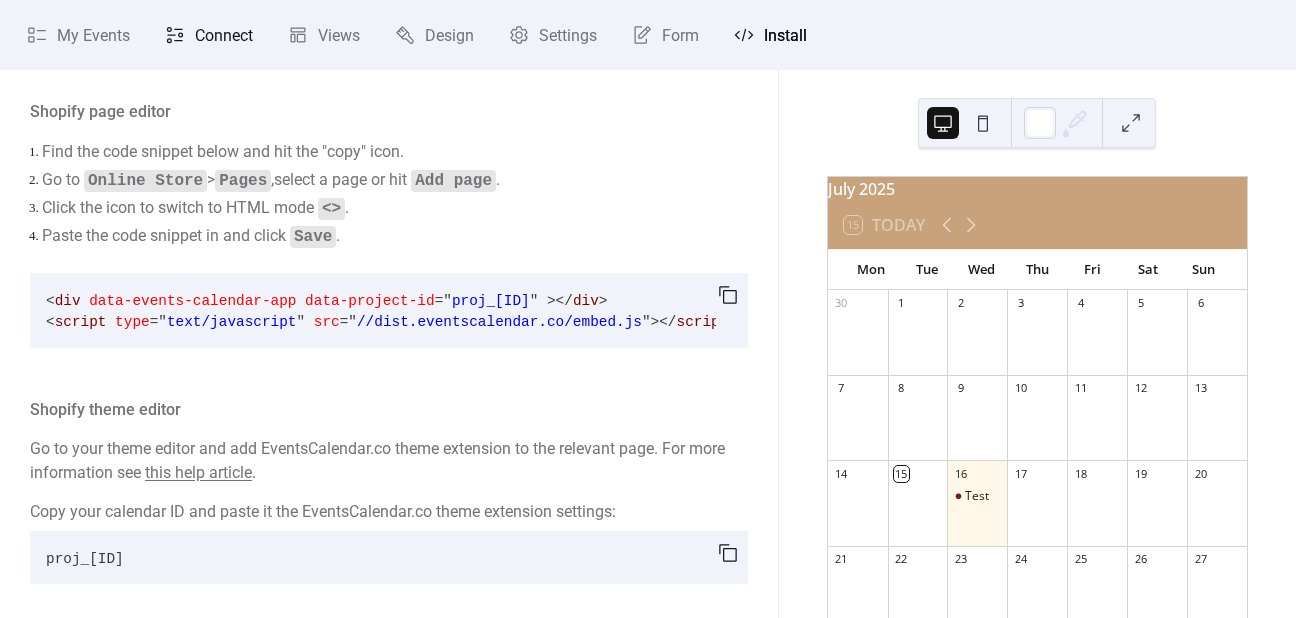 click on "Connect" at bounding box center [224, 36] 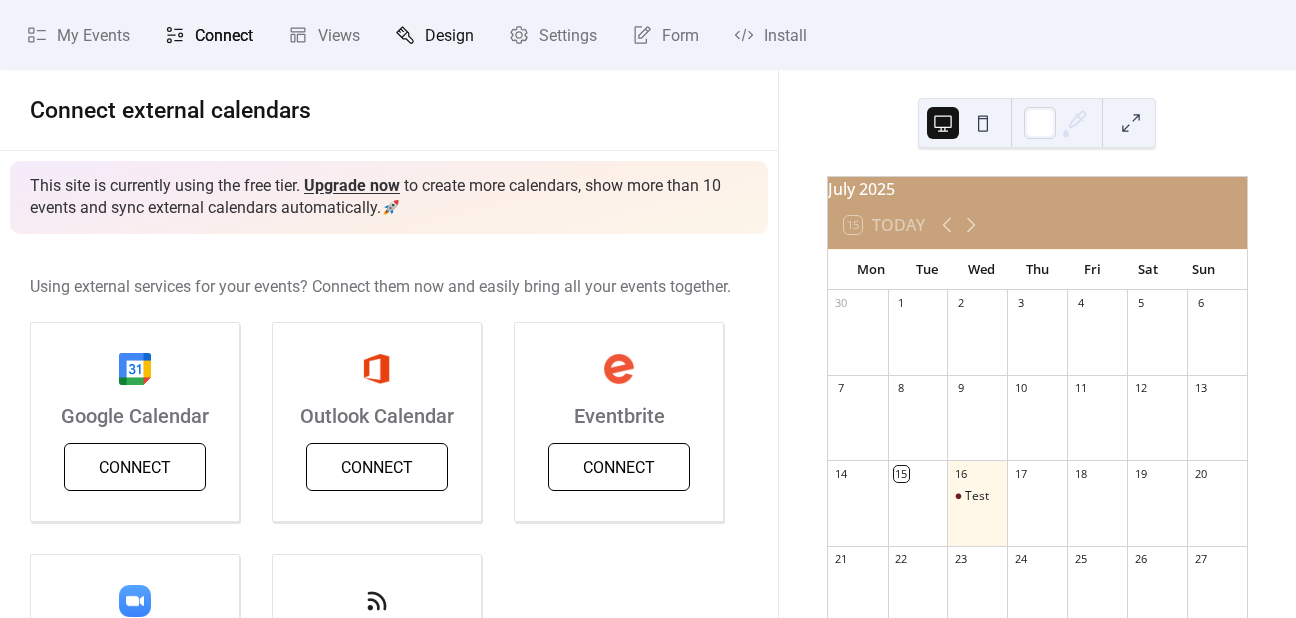 click on "Design" at bounding box center [449, 36] 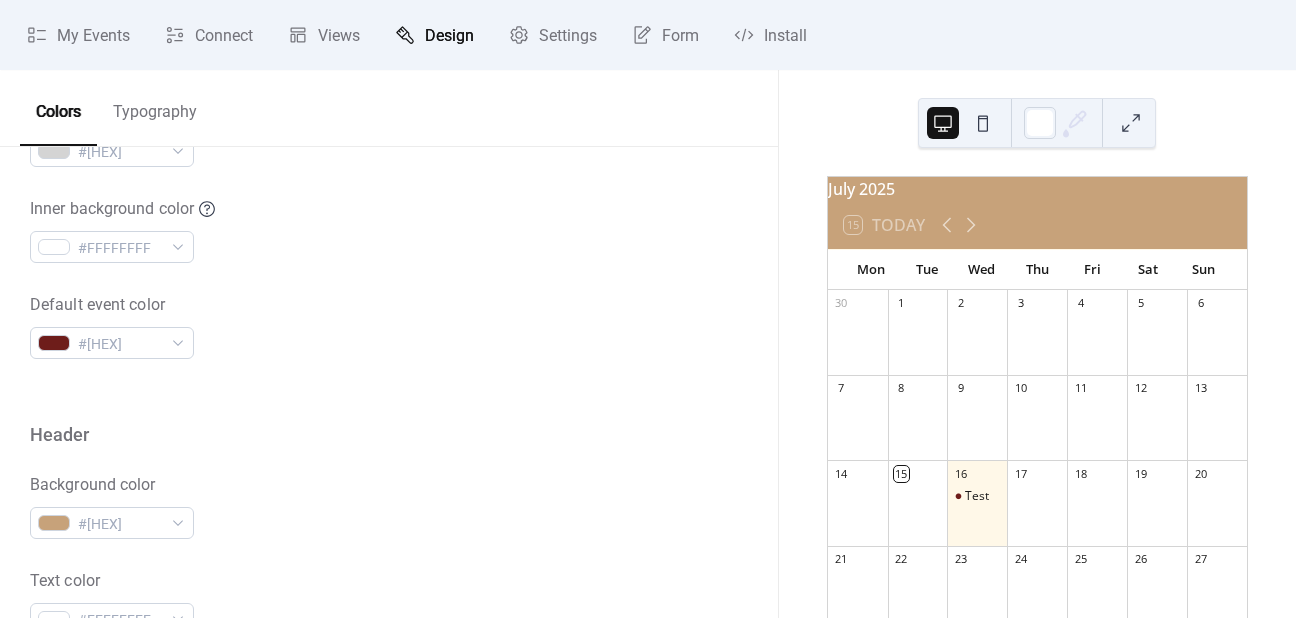scroll, scrollTop: 900, scrollLeft: 0, axis: vertical 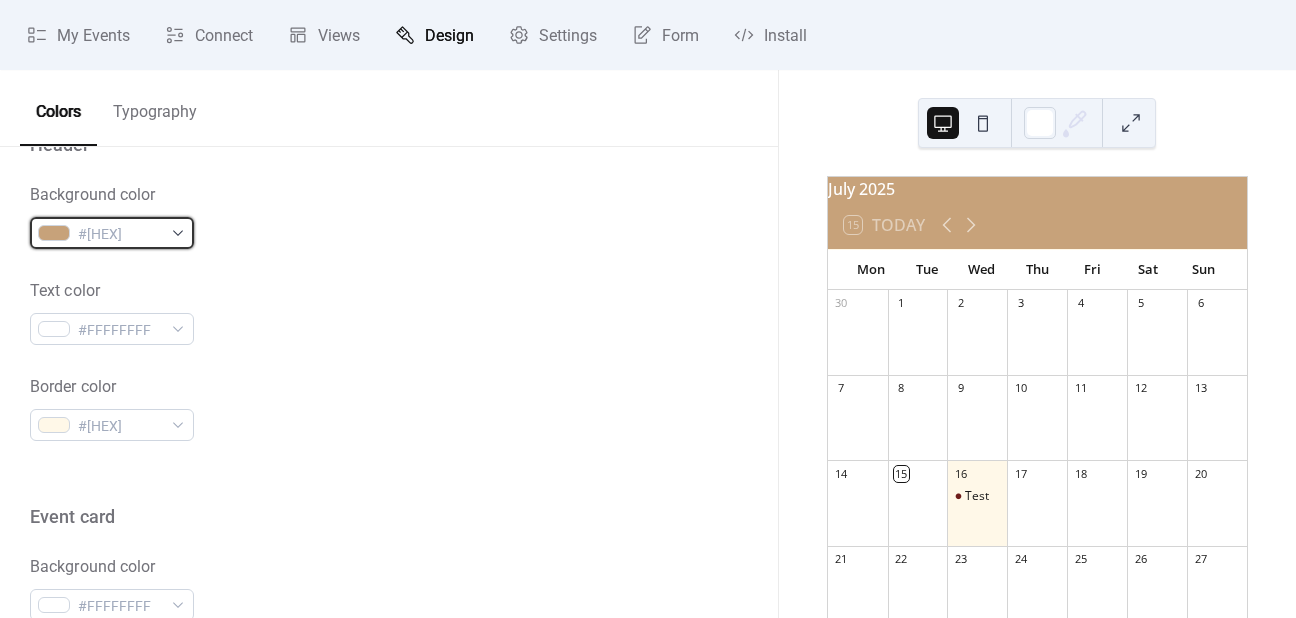 click on "#[HEX]" at bounding box center (120, 234) 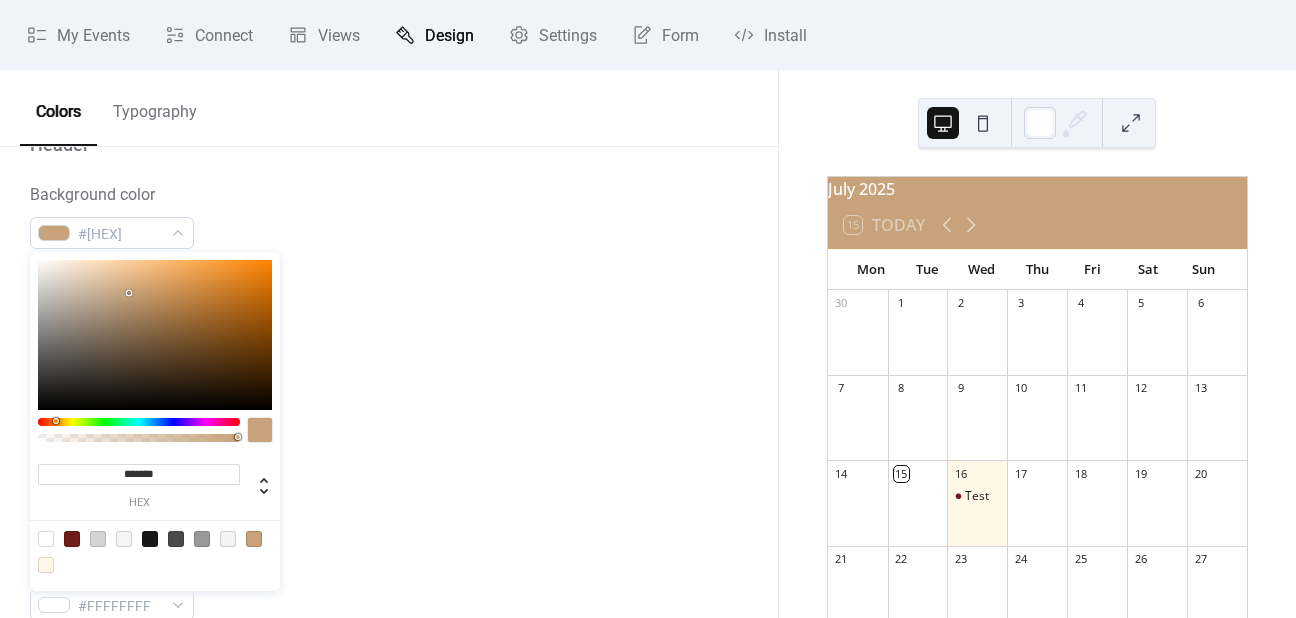 click on "*******" at bounding box center [139, 474] 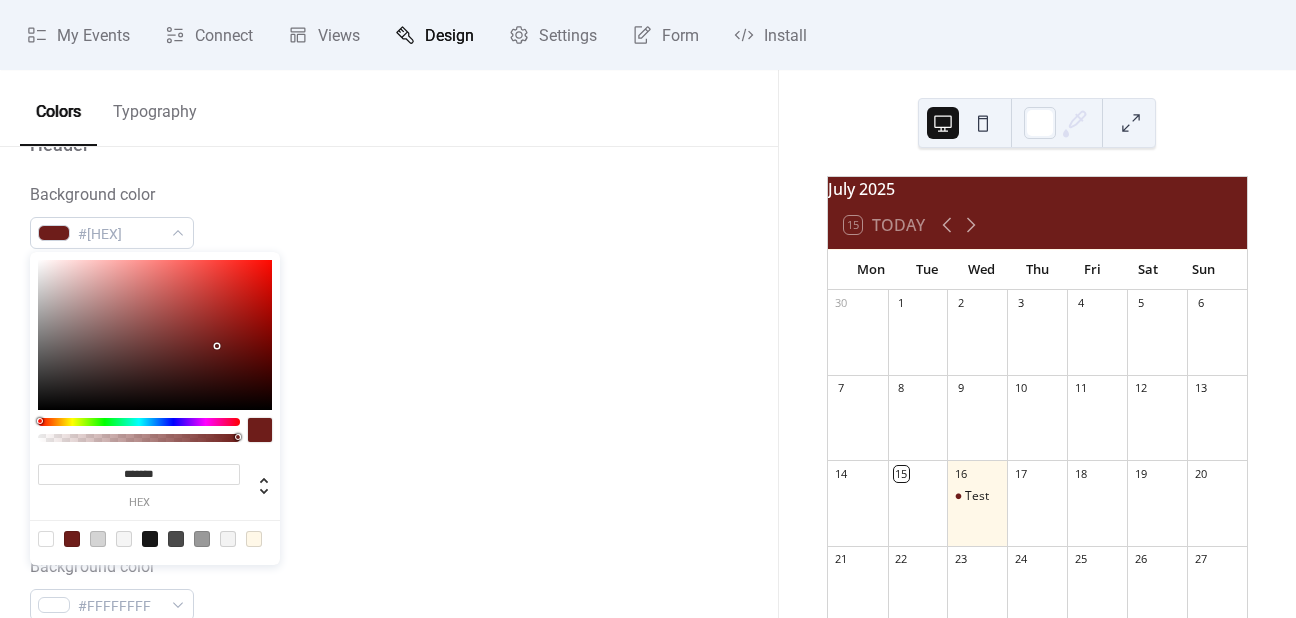 click on "Background color #[HEX]" at bounding box center (389, 216) 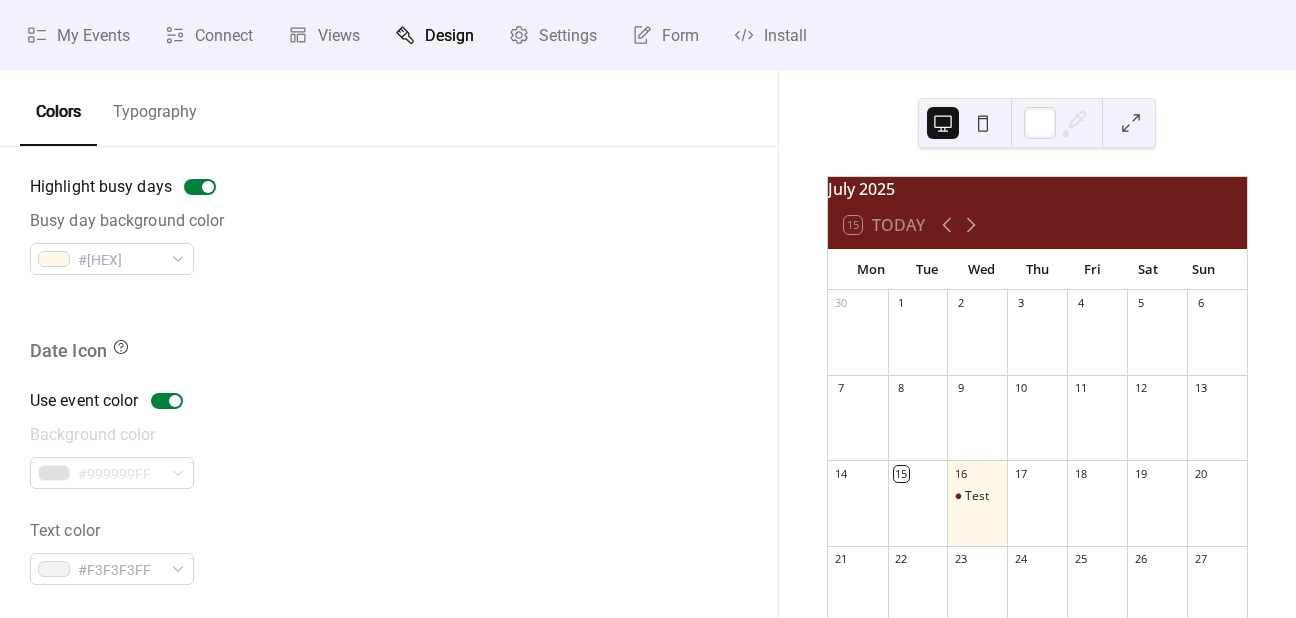 scroll, scrollTop: 1467, scrollLeft: 0, axis: vertical 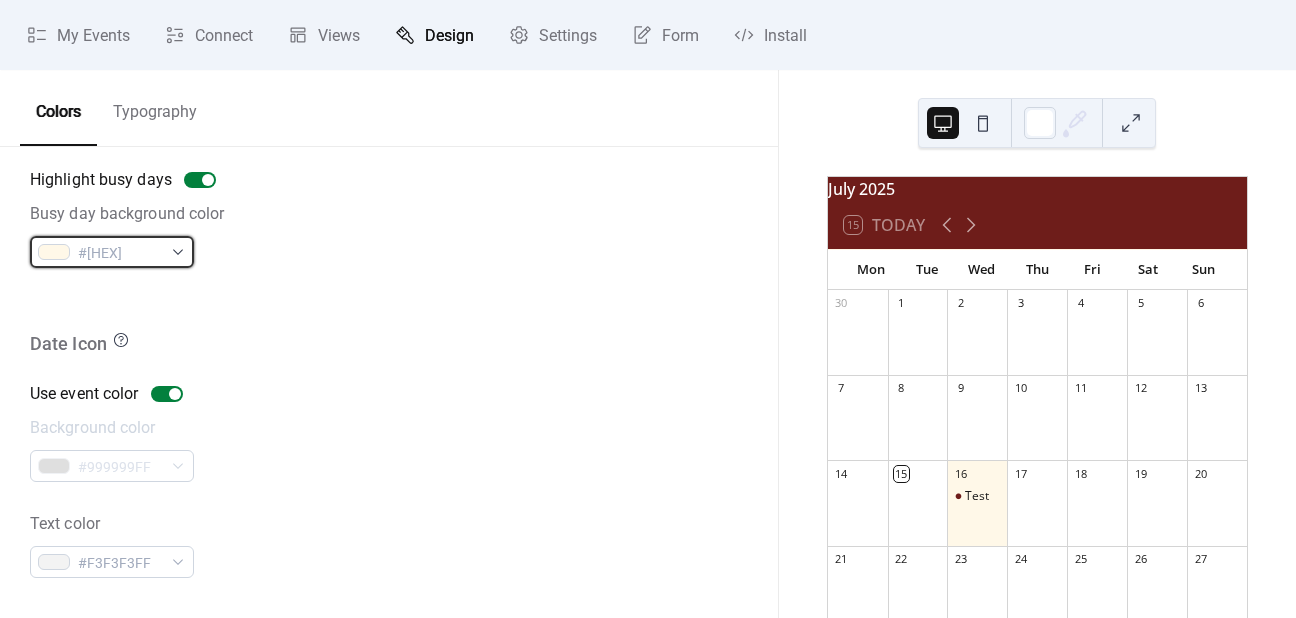 click on "#[HEX]" at bounding box center [120, 253] 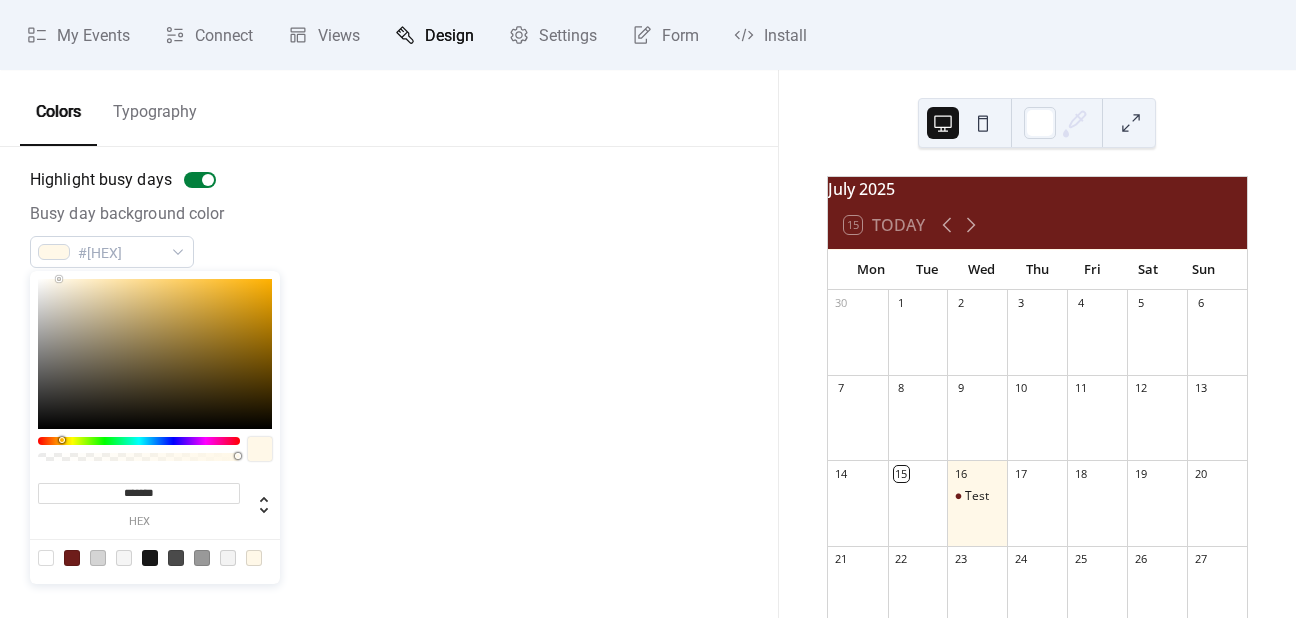 click on "*******" at bounding box center (139, 493) 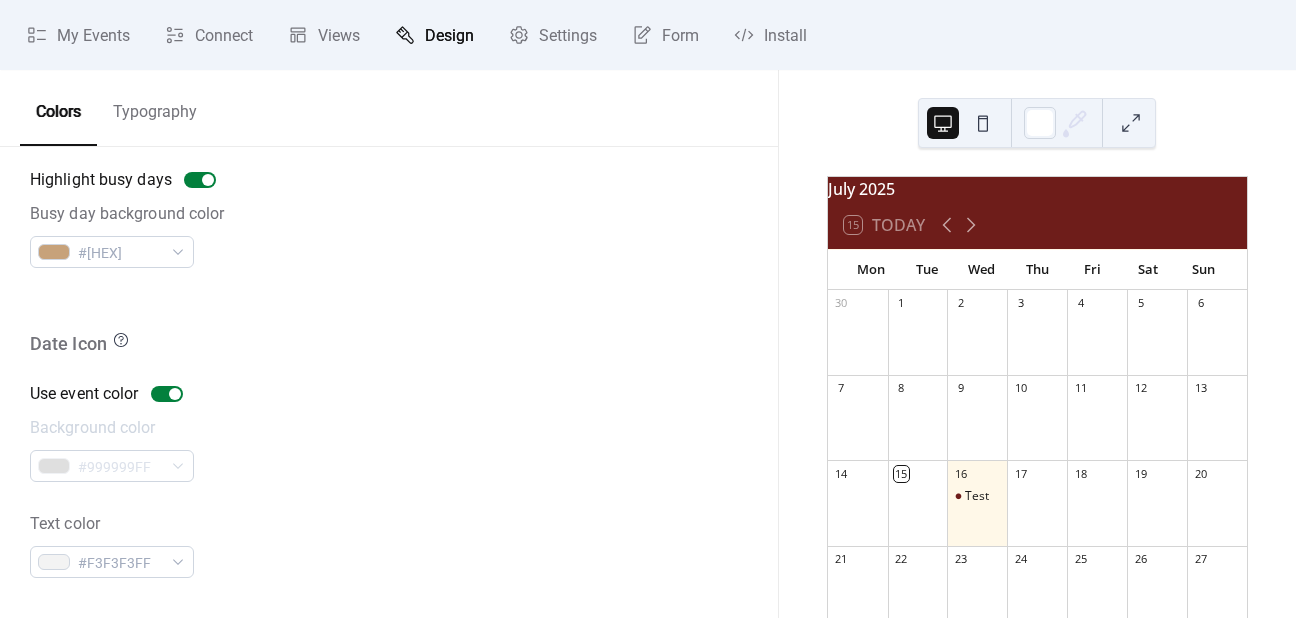 click on "Date Icon" at bounding box center (389, 349) 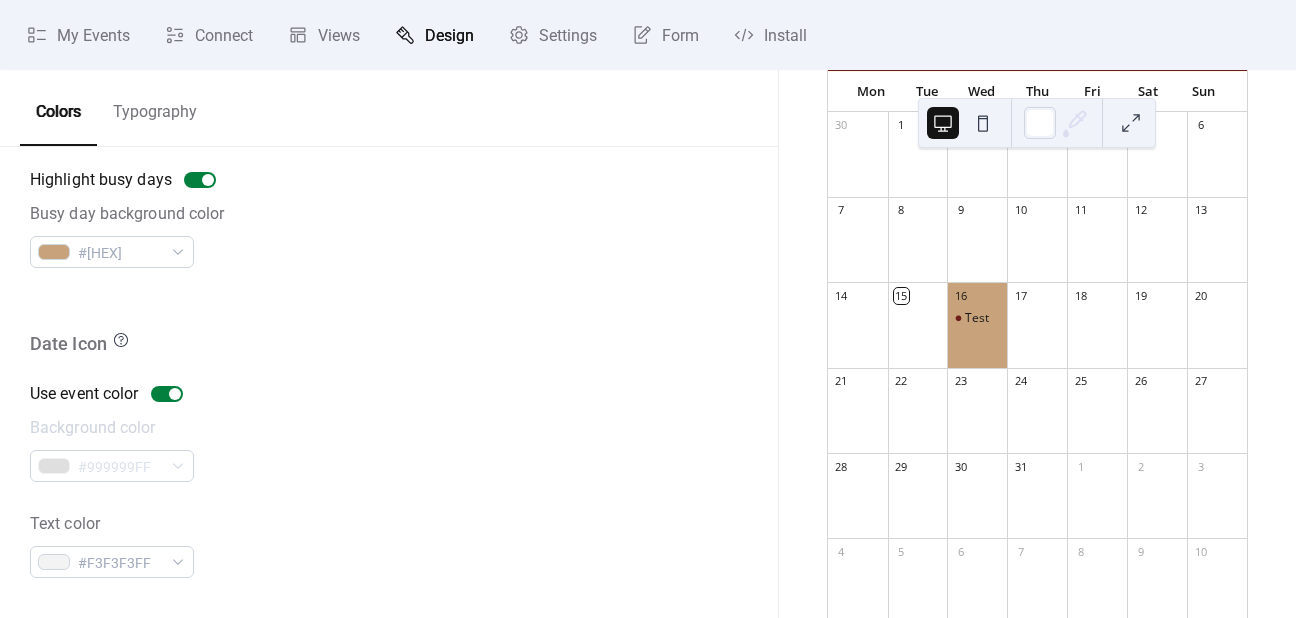 scroll, scrollTop: 144, scrollLeft: 0, axis: vertical 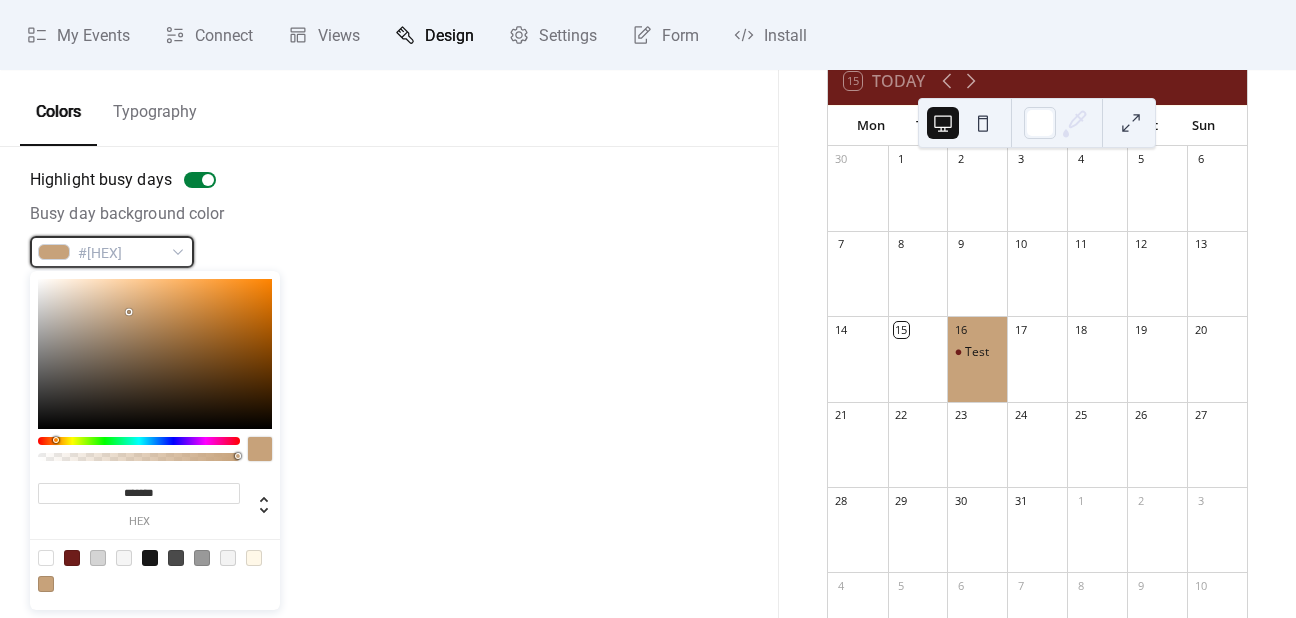 drag, startPoint x: 142, startPoint y: 257, endPoint x: 122, endPoint y: 276, distance: 27.58623 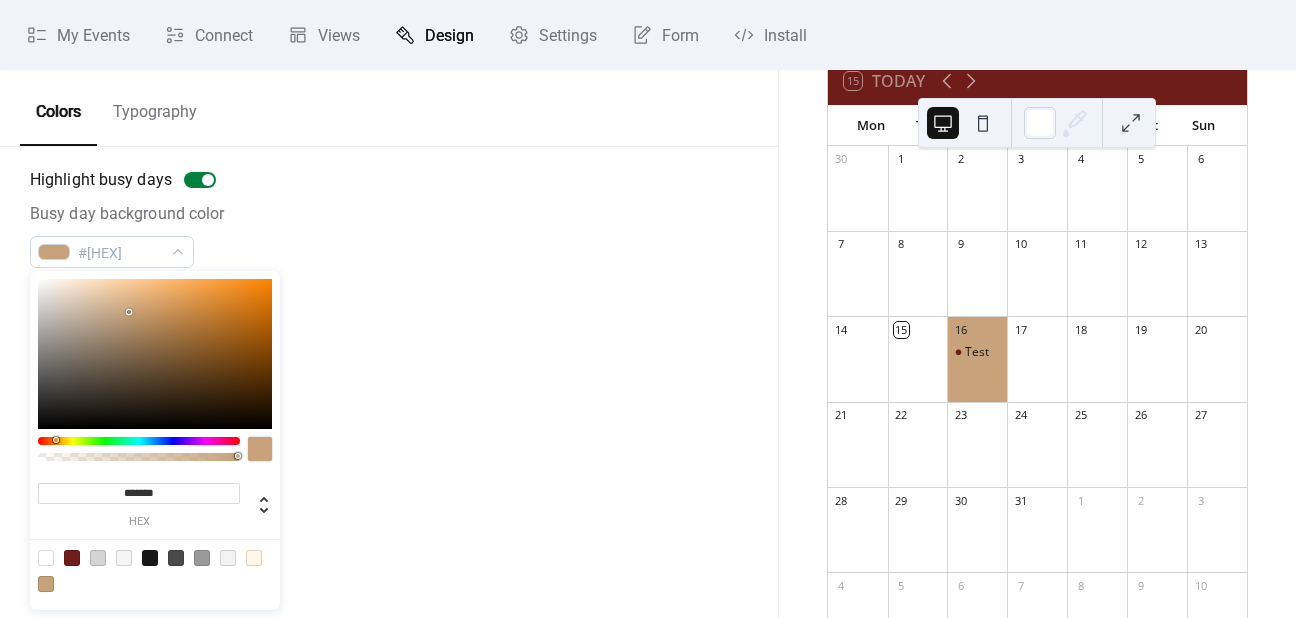 click at bounding box center (254, 558) 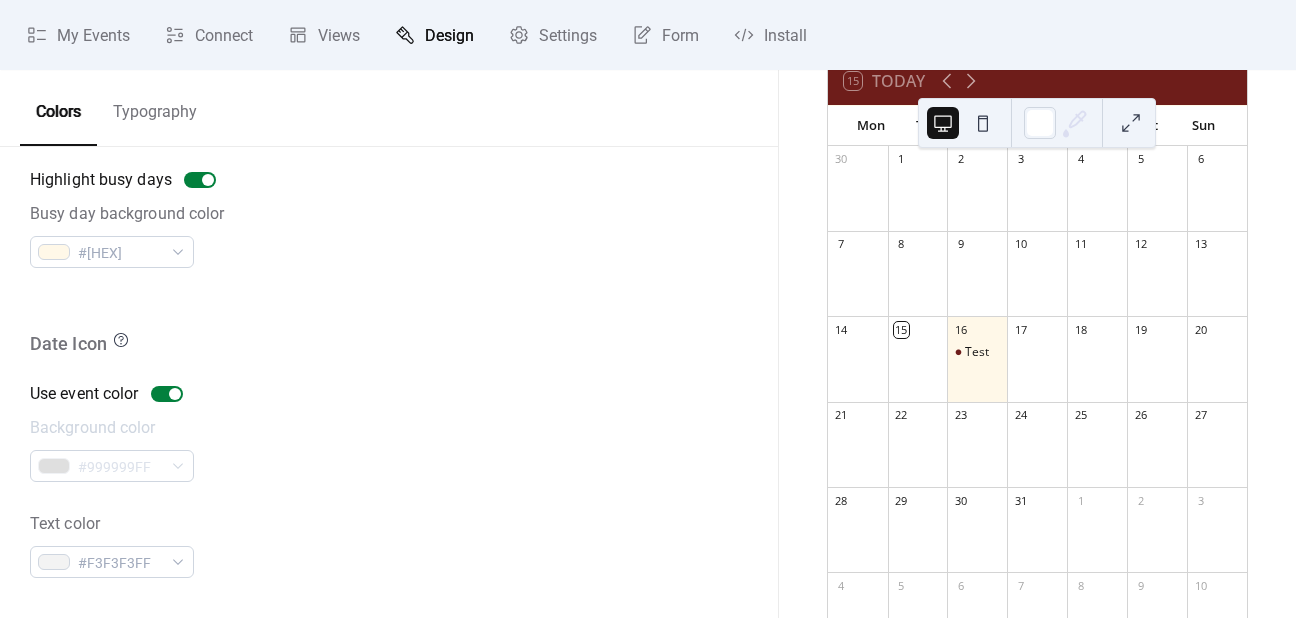 click at bounding box center [389, 300] 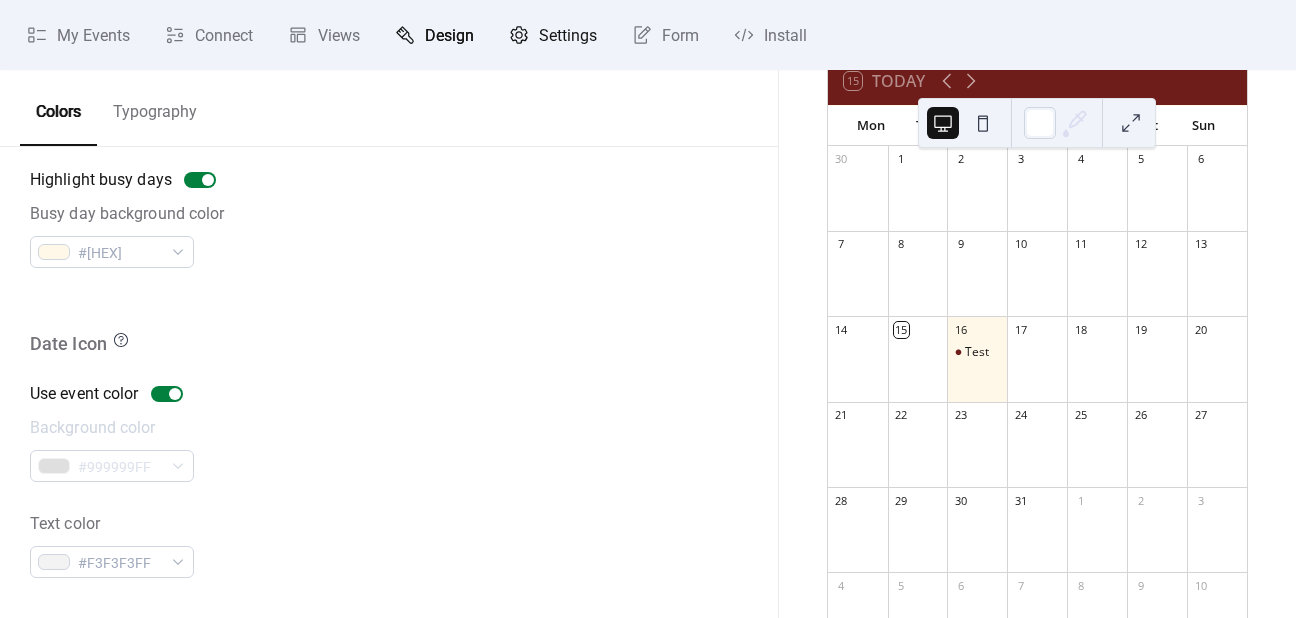 click on "Settings" at bounding box center [568, 36] 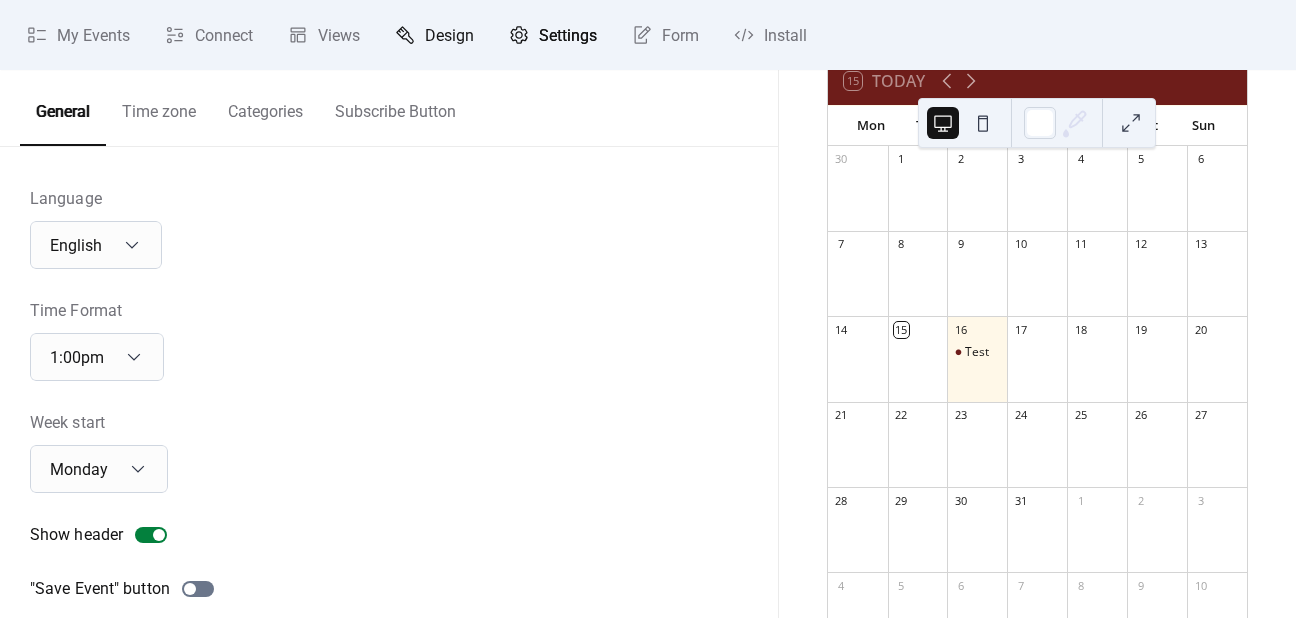 click on "Design" at bounding box center [434, 35] 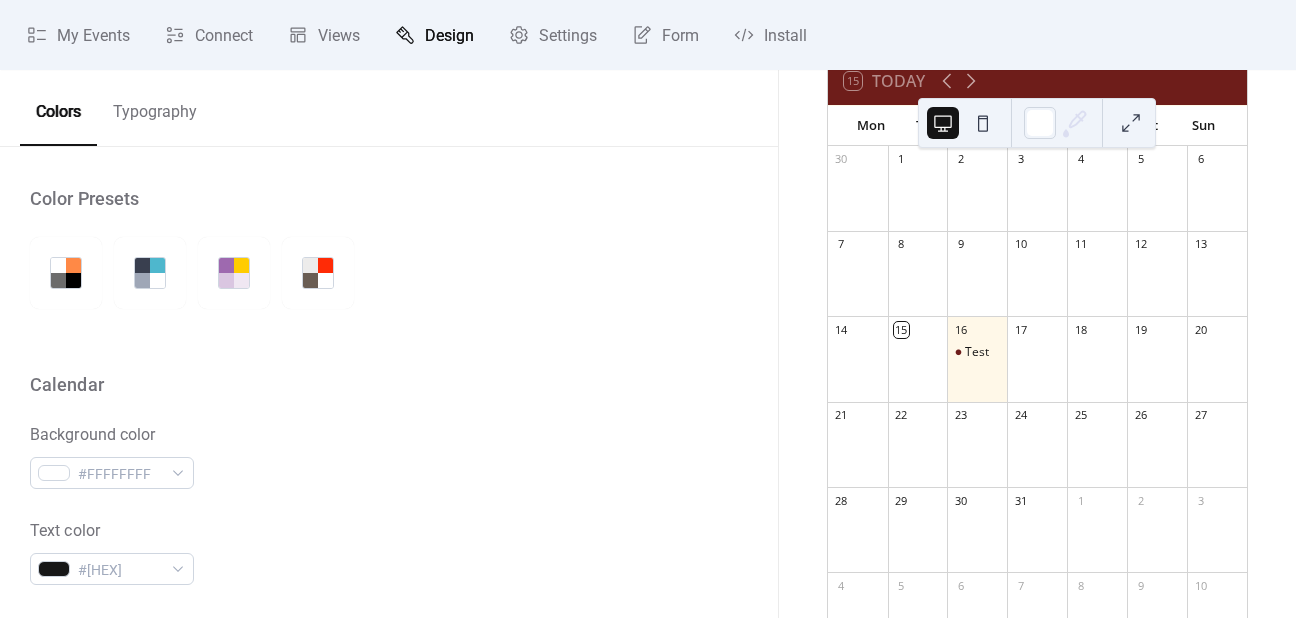 click on "Typography" at bounding box center [155, 107] 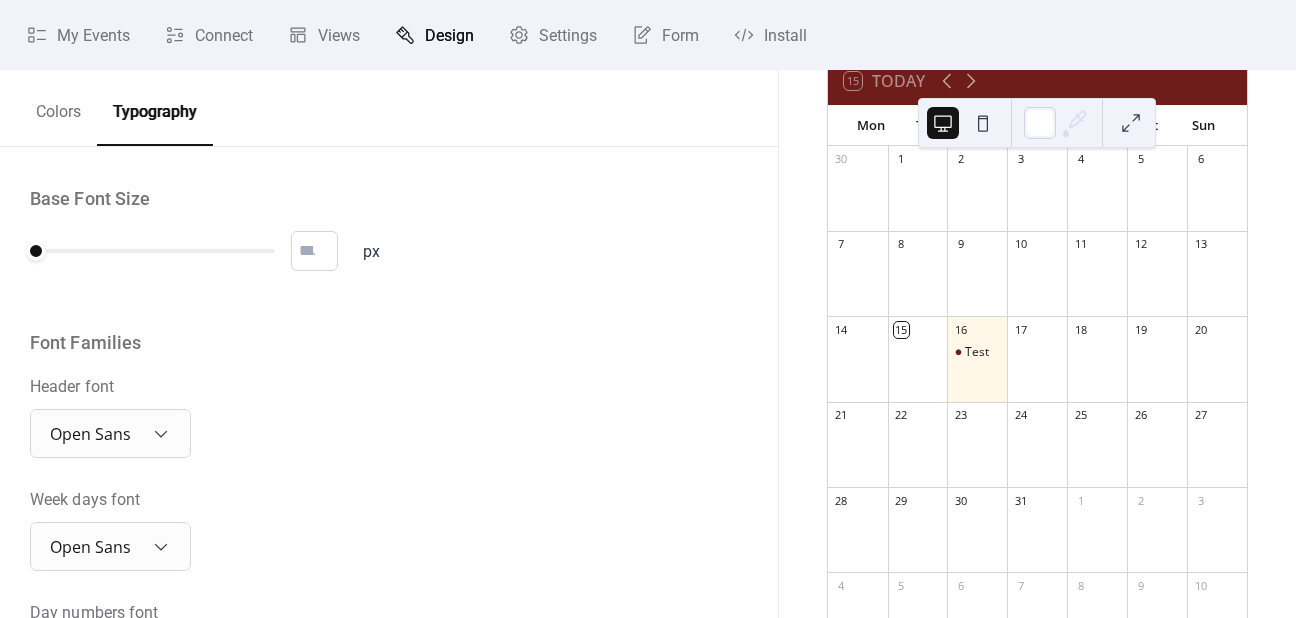 scroll, scrollTop: 200, scrollLeft: 0, axis: vertical 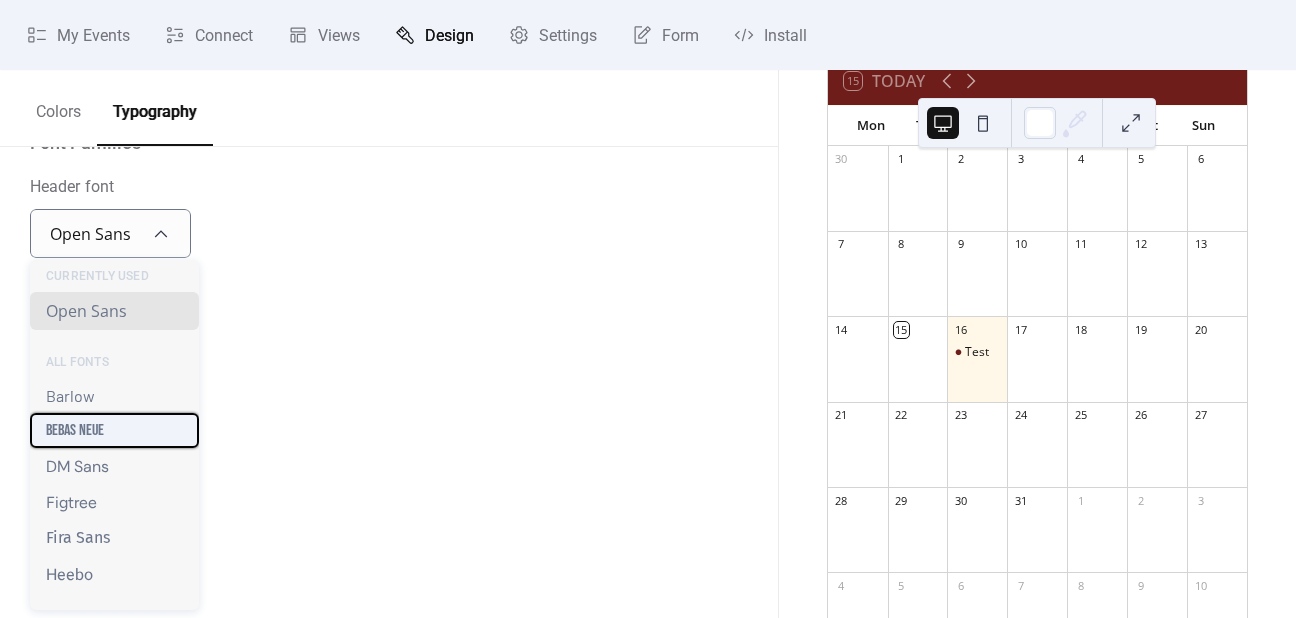 click on "Bebas Neue" at bounding box center (75, 430) 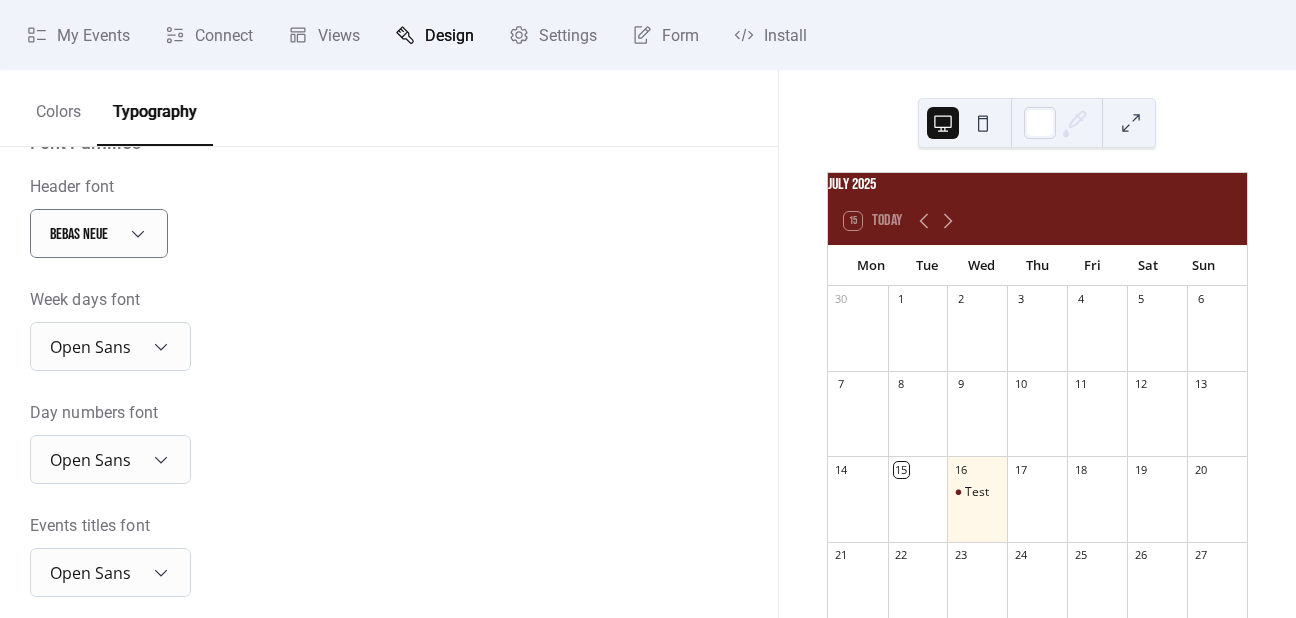 scroll, scrollTop: 0, scrollLeft: 0, axis: both 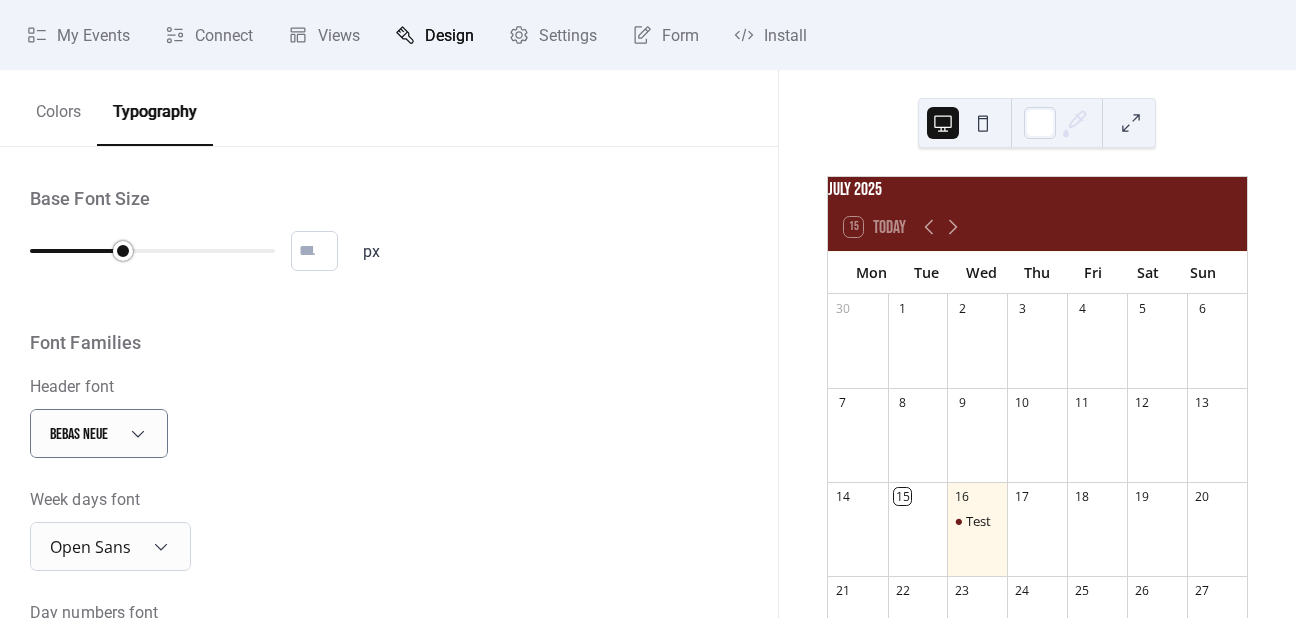 type on "**" 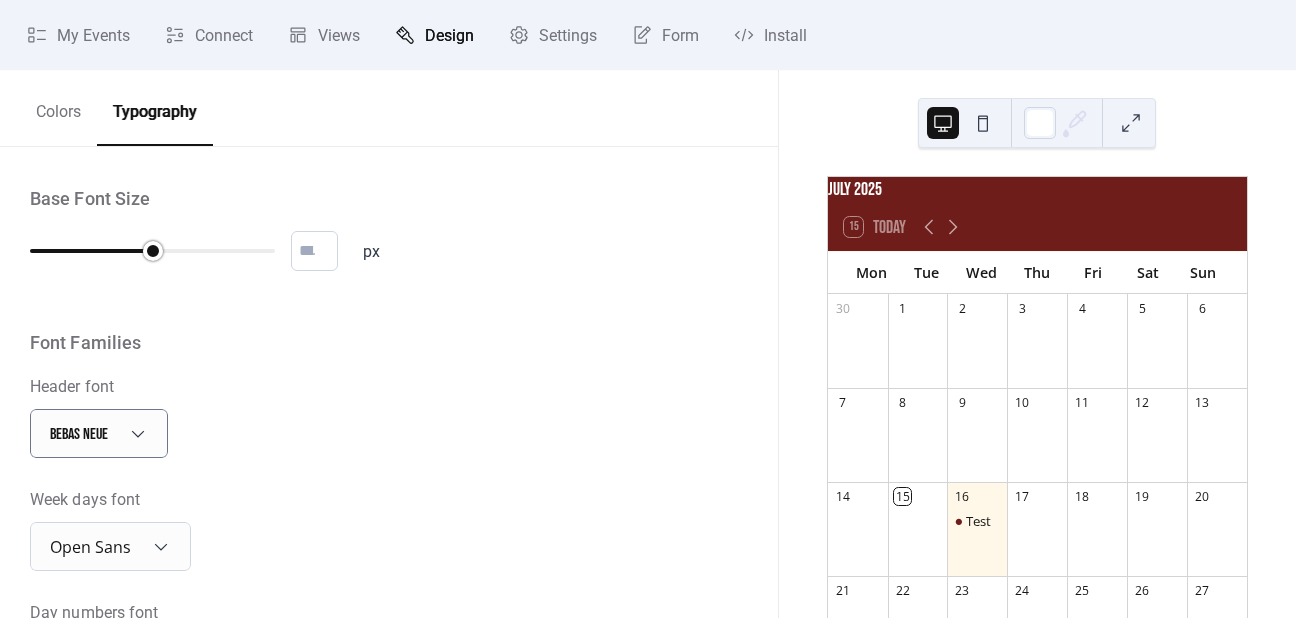 drag, startPoint x: 36, startPoint y: 253, endPoint x: 149, endPoint y: 280, distance: 116.18089 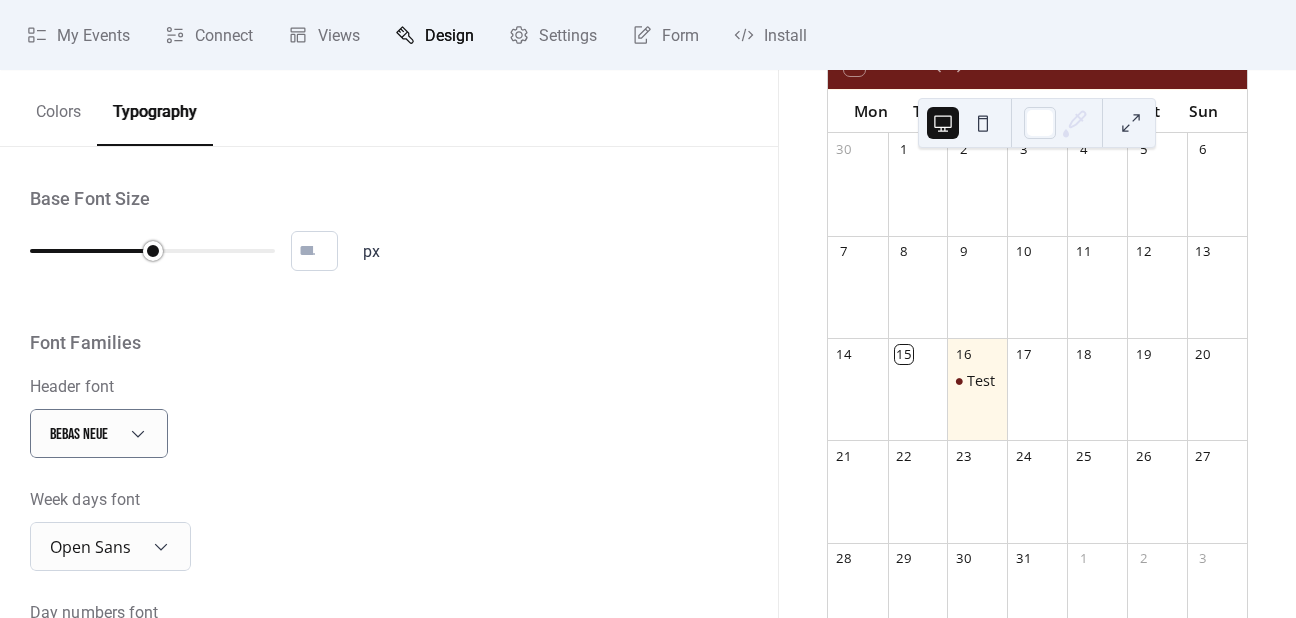 scroll, scrollTop: 200, scrollLeft: 0, axis: vertical 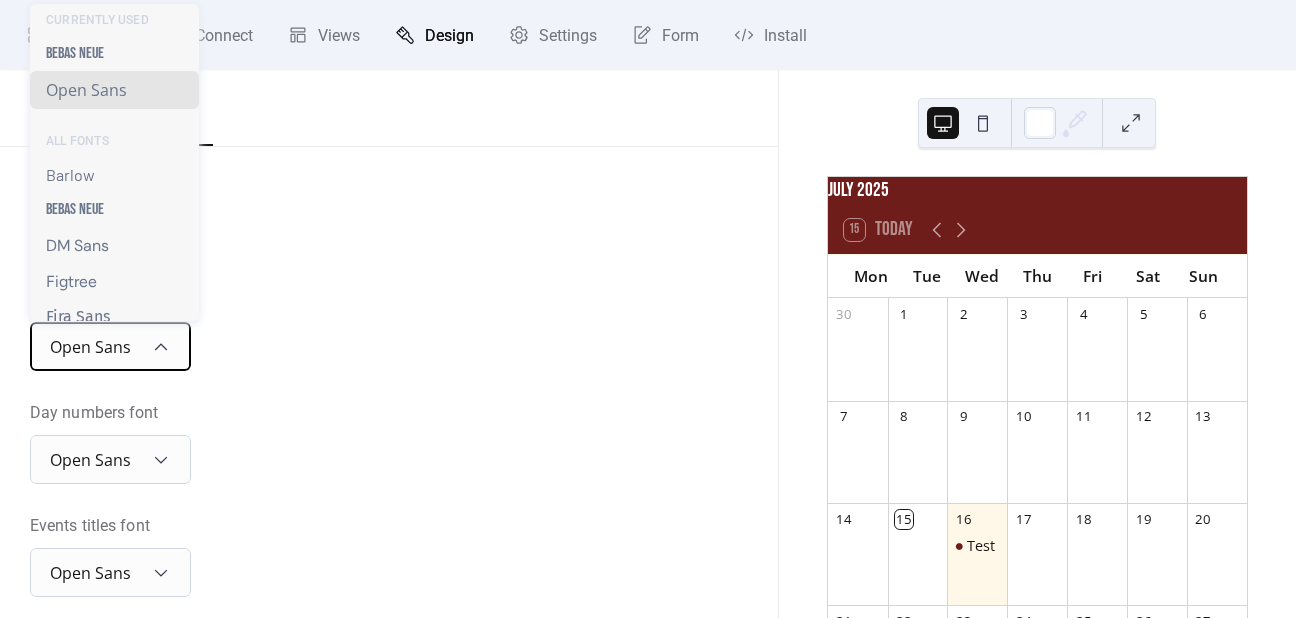 click on "Open Sans" at bounding box center [90, 347] 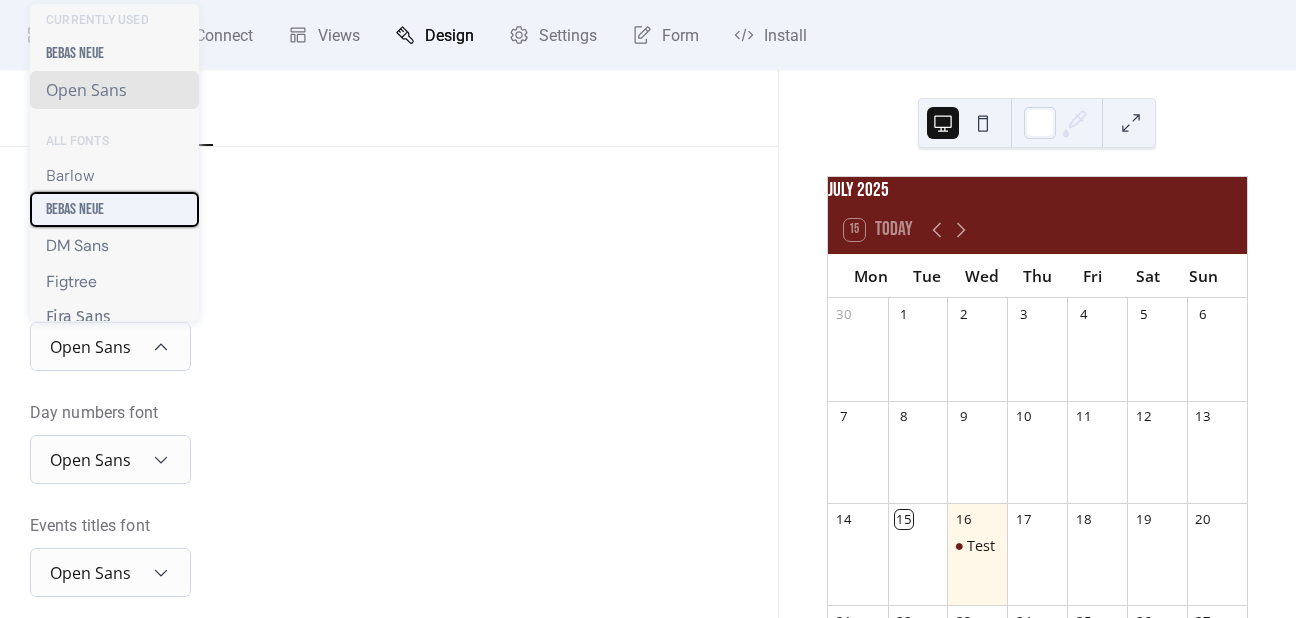 click on "Bebas Neue" at bounding box center (75, 209) 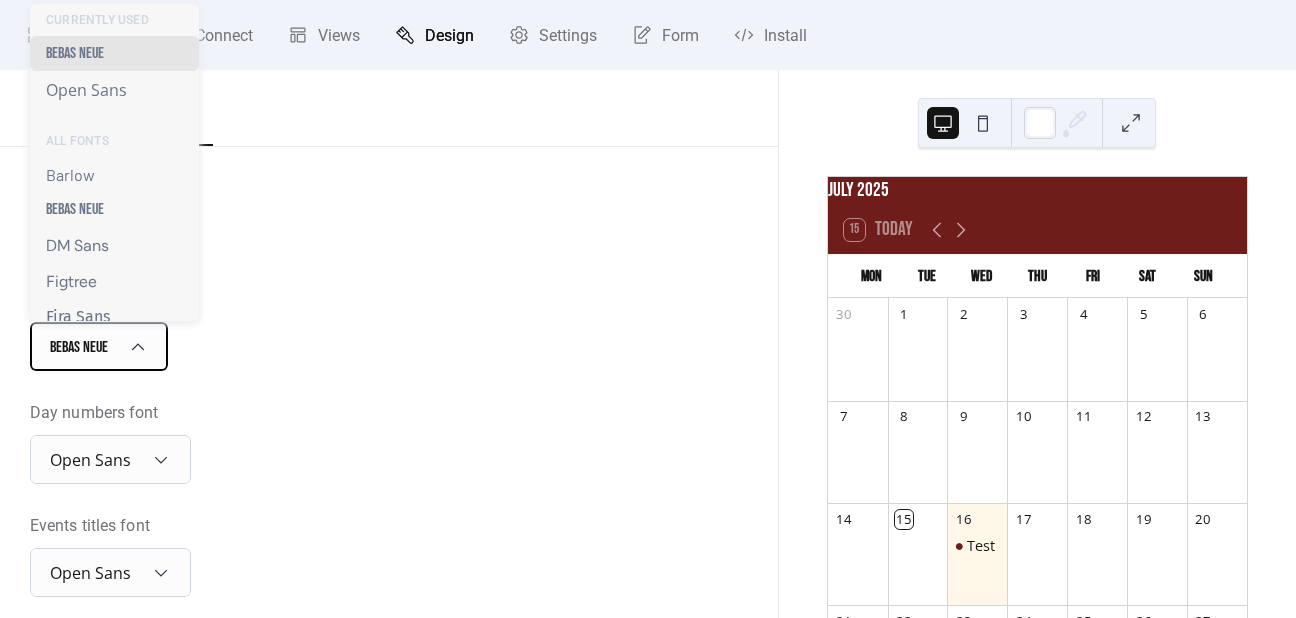 click on "Bebas Neue" at bounding box center (79, 347) 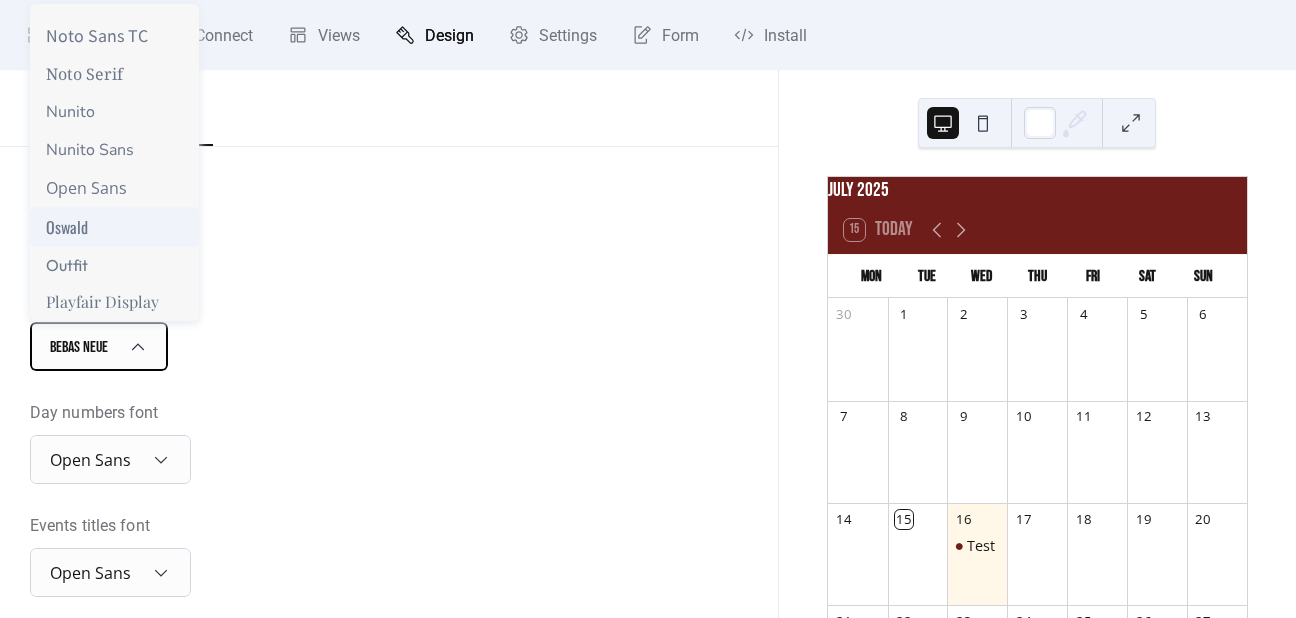 scroll, scrollTop: 1200, scrollLeft: 0, axis: vertical 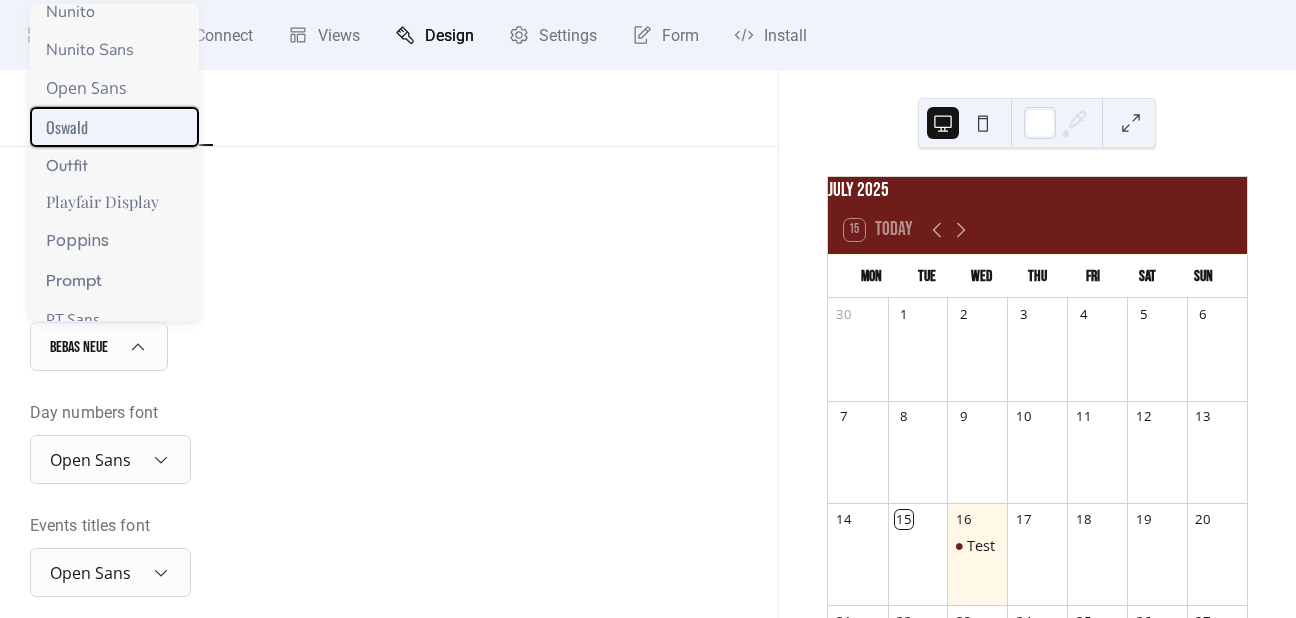 click on "Oswald" at bounding box center [67, 127] 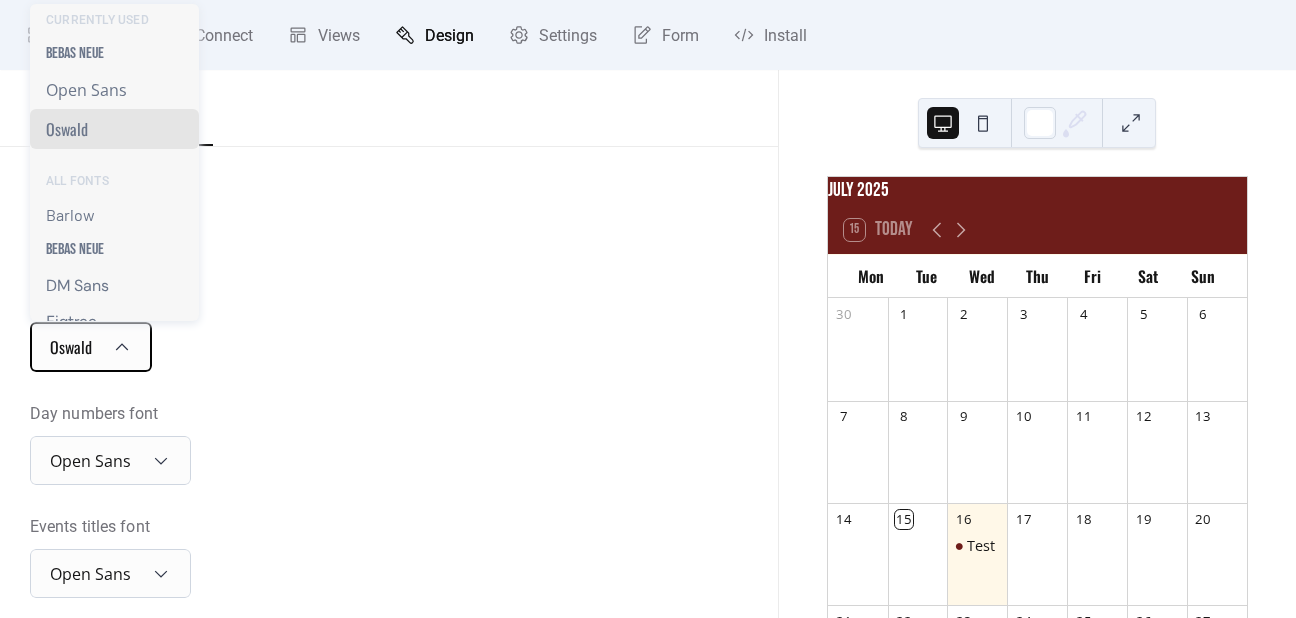 click on "Oswald" at bounding box center [71, 348] 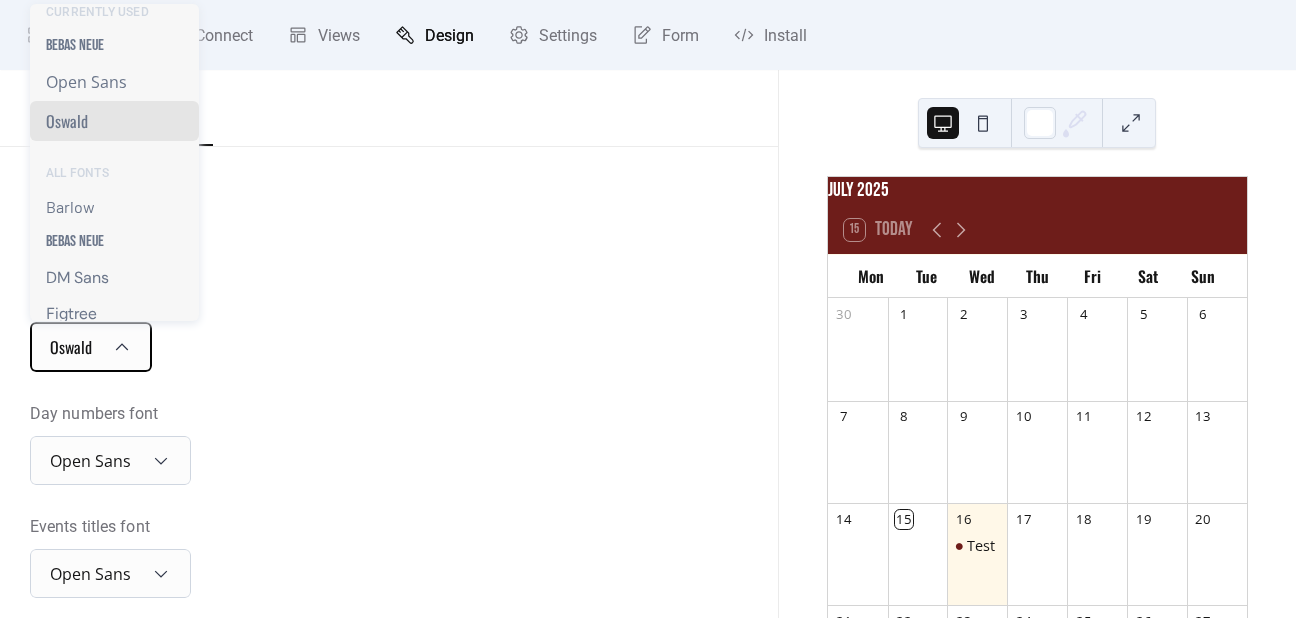 scroll, scrollTop: 0, scrollLeft: 0, axis: both 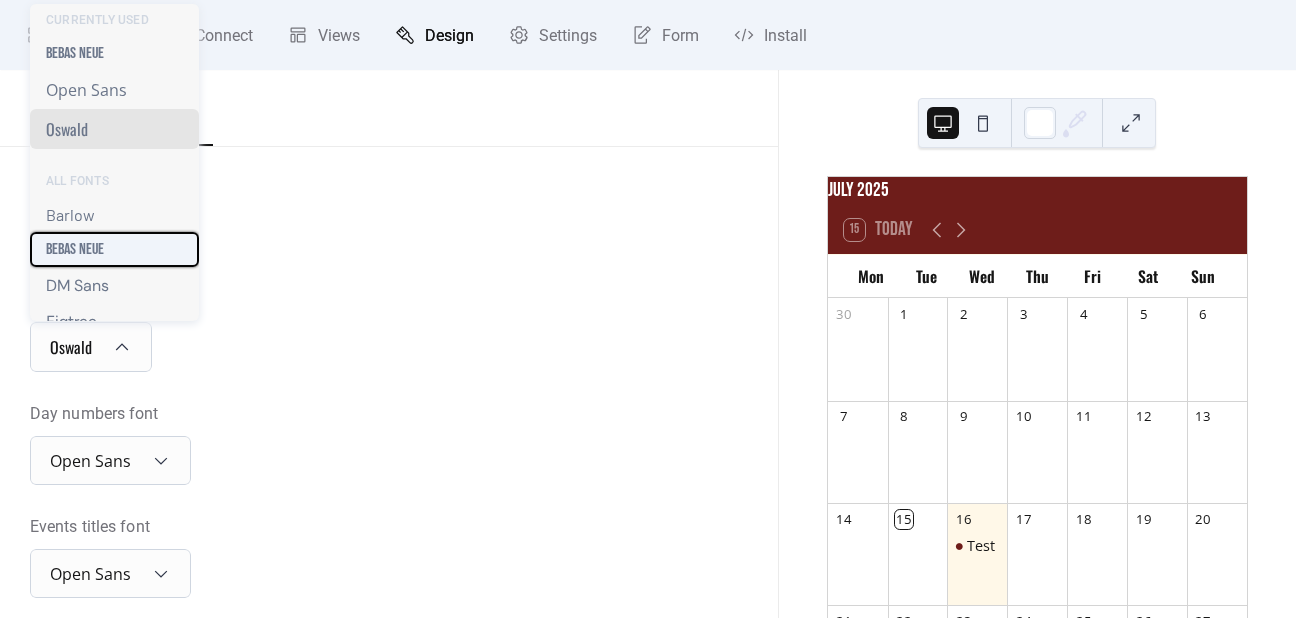 click on "Bebas Neue" at bounding box center [75, 249] 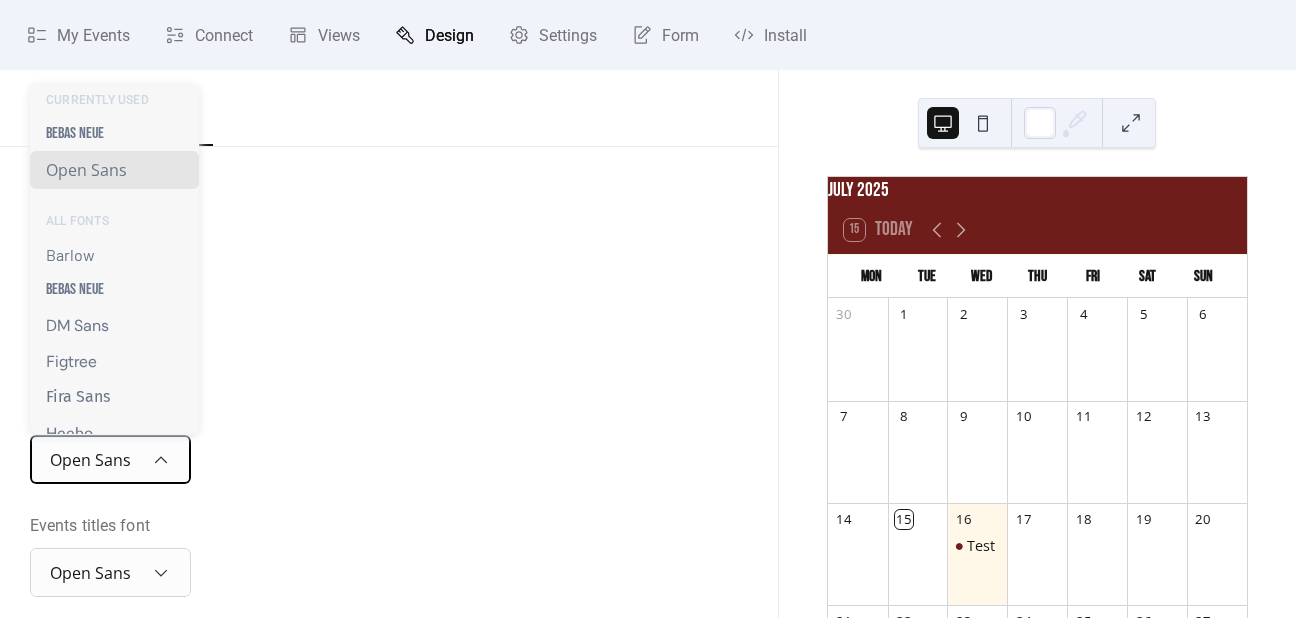 click on "Open Sans" at bounding box center [90, 460] 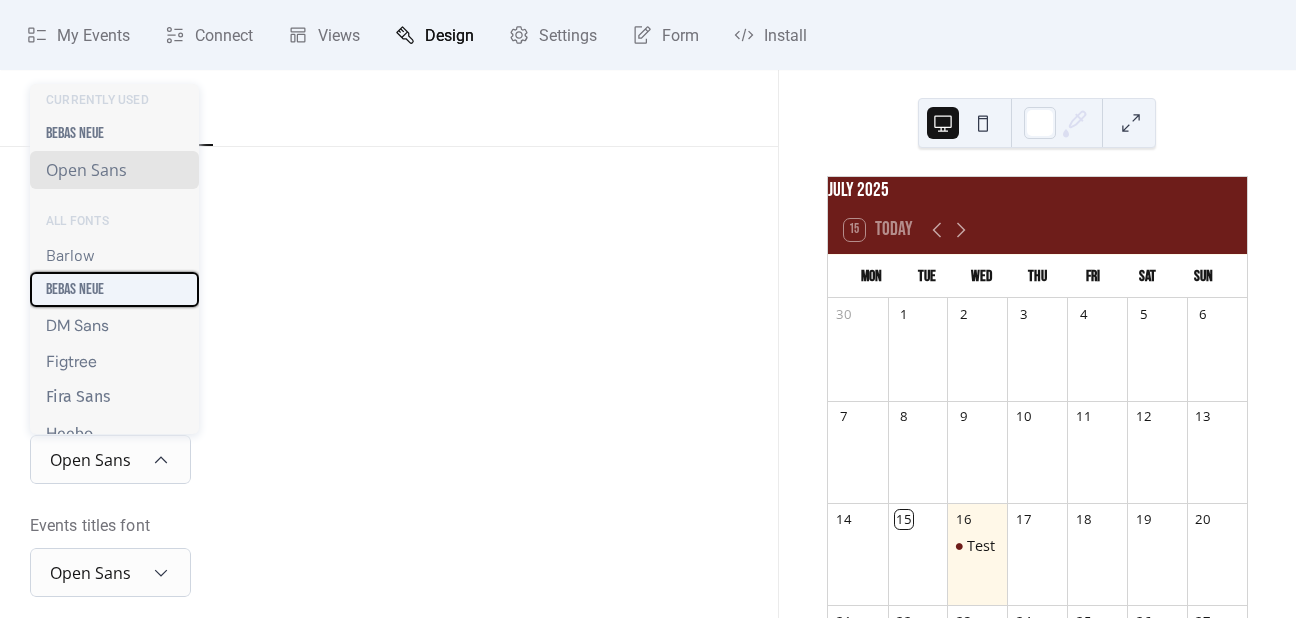 click on "Bebas Neue" at bounding box center (75, 289) 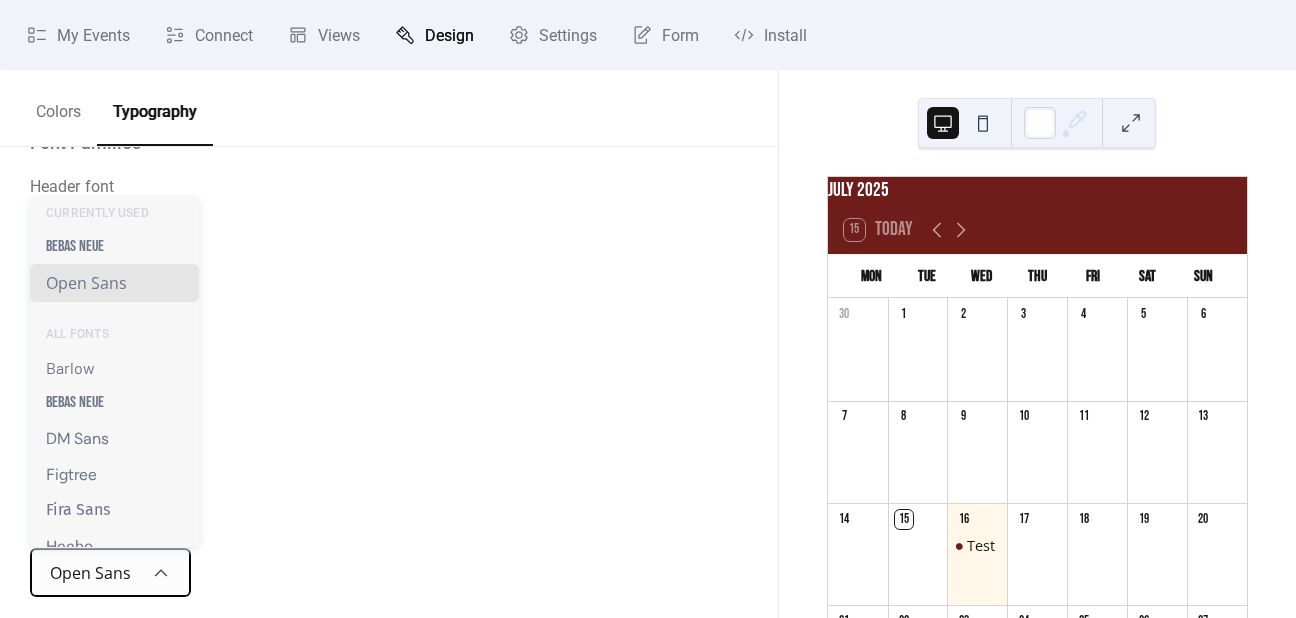 click on "Open Sans" at bounding box center (90, 573) 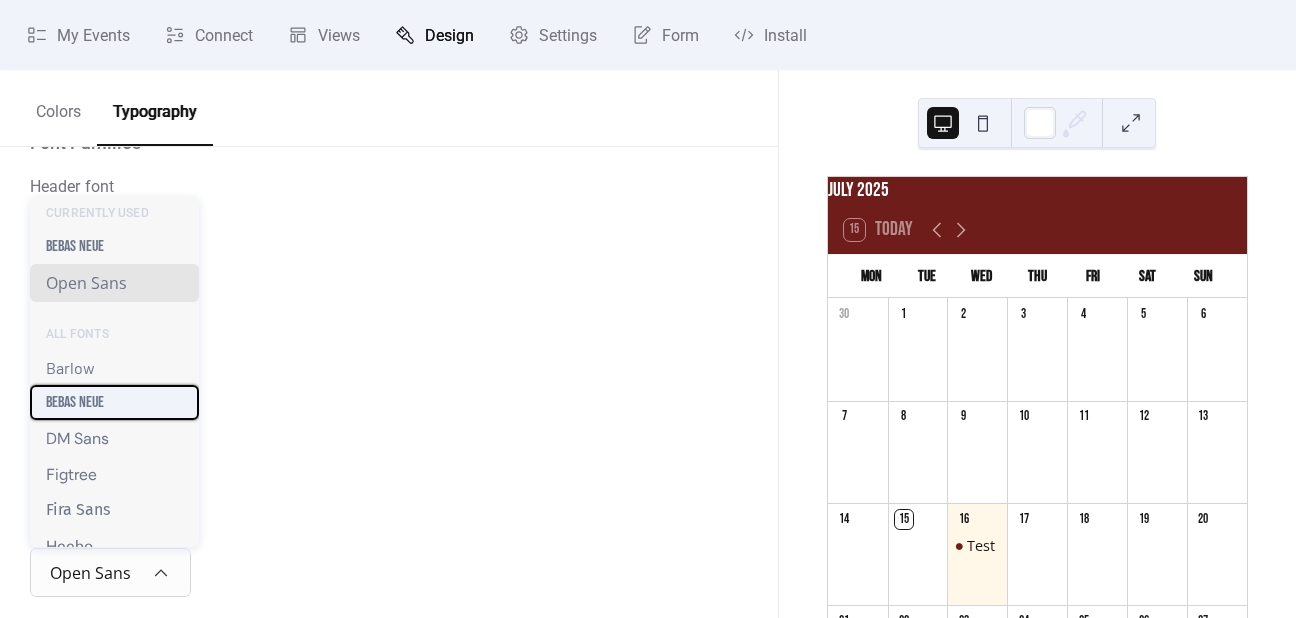 click on "Bebas Neue" at bounding box center [75, 402] 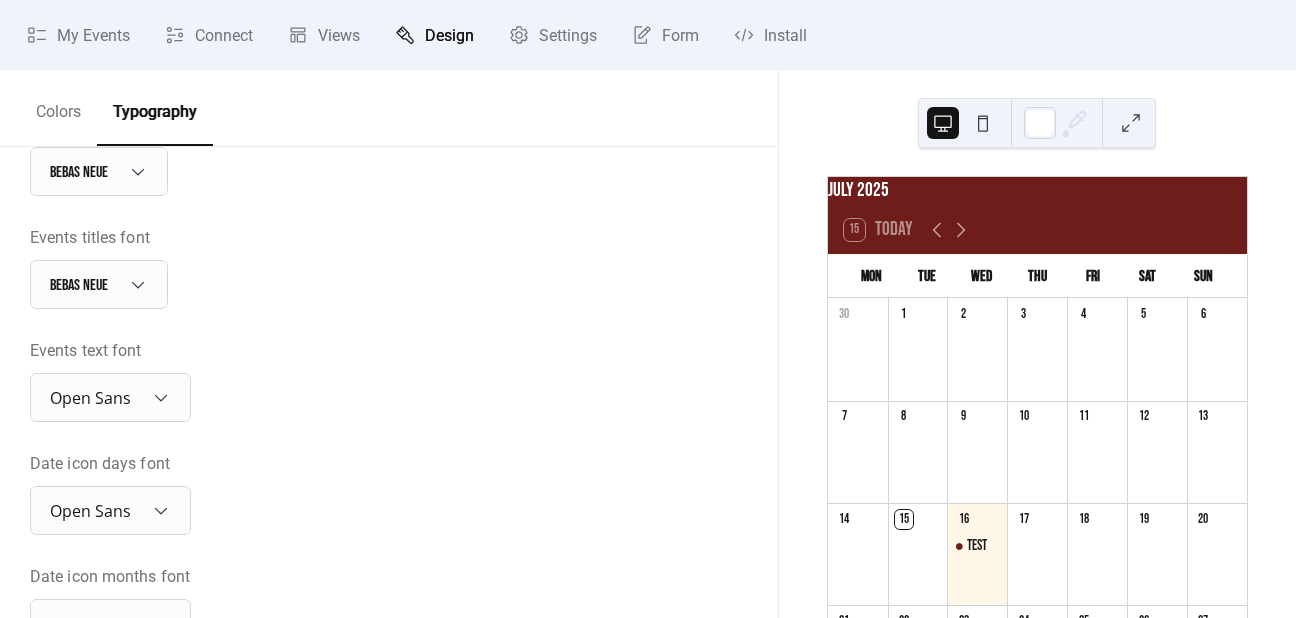 scroll, scrollTop: 554, scrollLeft: 0, axis: vertical 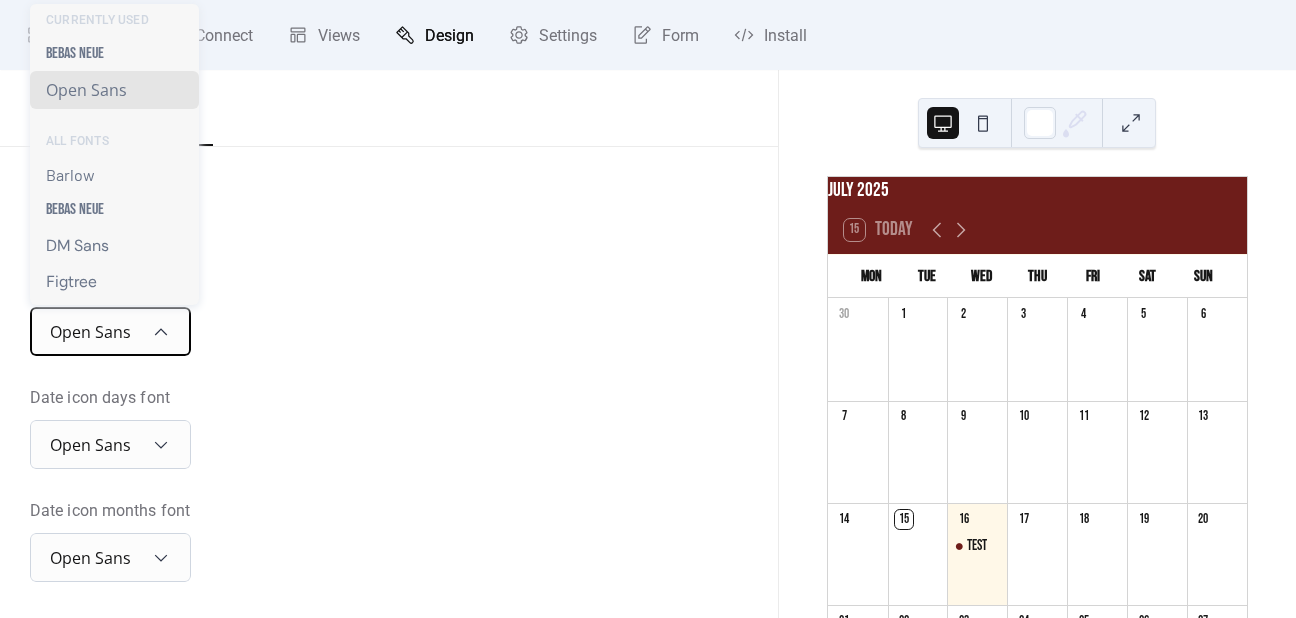 click on "Open Sans" at bounding box center (90, 332) 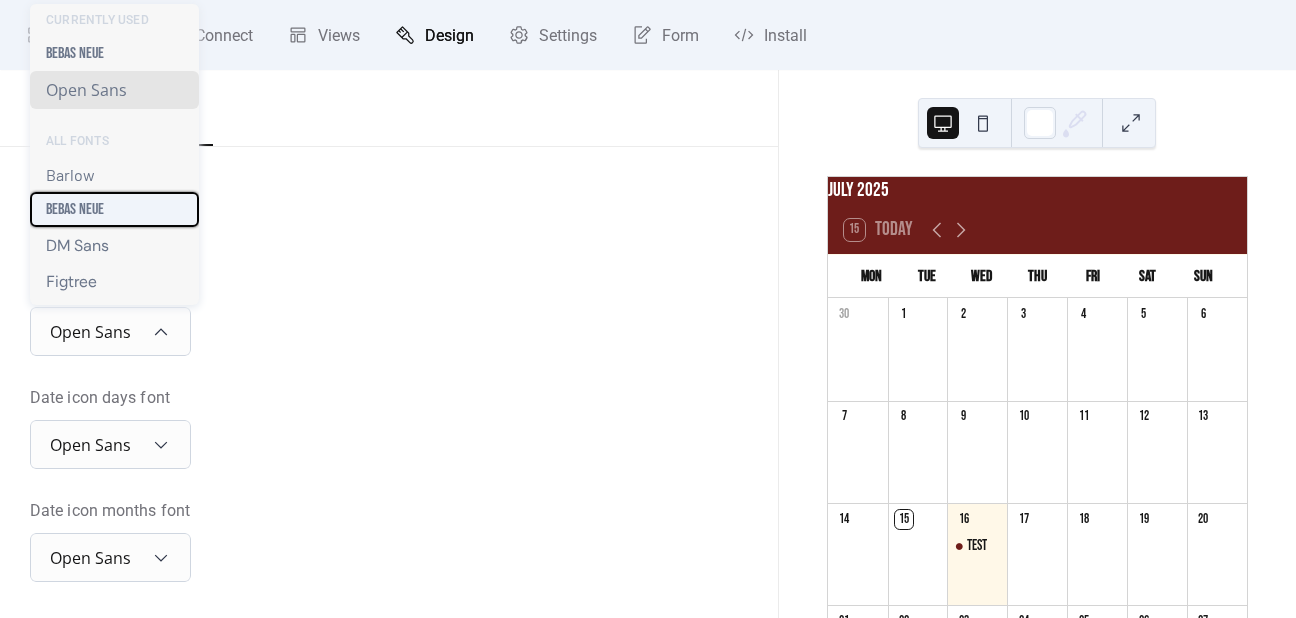 click on "Bebas Neue" at bounding box center (75, 209) 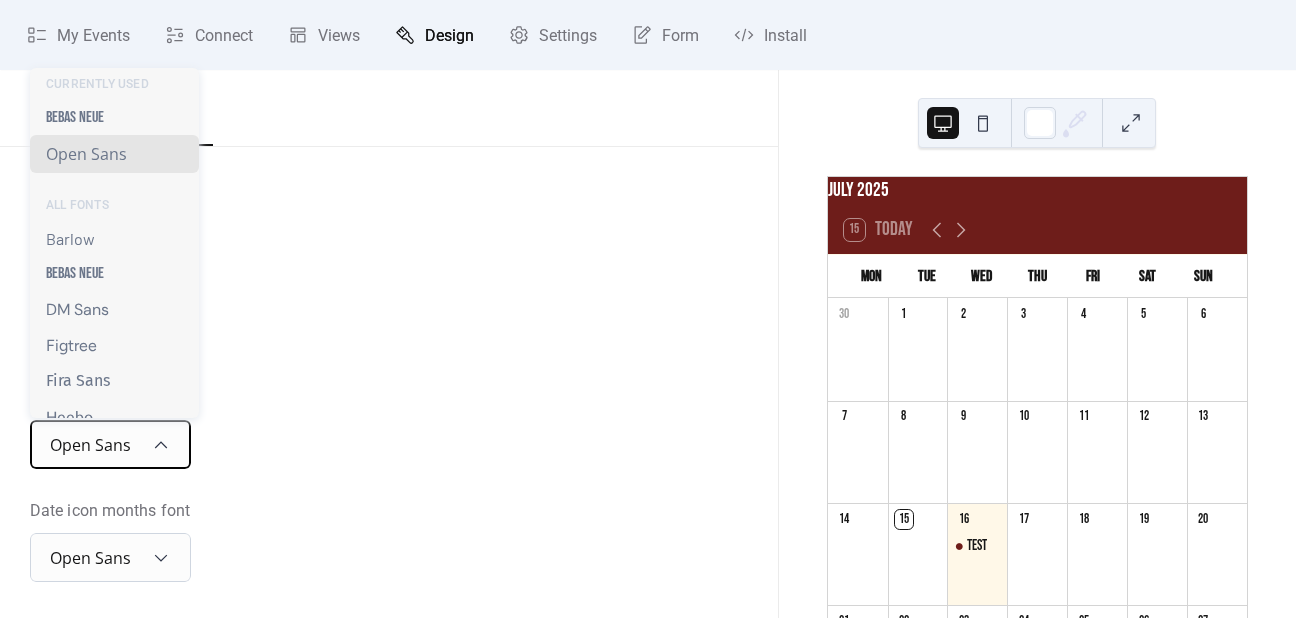 click on "Open Sans" at bounding box center [90, 445] 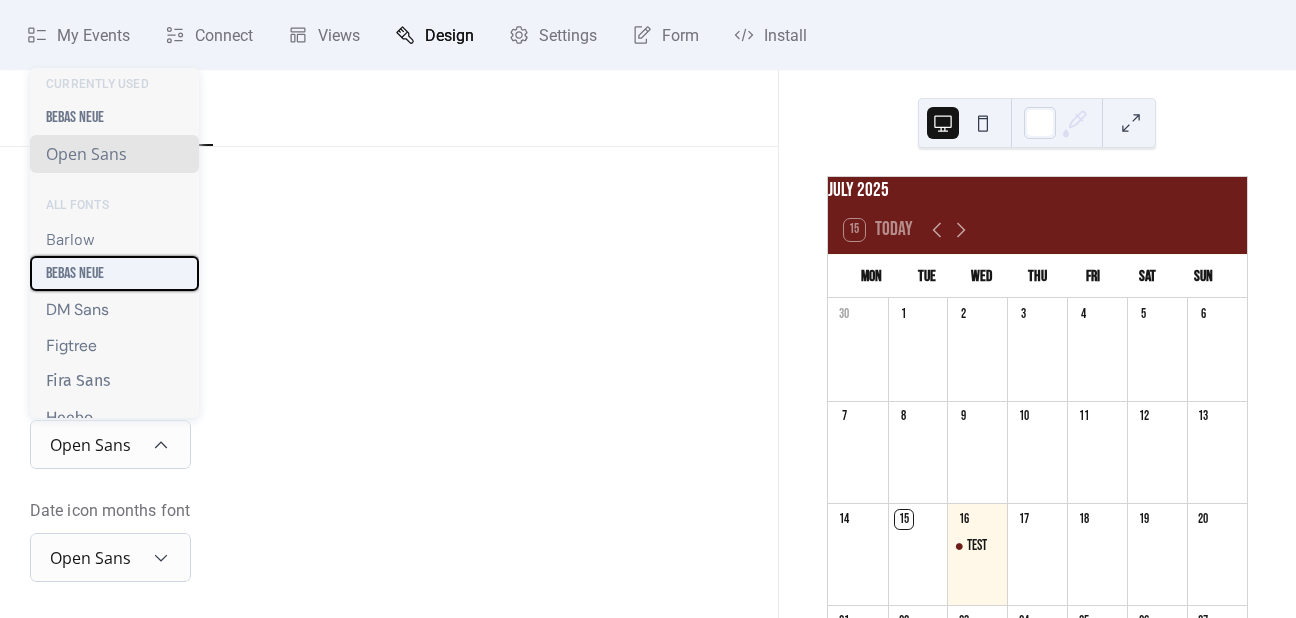 click on "Bebas Neue" at bounding box center [75, 273] 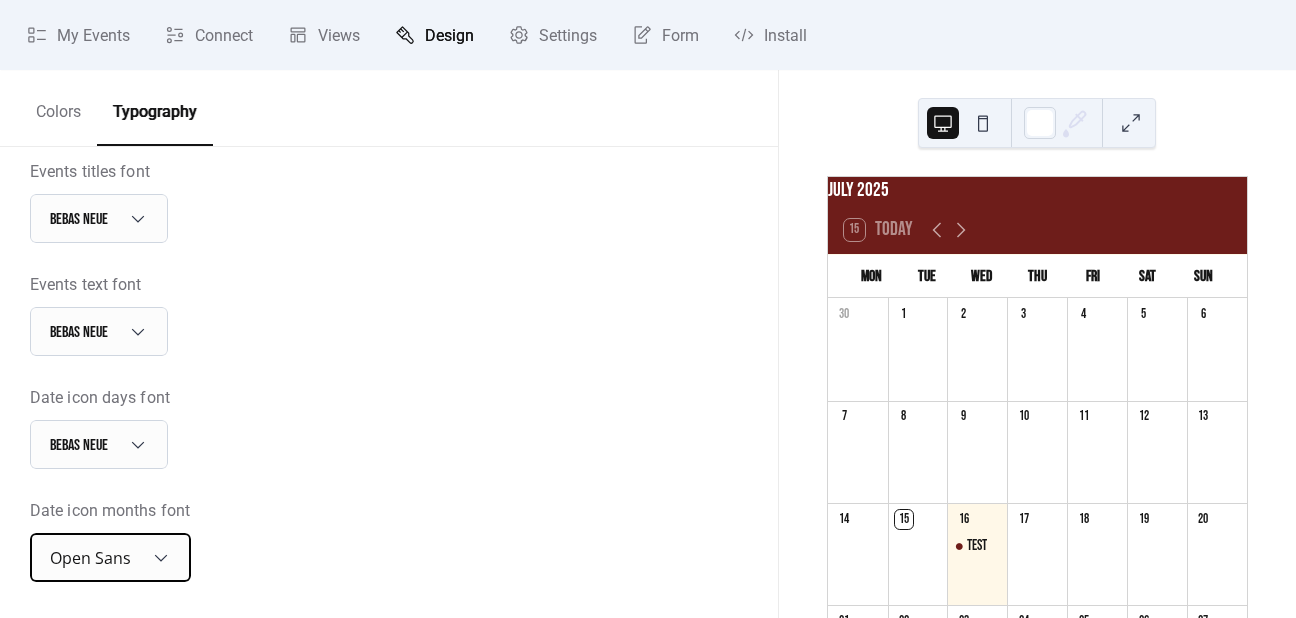 click on "Open Sans" at bounding box center [90, 558] 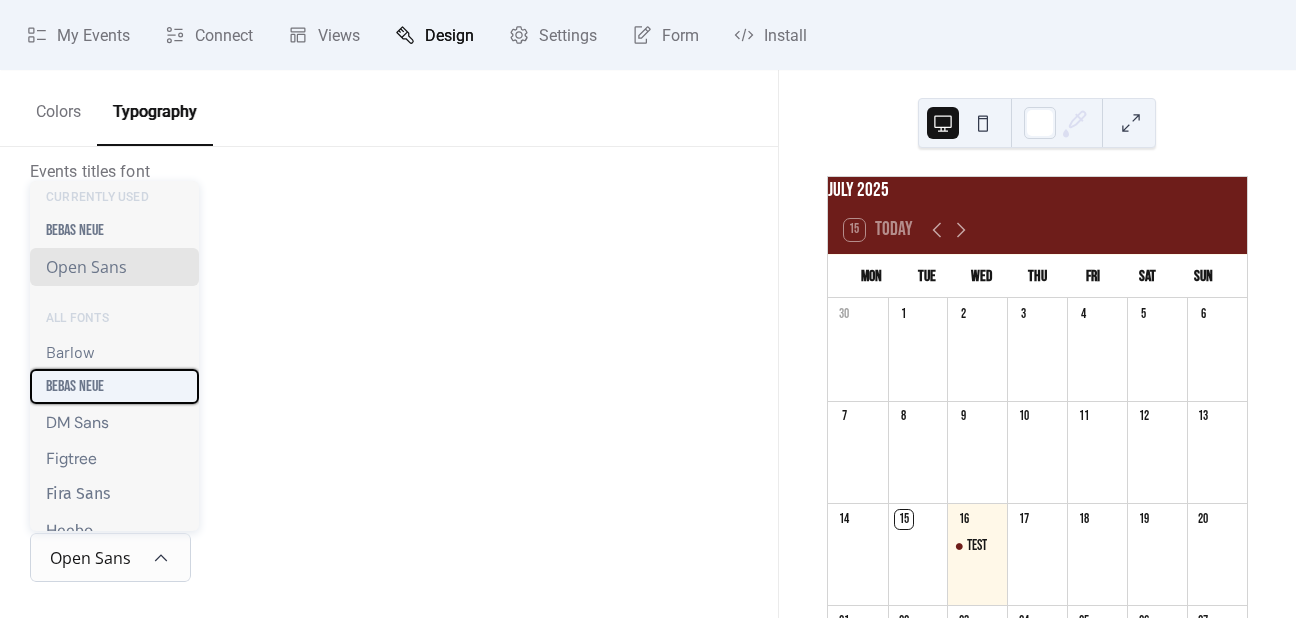 click on "Bebas Neue" at bounding box center (75, 386) 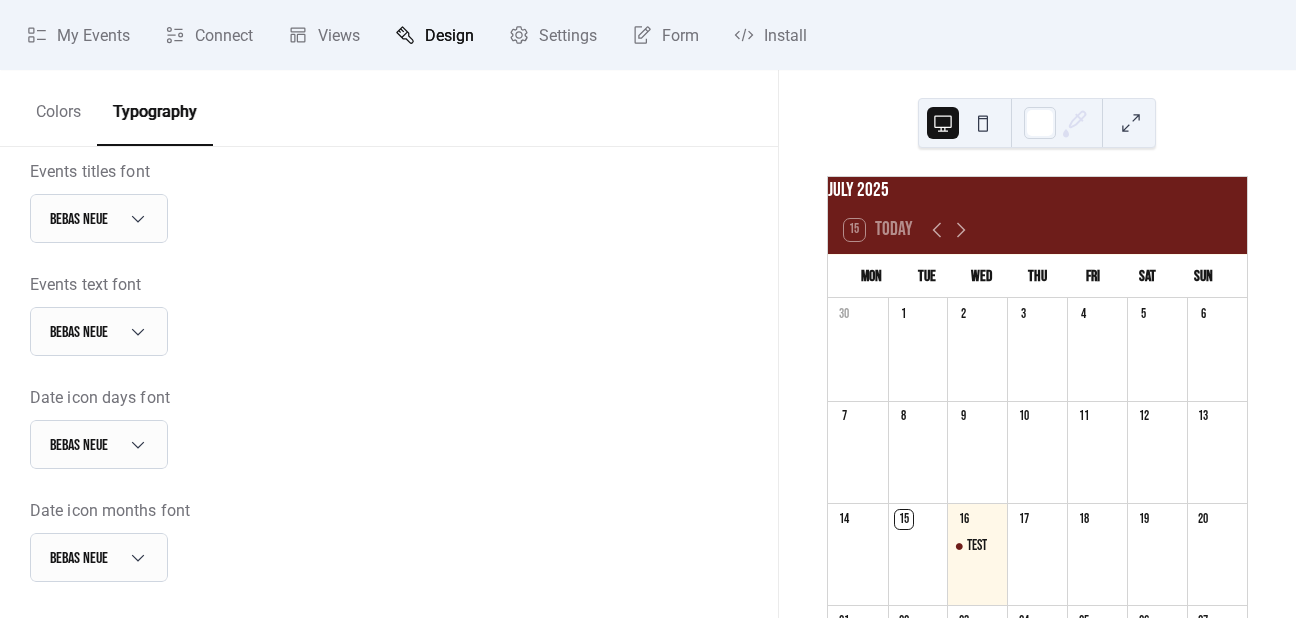 scroll, scrollTop: 556, scrollLeft: 0, axis: vertical 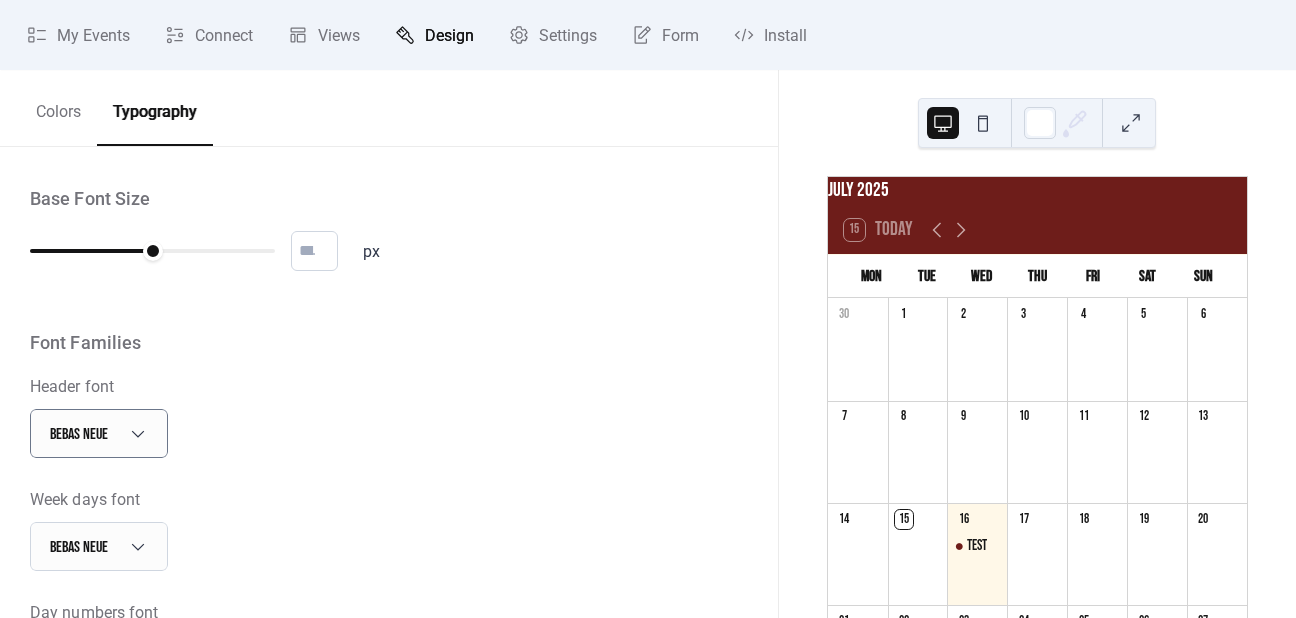 click on "Colors" at bounding box center (58, 107) 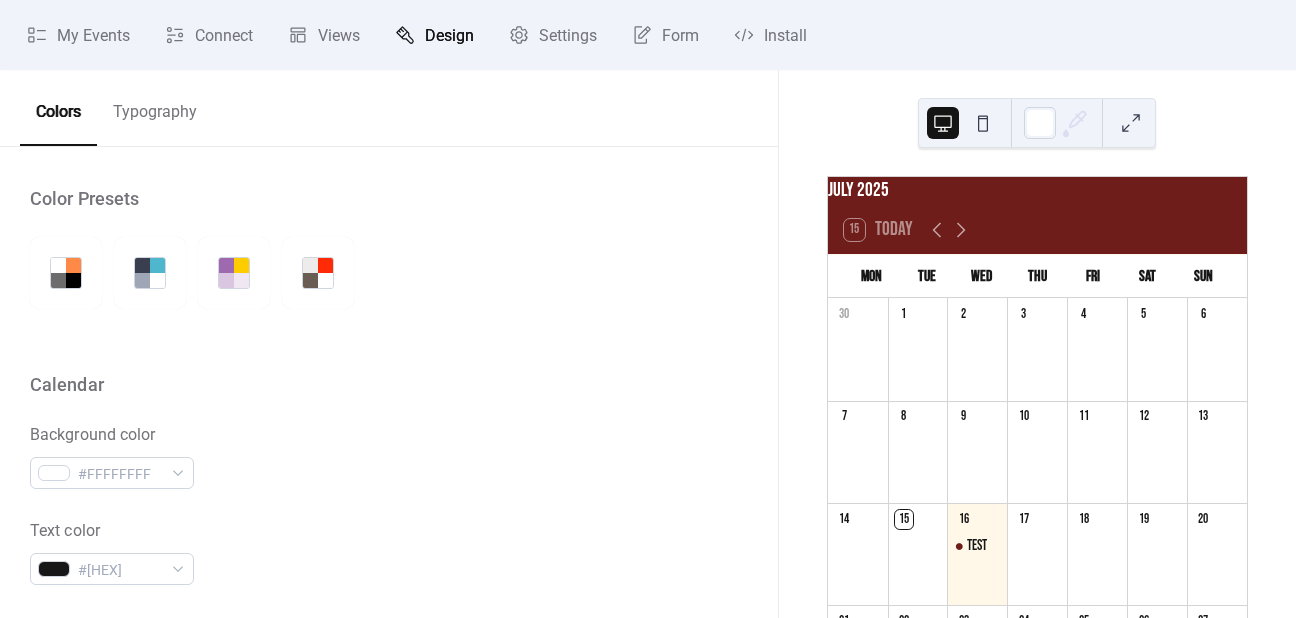 click on "Typography" at bounding box center [155, 107] 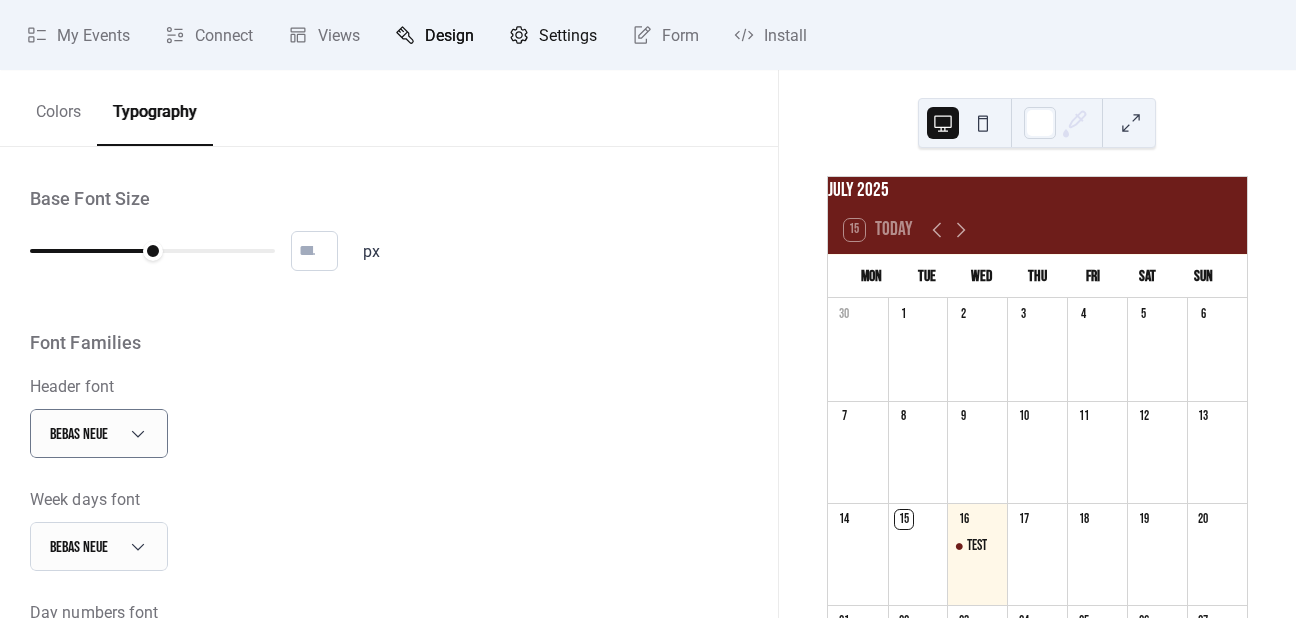 click on "Settings" at bounding box center [568, 36] 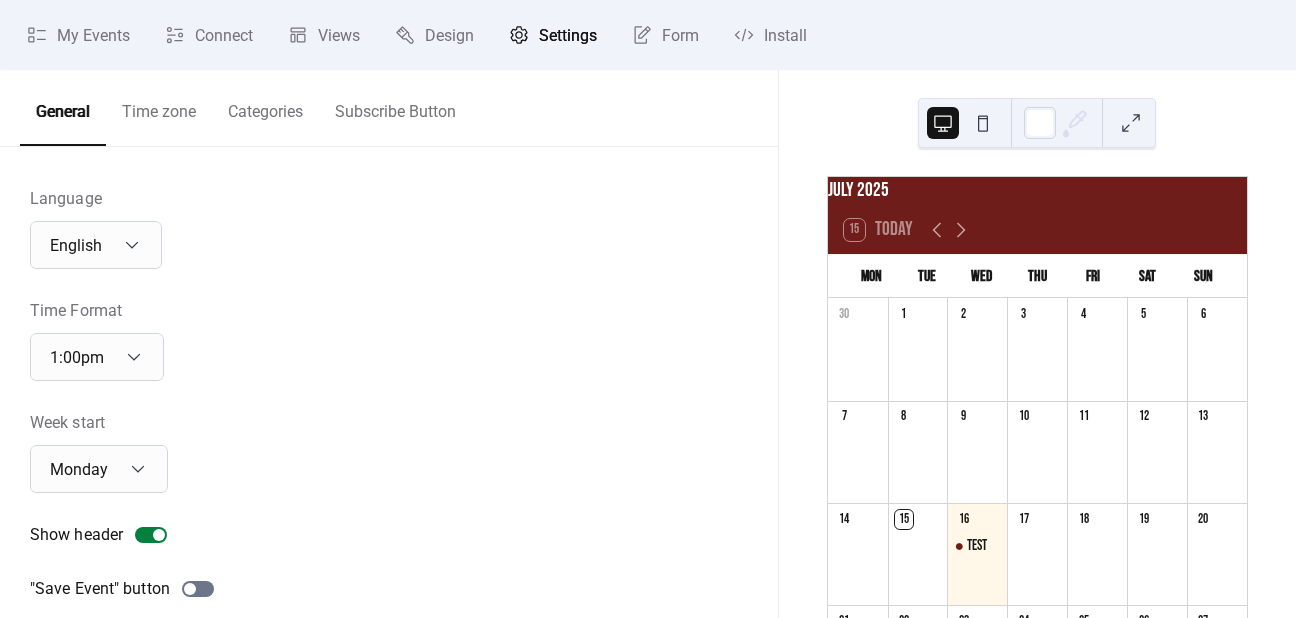 click on "Time zone" at bounding box center (159, 107) 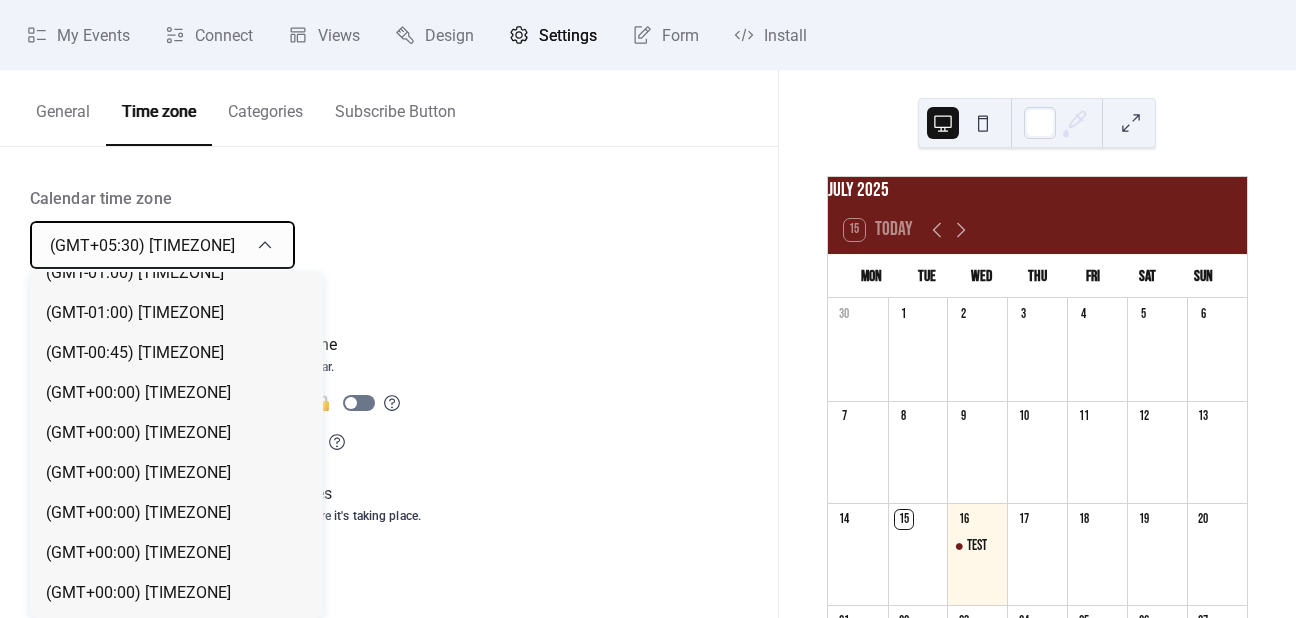 scroll, scrollTop: 3800, scrollLeft: 0, axis: vertical 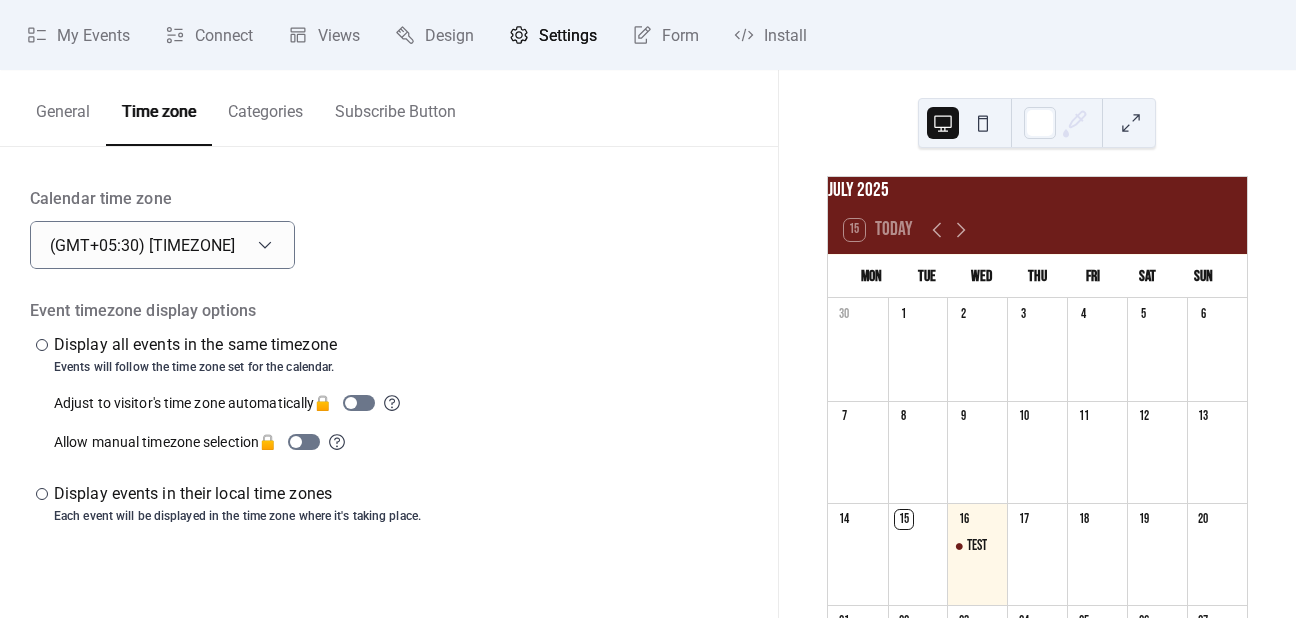 click on "Calendar time zone (GMT+05:30) [TIMEZONE] Event timezone display options ​ Display all events in the same timezone Events will follow the time zone set for the calendar. Adjust to visitor's time zone automatically   🔒 Allow manual timezone selection  🔒 ​ Display events in their local time zones Each event will be displayed in the time zone where it's taking place." at bounding box center [389, 355] 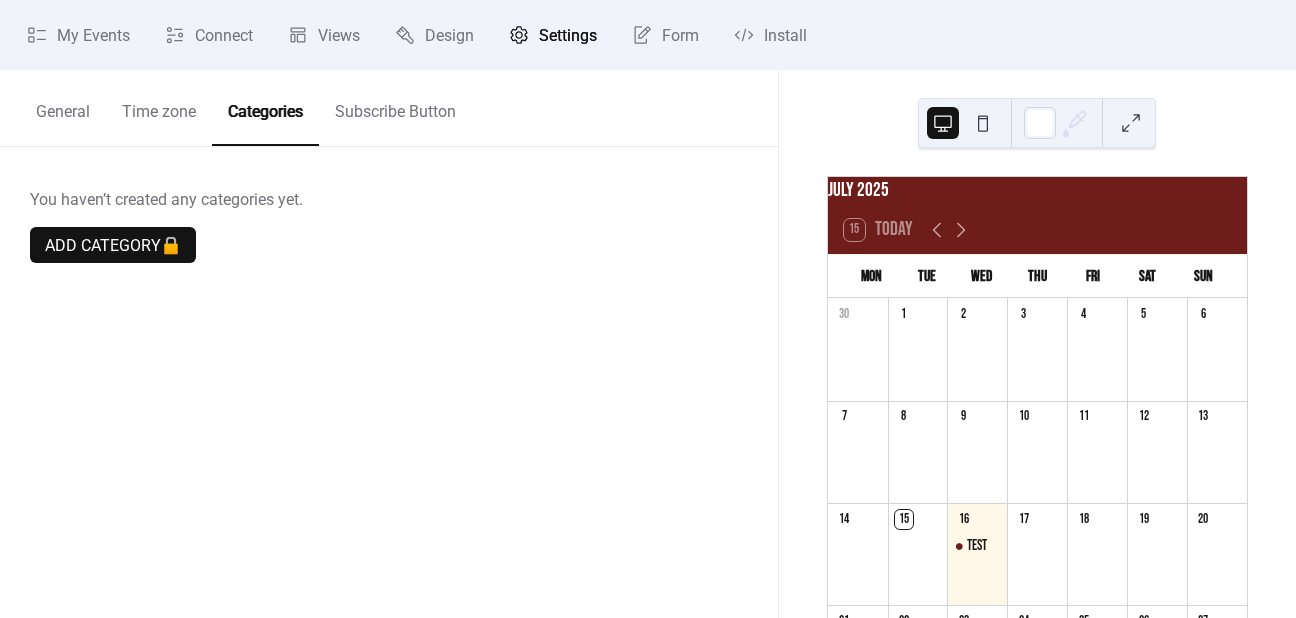 click on "Subscribe Button" at bounding box center (395, 107) 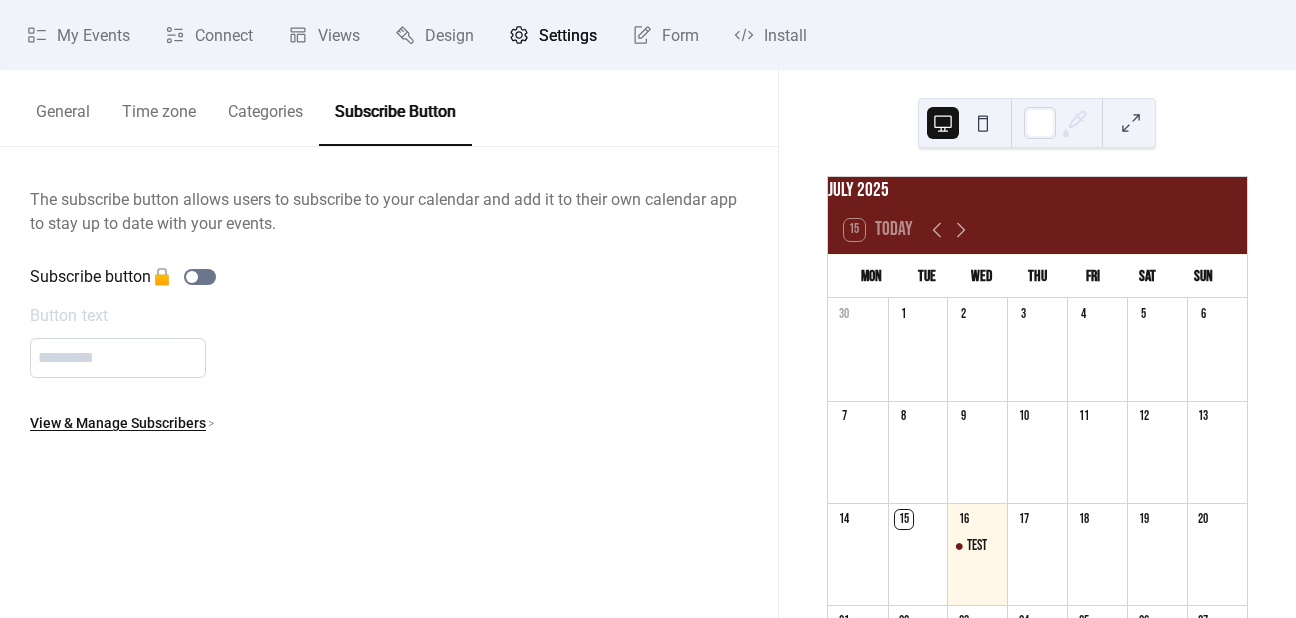 click on "General" at bounding box center [63, 107] 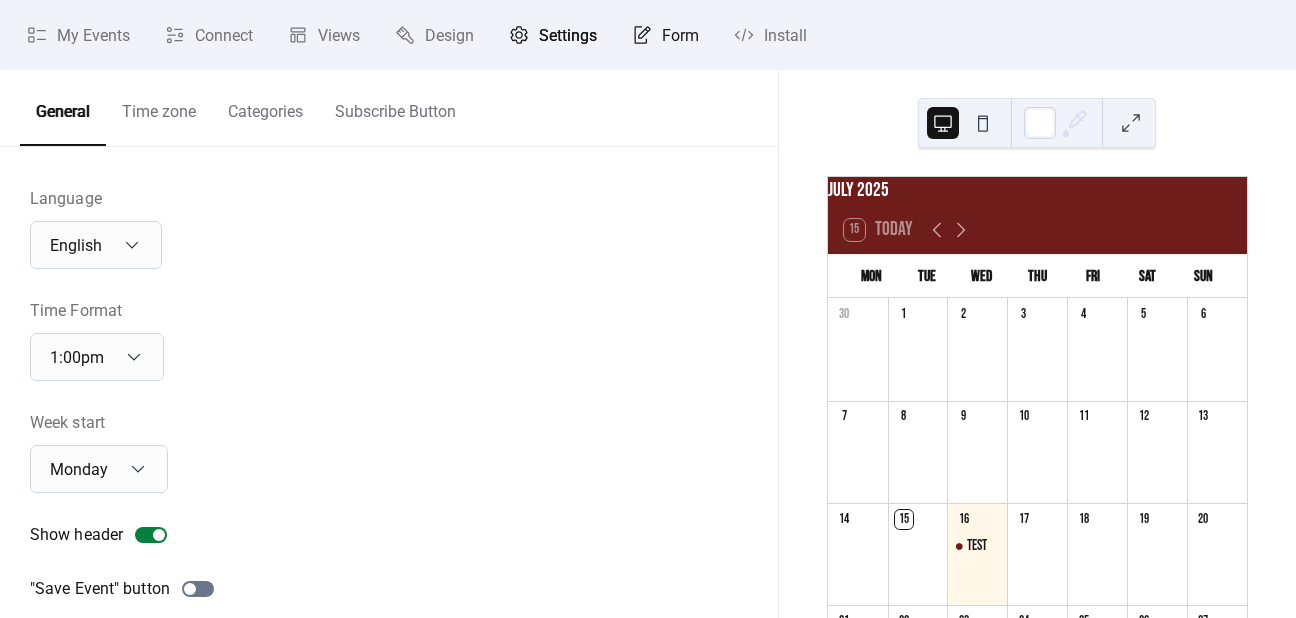 click on "Form" at bounding box center (680, 36) 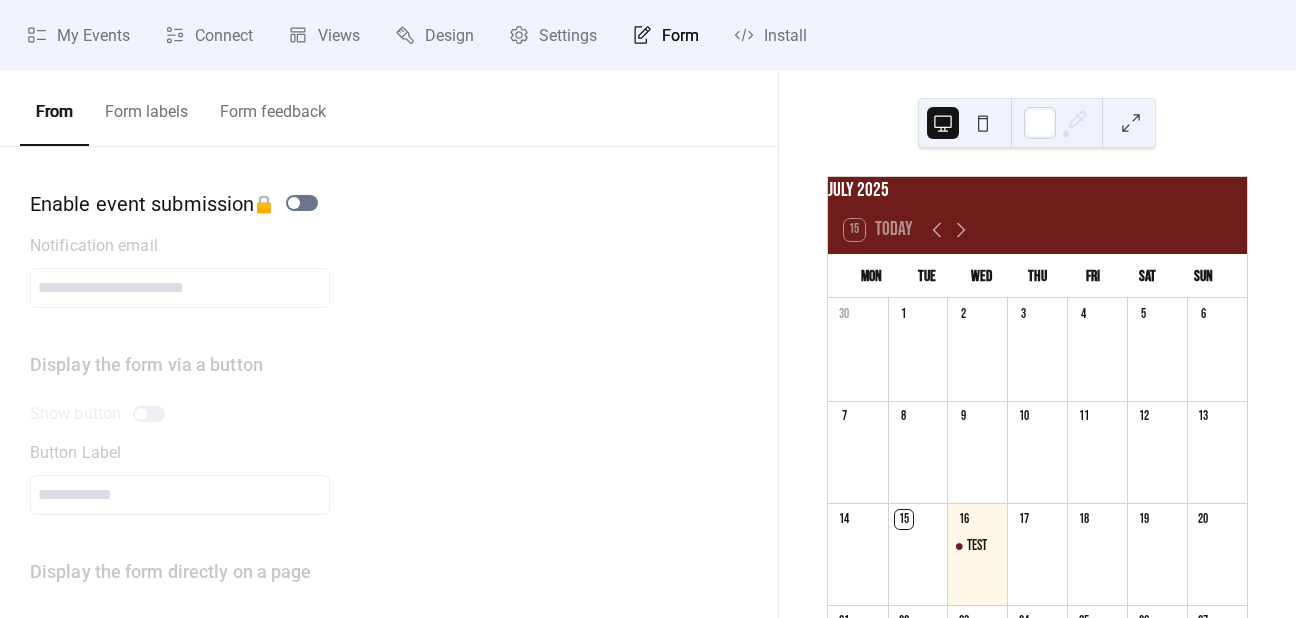 click on "Form labels" at bounding box center (146, 107) 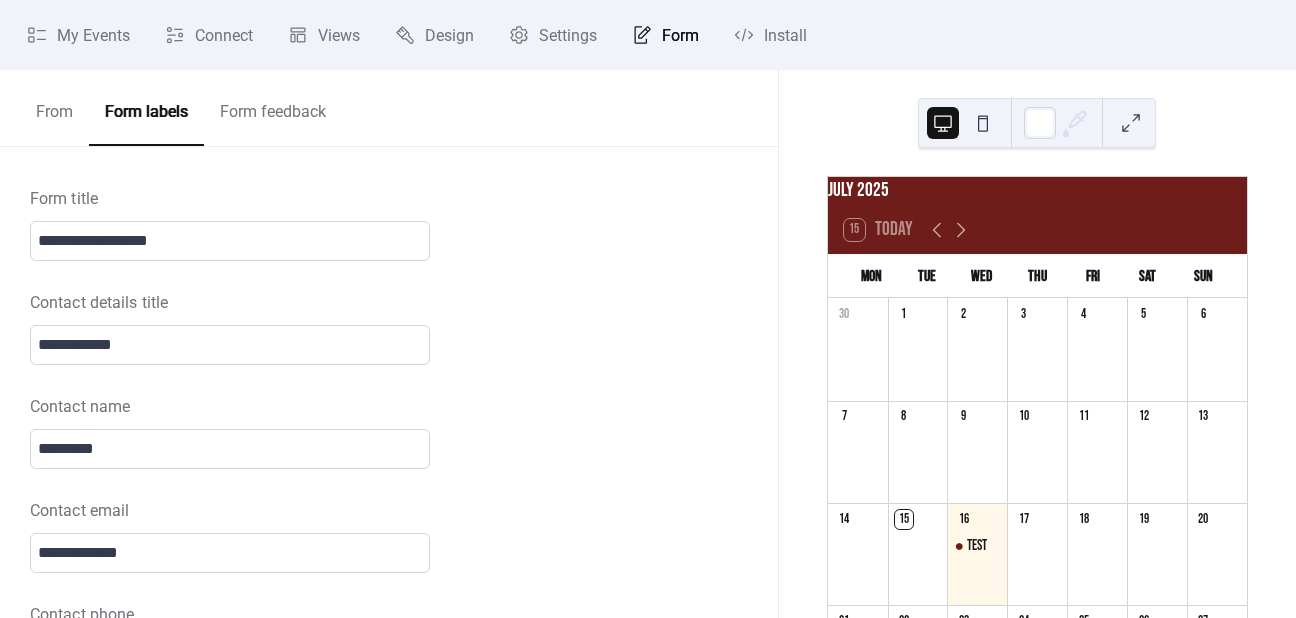 click on "Form feedback" at bounding box center [273, 107] 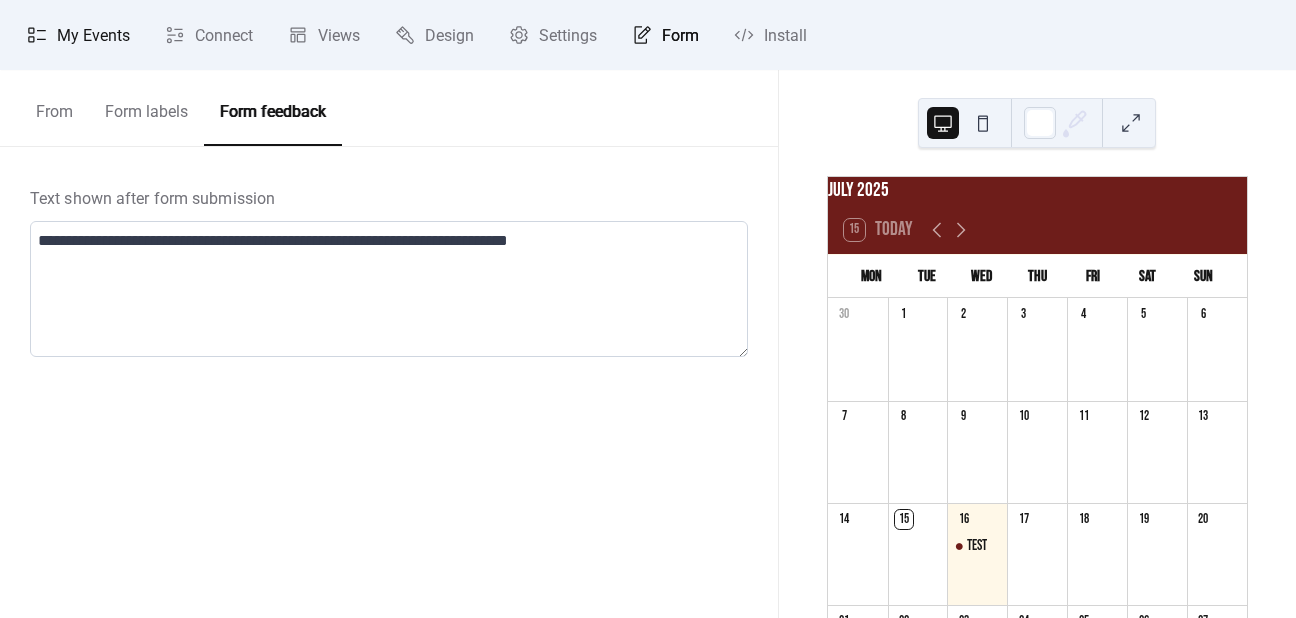 click on "My Events" at bounding box center (78, 35) 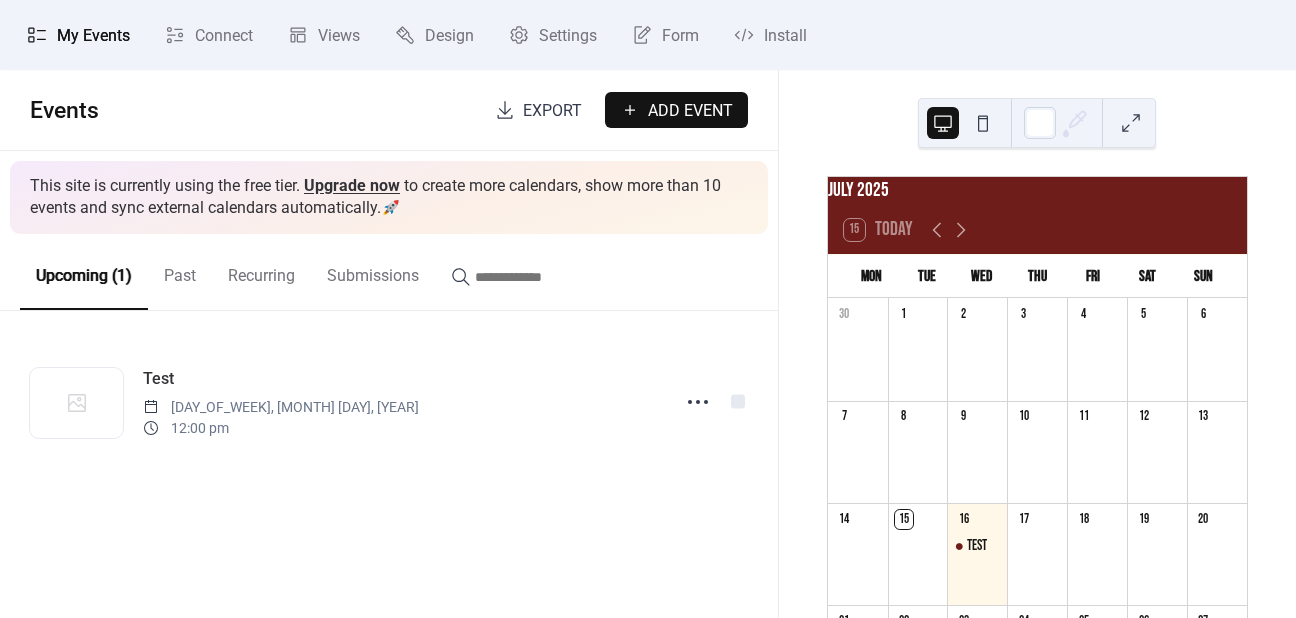 click on "Past" at bounding box center [180, 271] 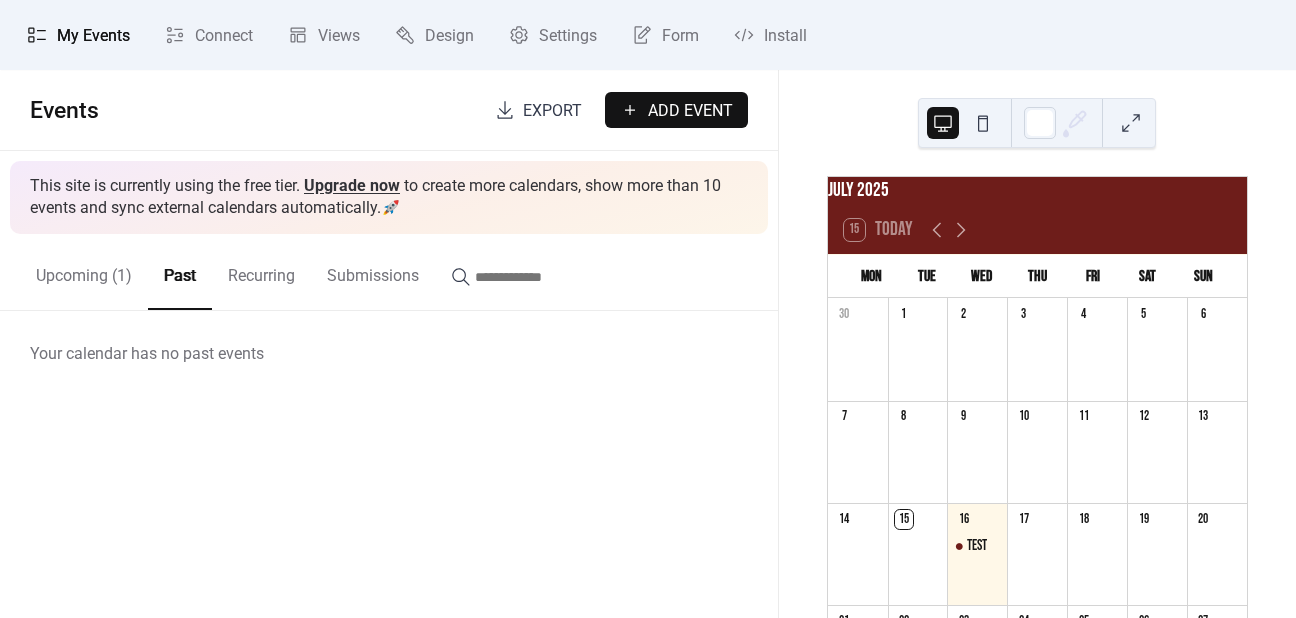 click on "Recurring" at bounding box center (261, 271) 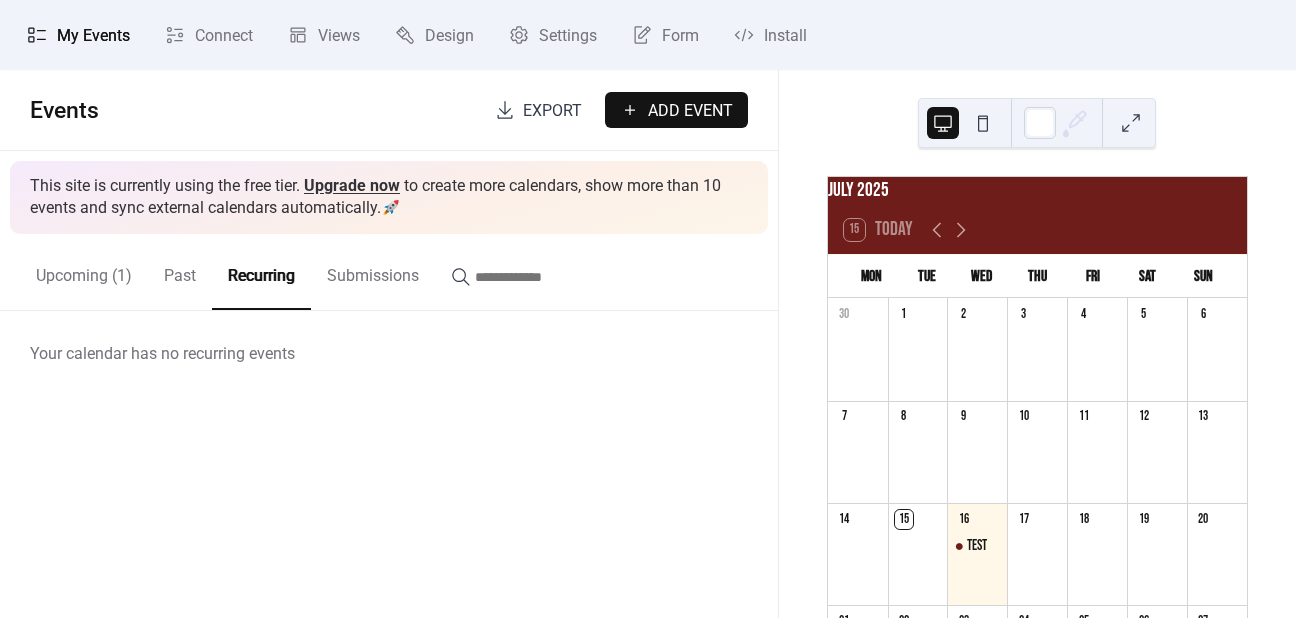 click on "Submissions" at bounding box center [373, 271] 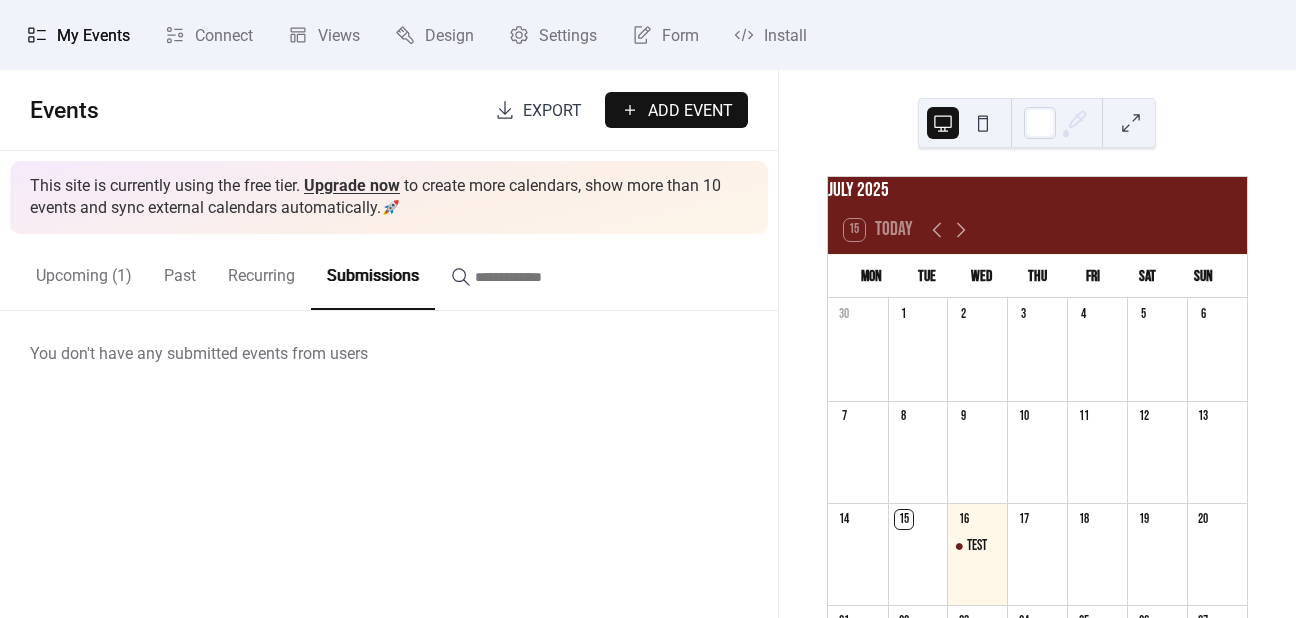 click at bounding box center (535, 277) 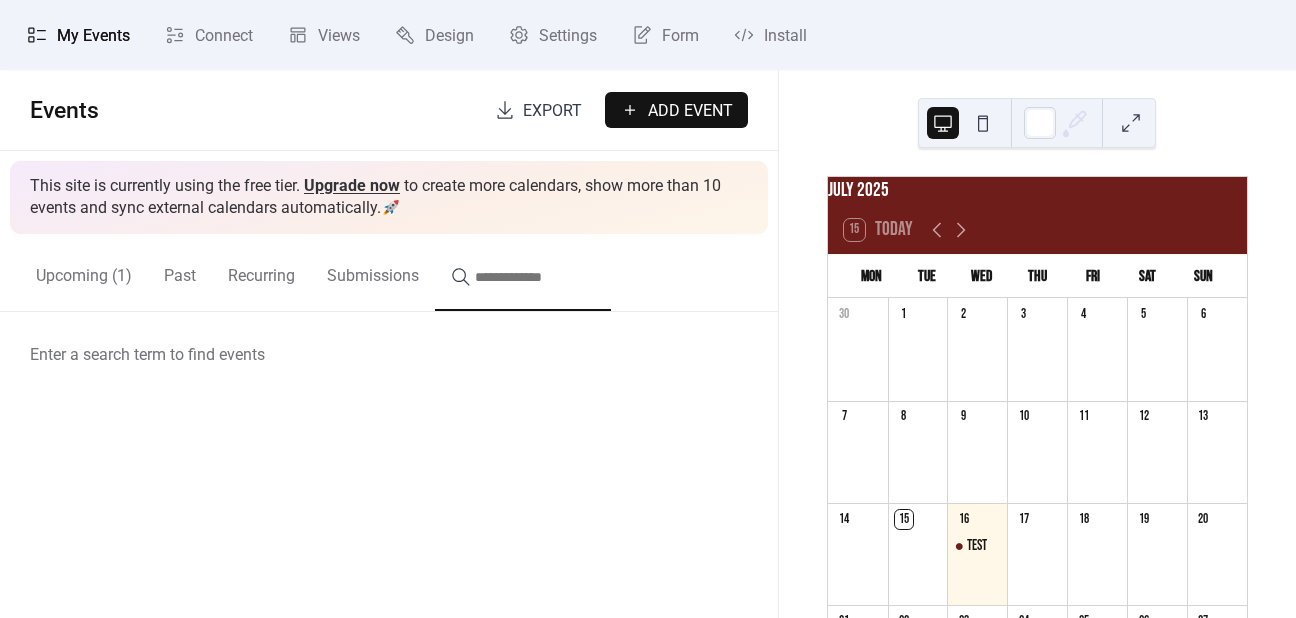 click on "Upcoming (1)" at bounding box center (84, 271) 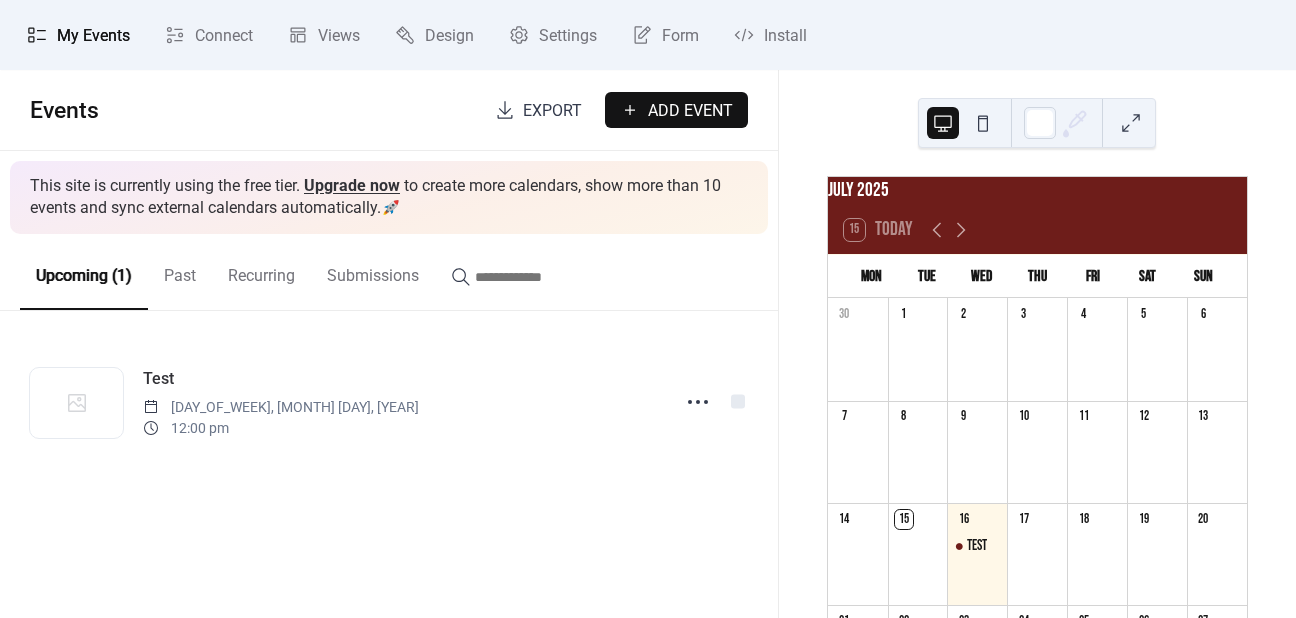click at bounding box center (983, 123) 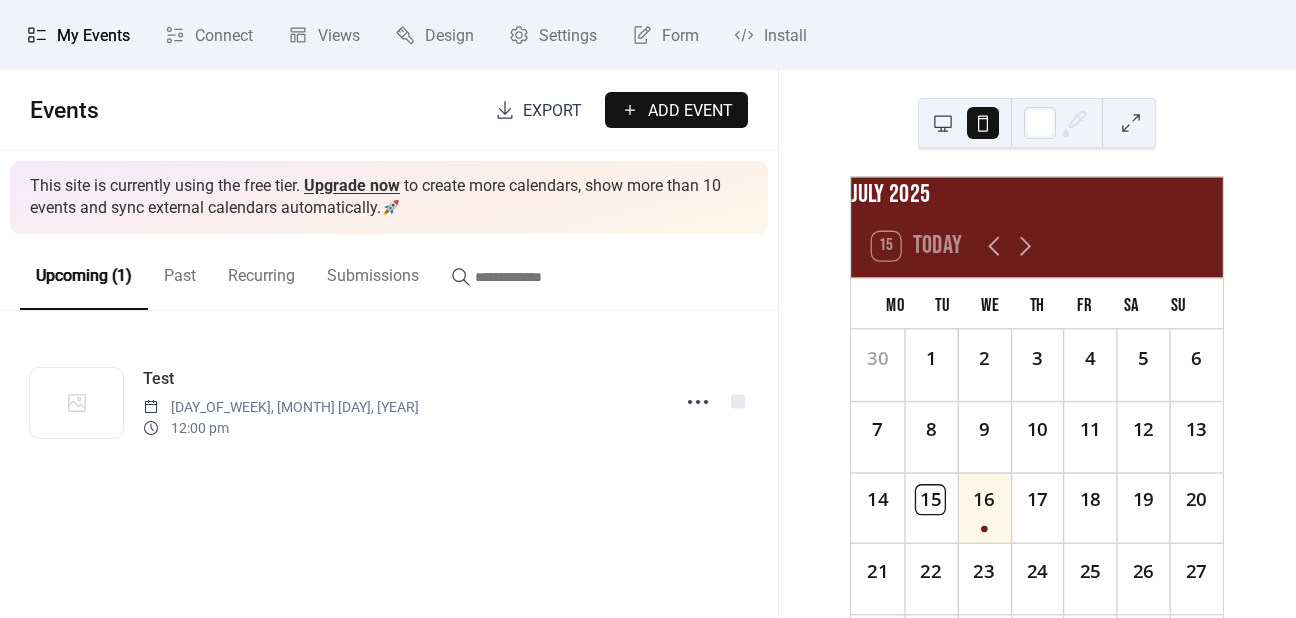 click at bounding box center (943, 123) 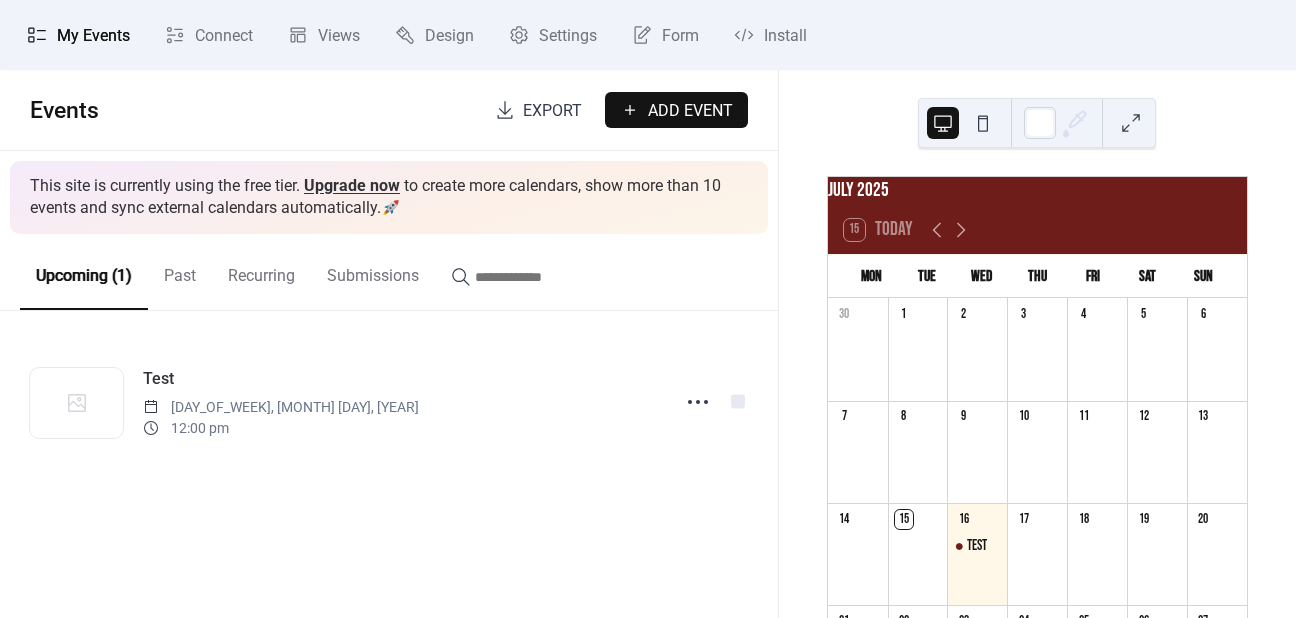 click at bounding box center (983, 123) 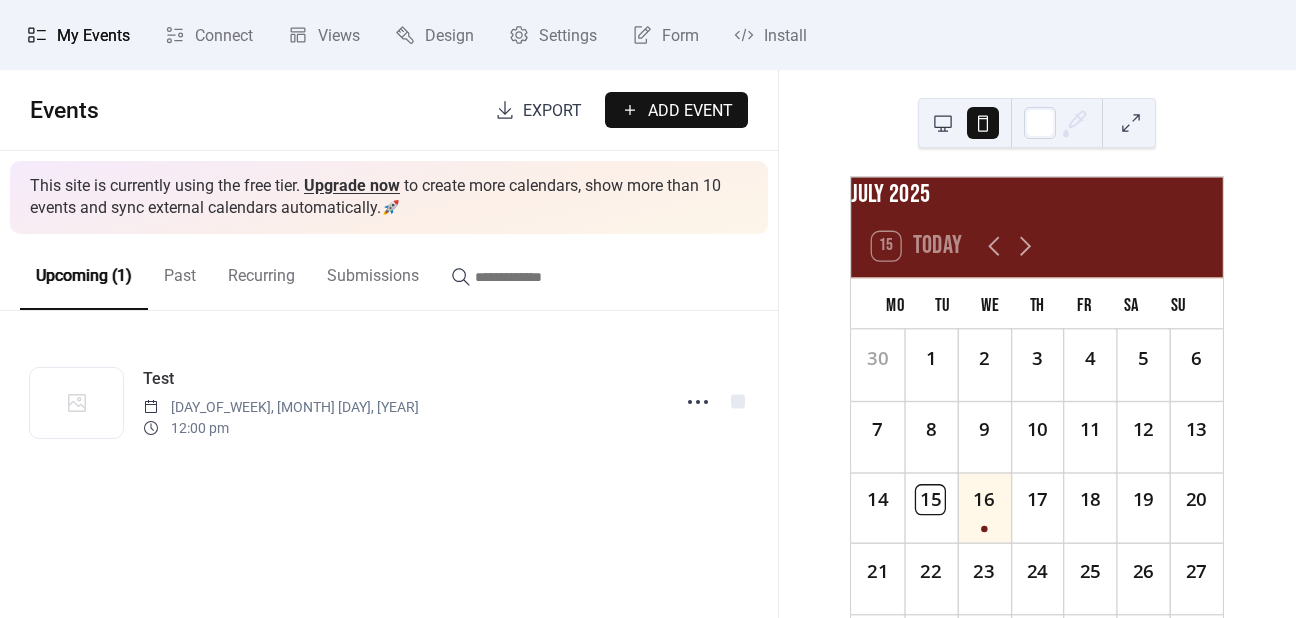 click at bounding box center [943, 123] 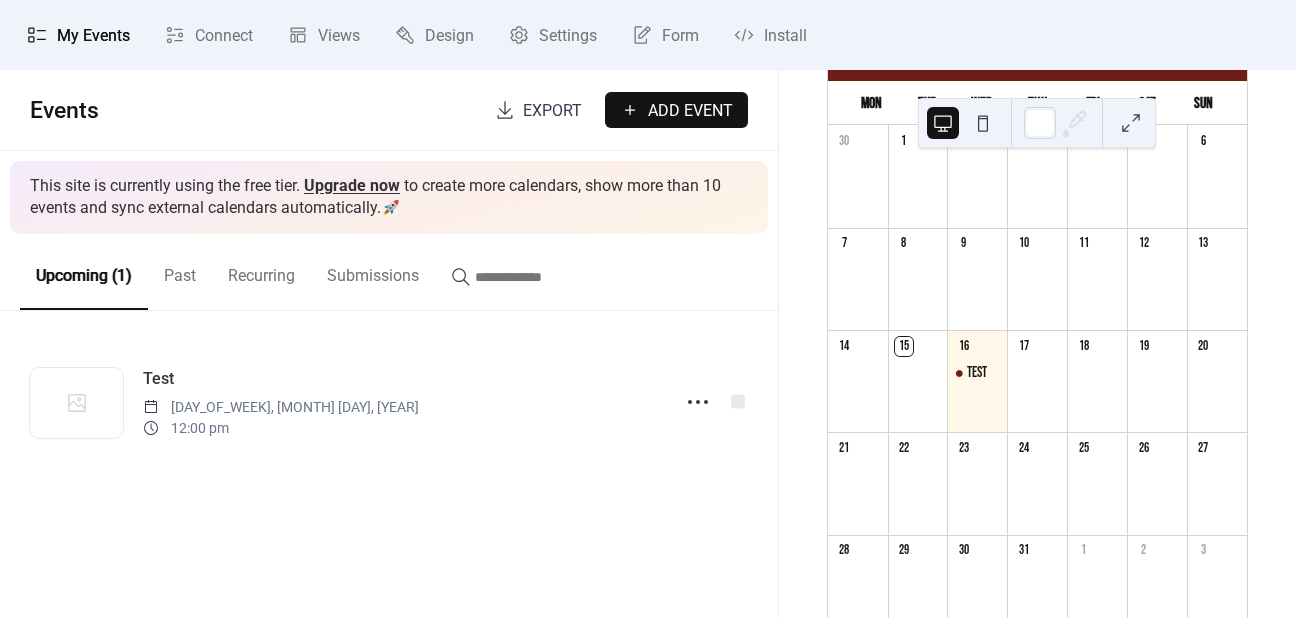 scroll, scrollTop: 200, scrollLeft: 0, axis: vertical 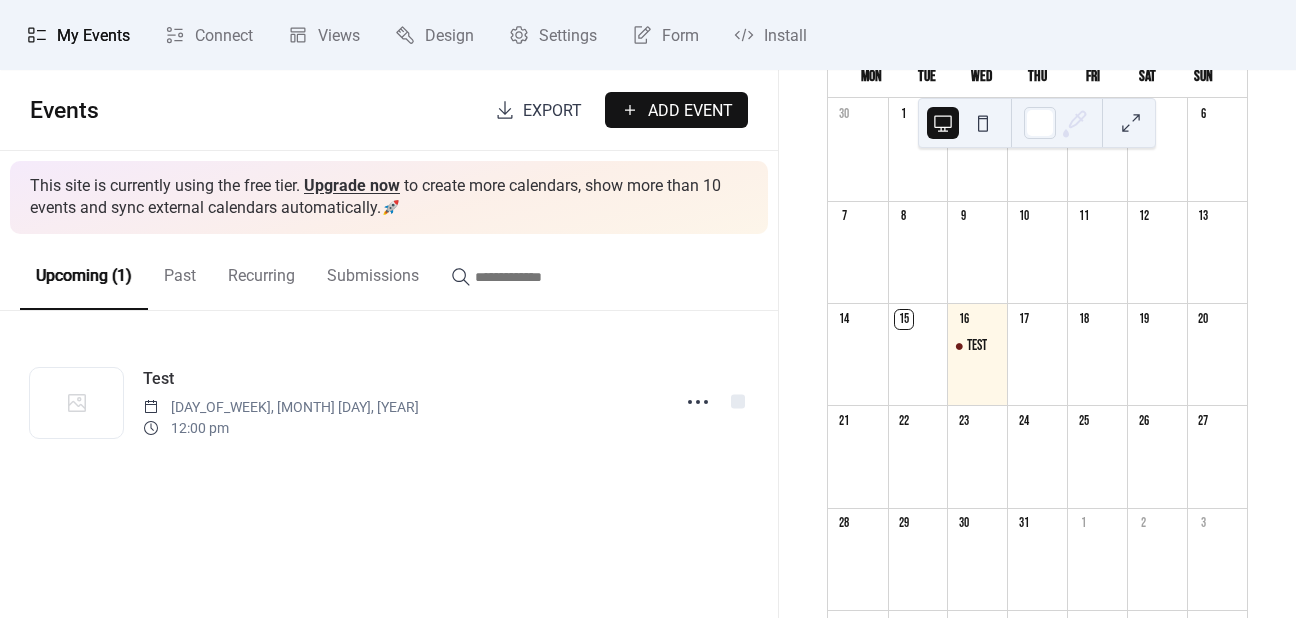 click at bounding box center [983, 123] 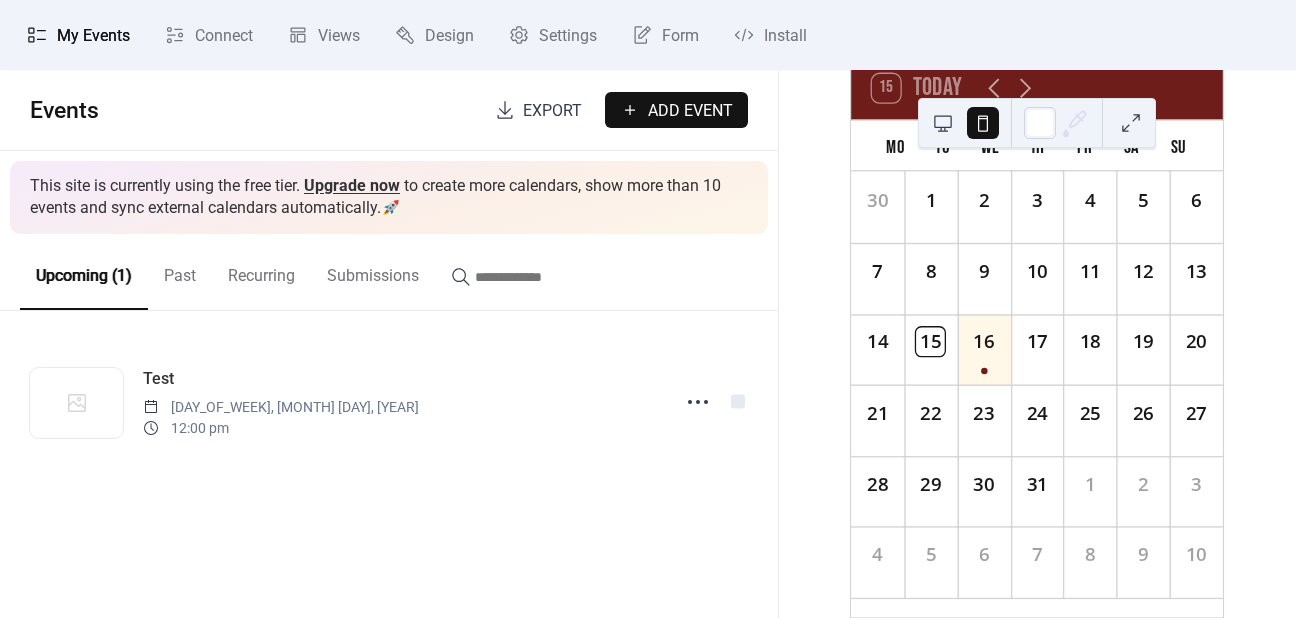 scroll, scrollTop: 173, scrollLeft: 0, axis: vertical 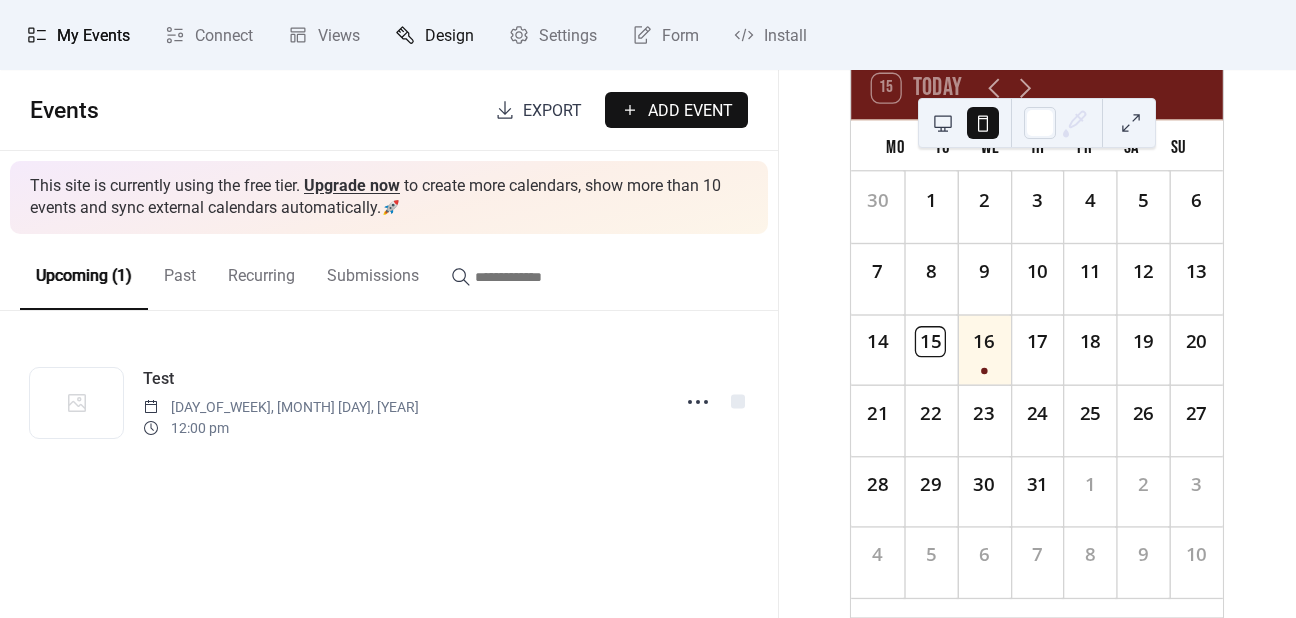 click on "Design" at bounding box center (449, 36) 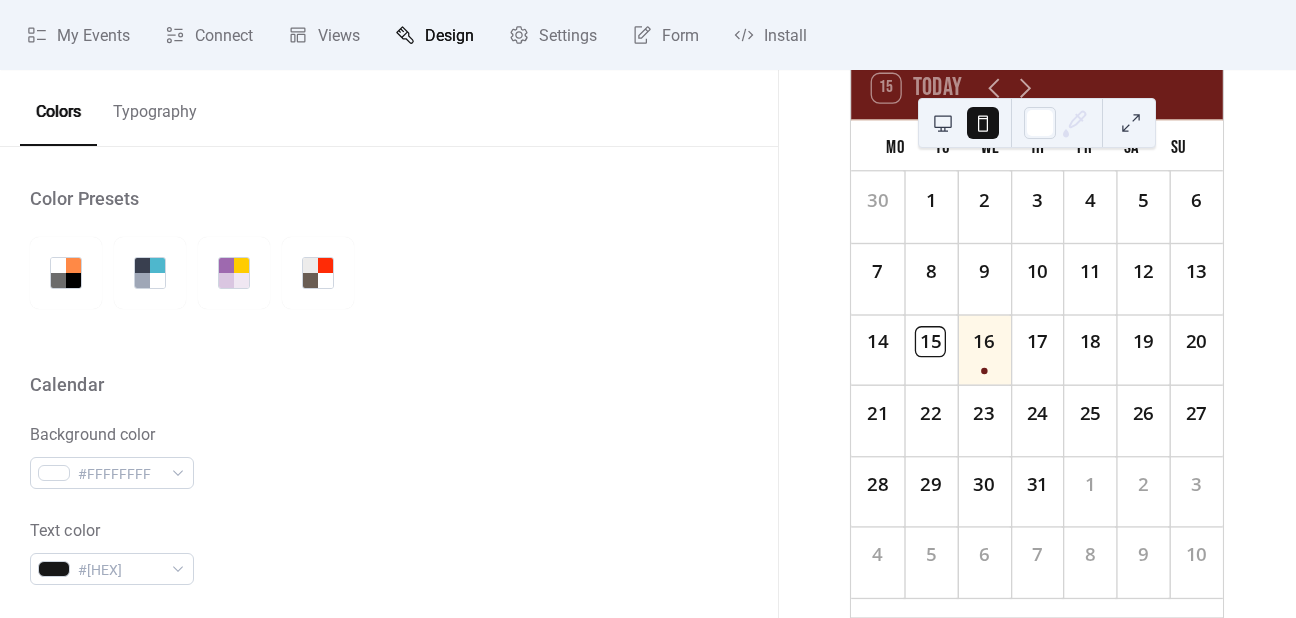 click on "Typography" at bounding box center (155, 107) 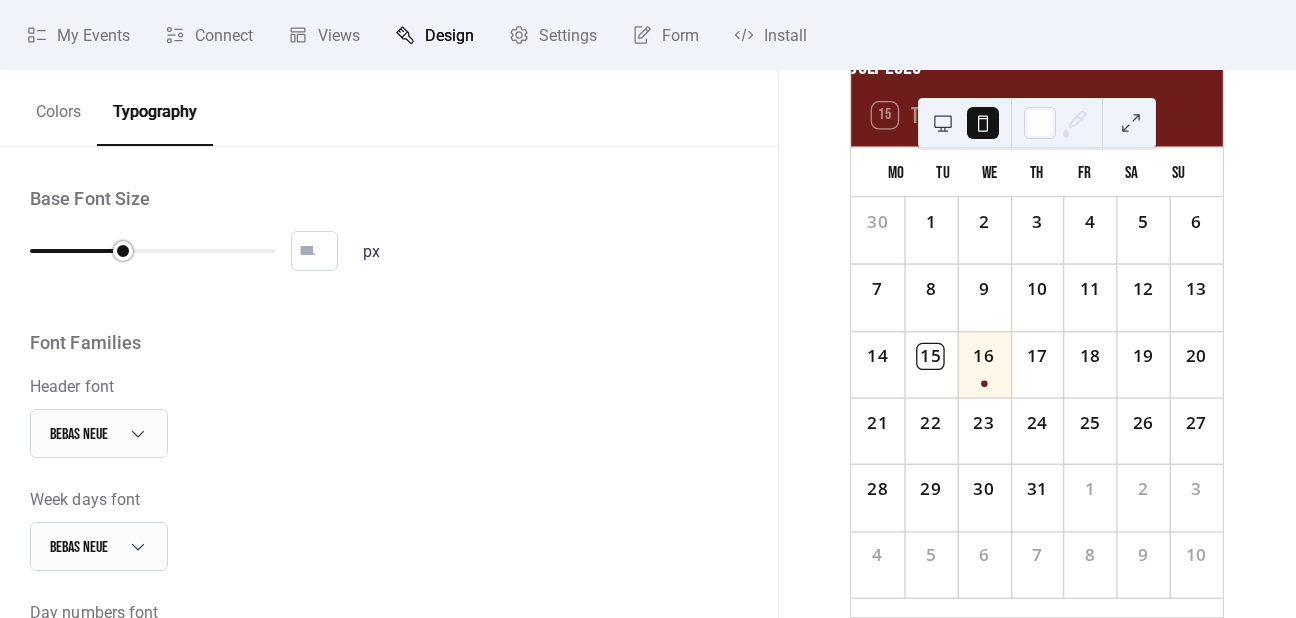 scroll, scrollTop: 142, scrollLeft: 0, axis: vertical 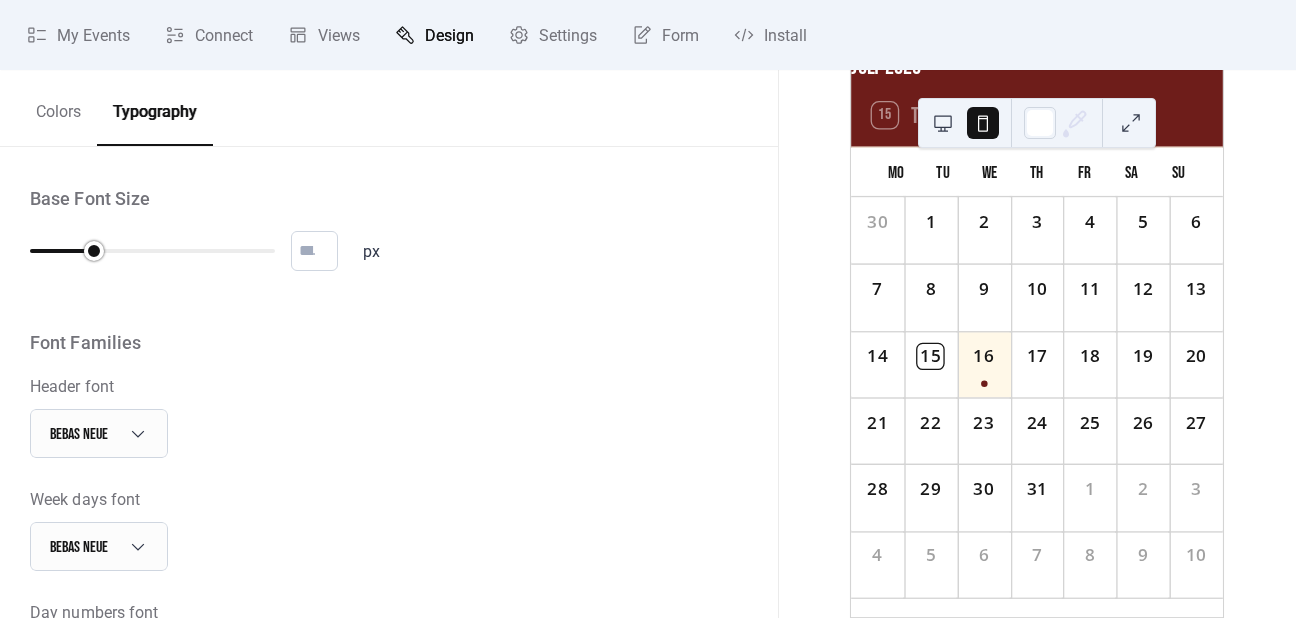 drag, startPoint x: 154, startPoint y: 249, endPoint x: 104, endPoint y: 248, distance: 50.01 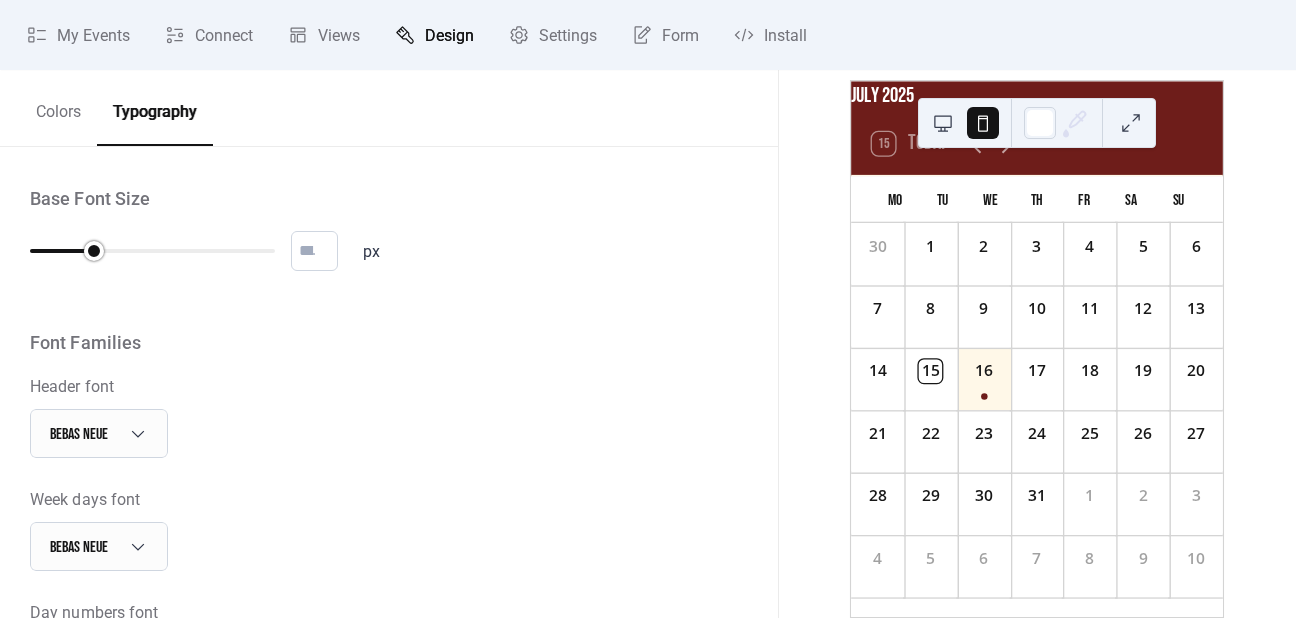 scroll, scrollTop: 111, scrollLeft: 0, axis: vertical 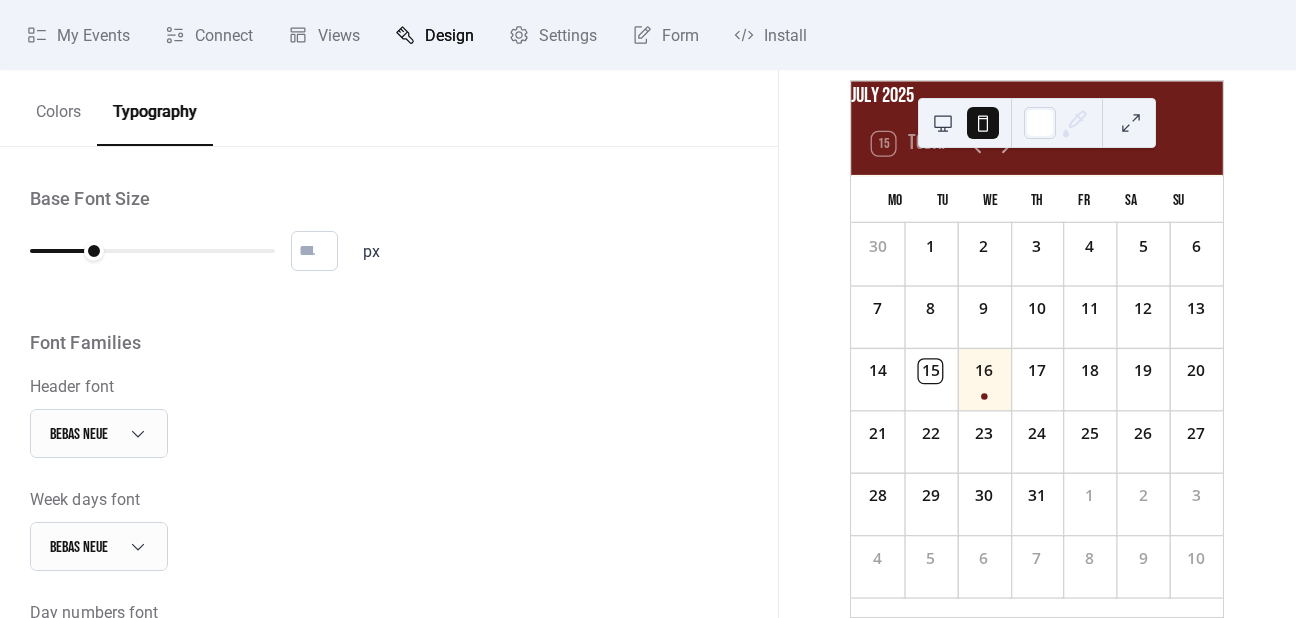 click at bounding box center (943, 123) 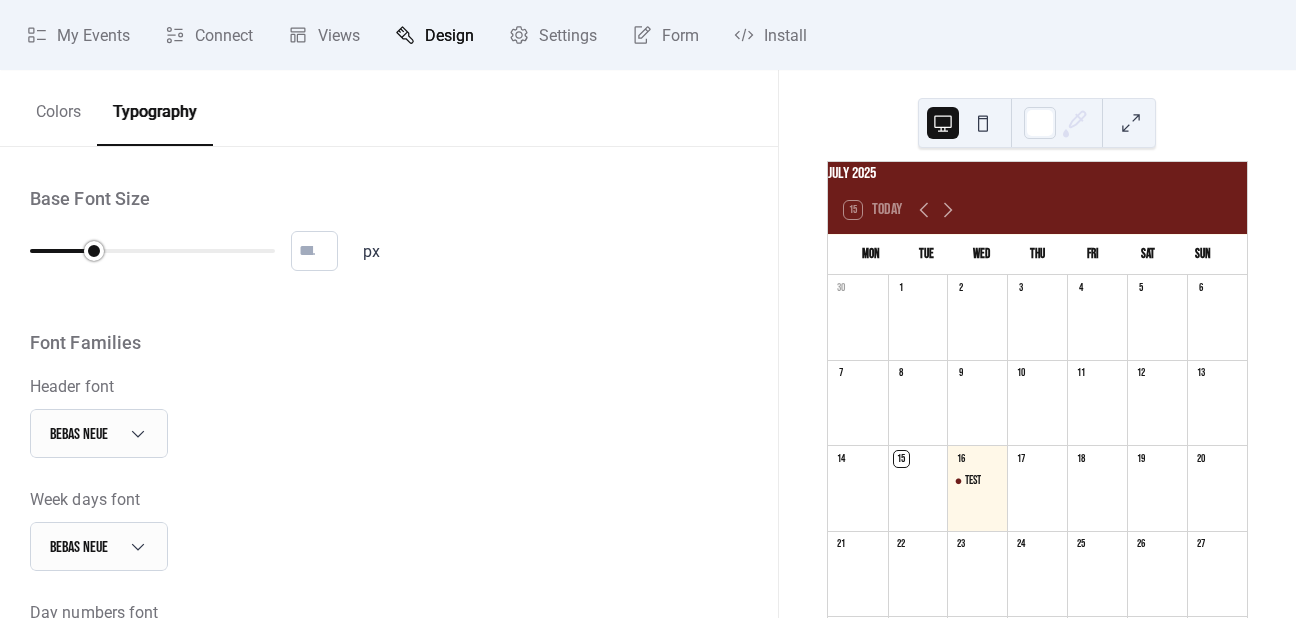 click at bounding box center [152, 251] 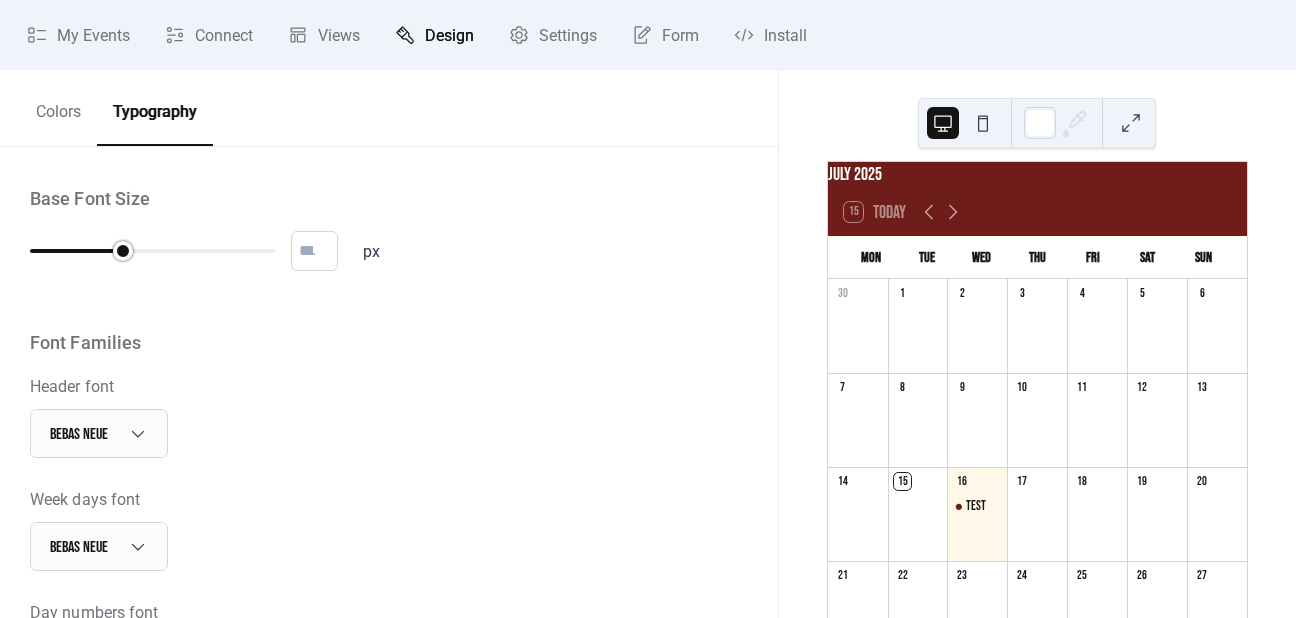 type on "**" 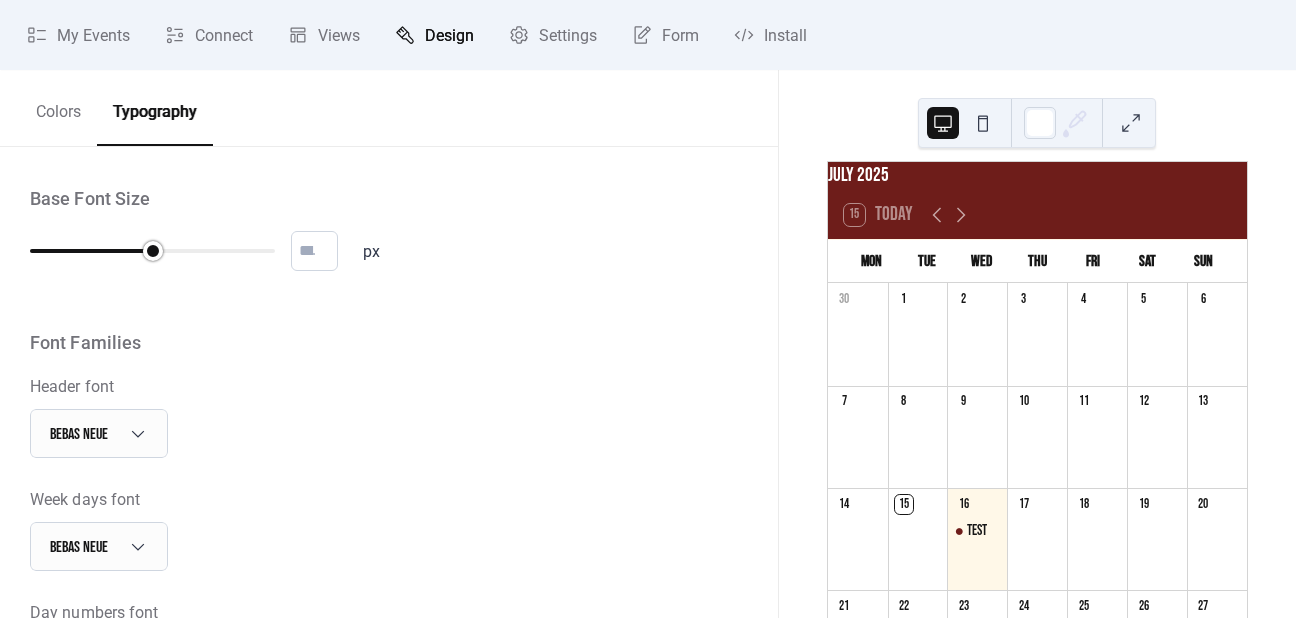 drag, startPoint x: 115, startPoint y: 253, endPoint x: 143, endPoint y: 257, distance: 28.284271 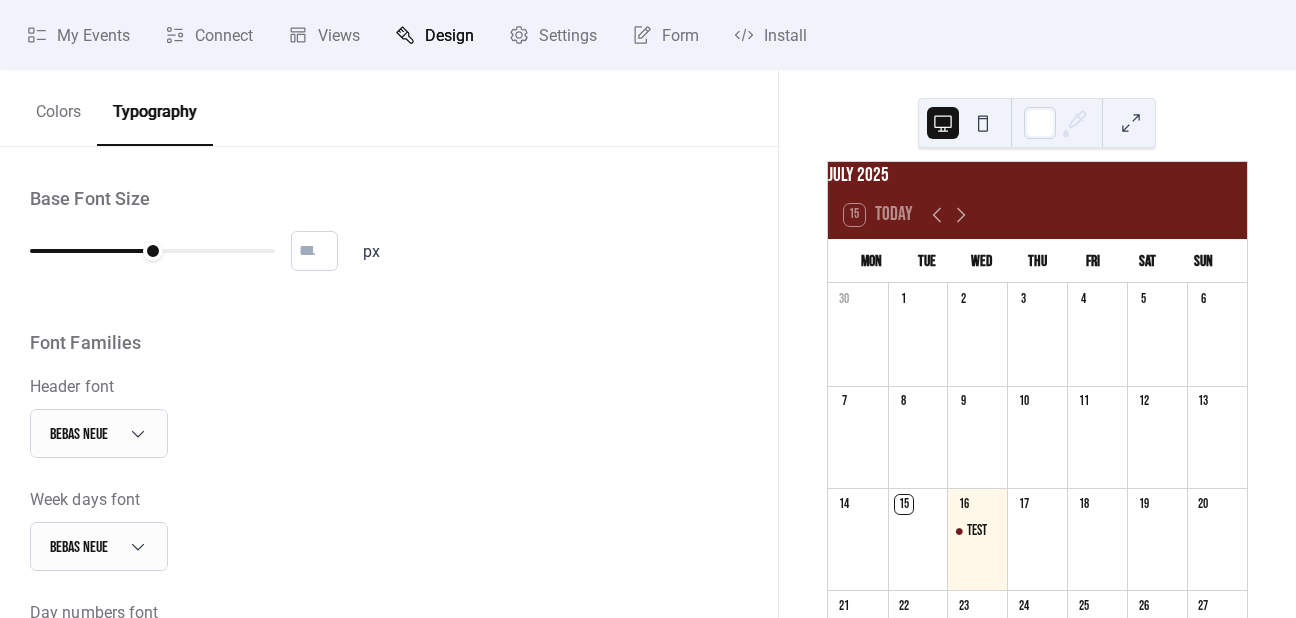 scroll, scrollTop: 100, scrollLeft: 0, axis: vertical 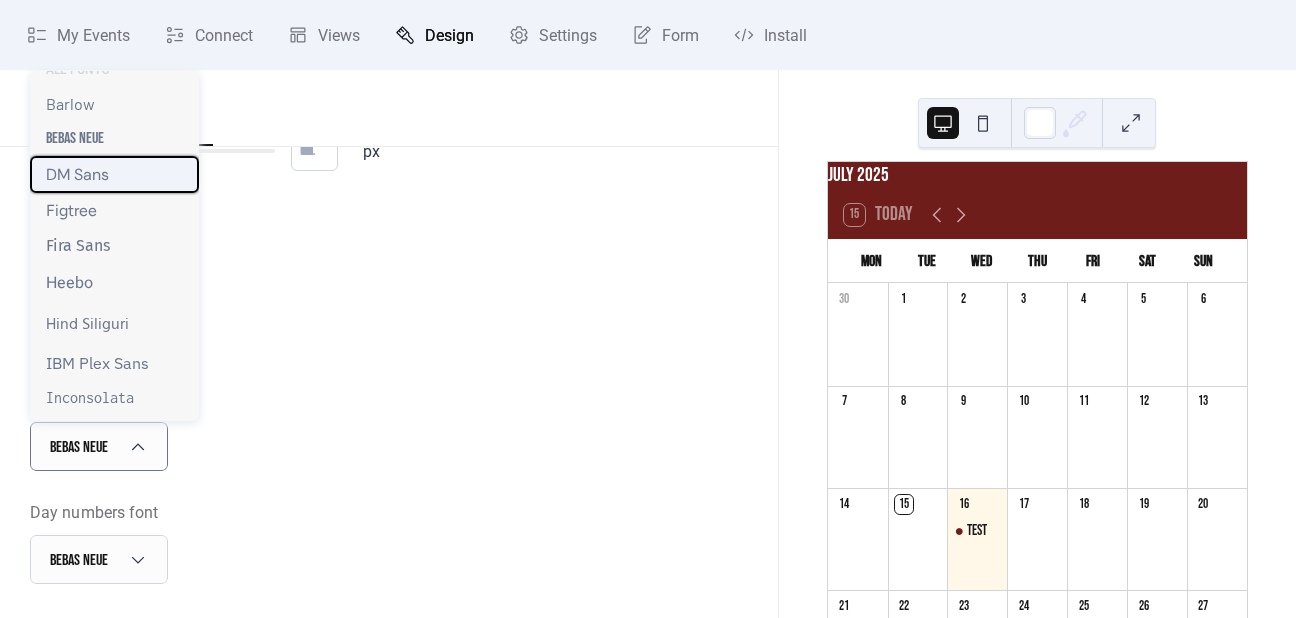 click on "DM Sans" at bounding box center (77, 174) 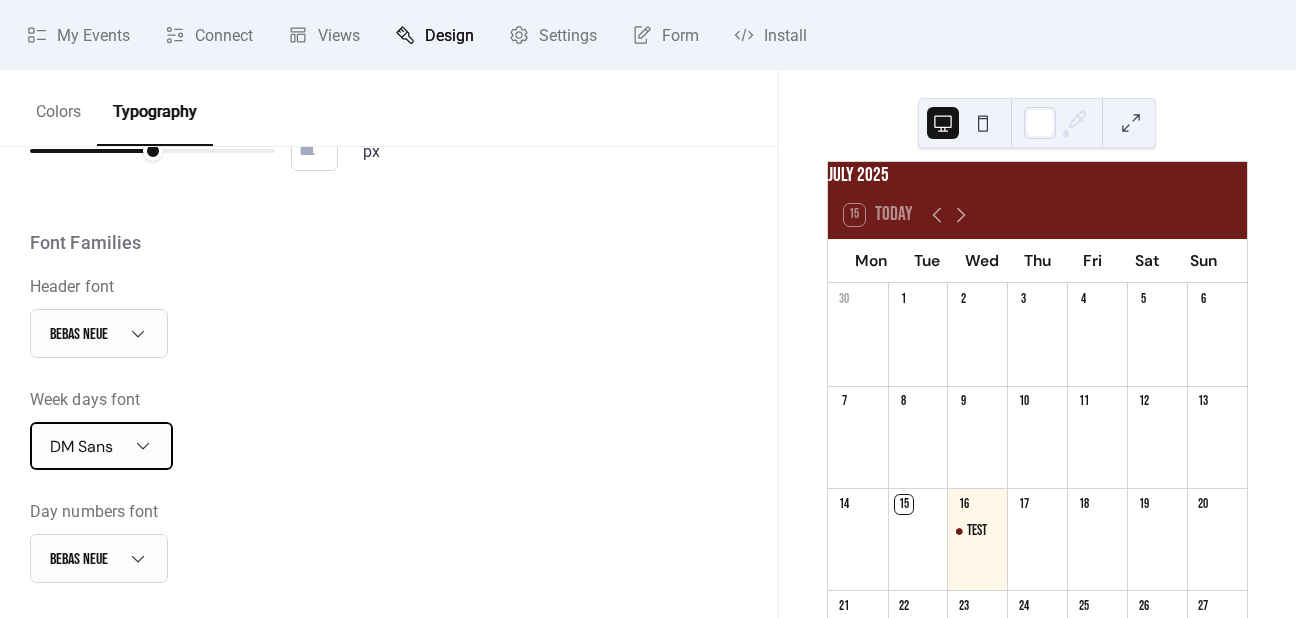 click on "DM Sans" at bounding box center (81, 446) 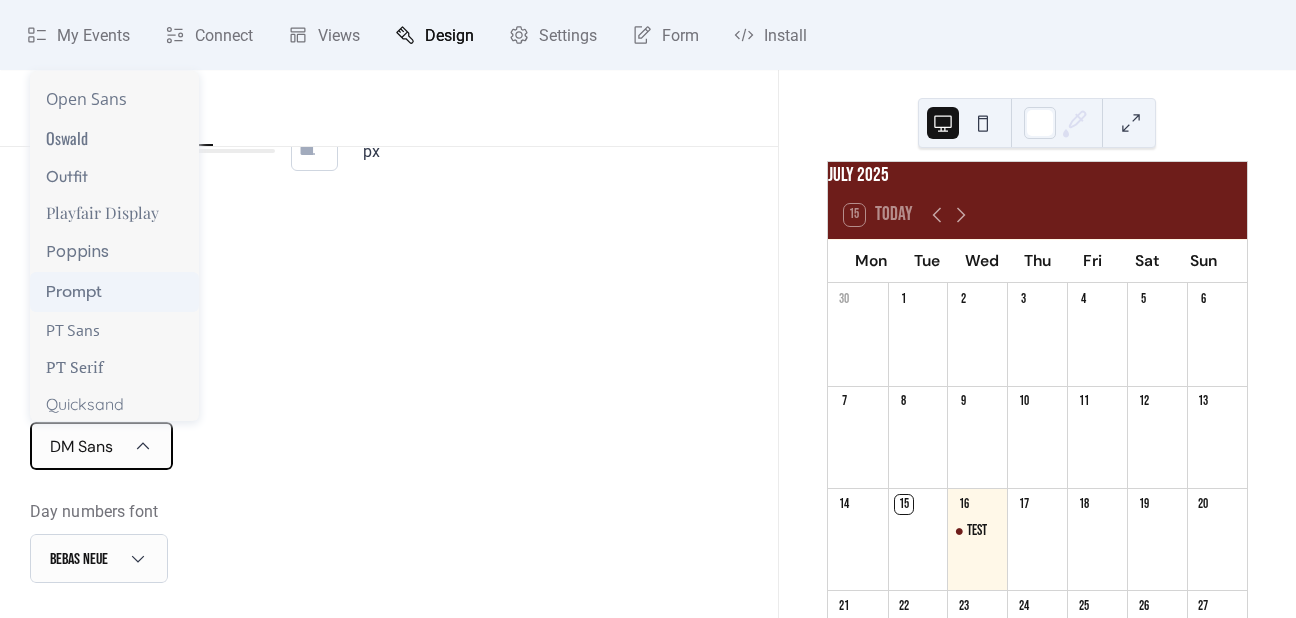 scroll, scrollTop: 1300, scrollLeft: 0, axis: vertical 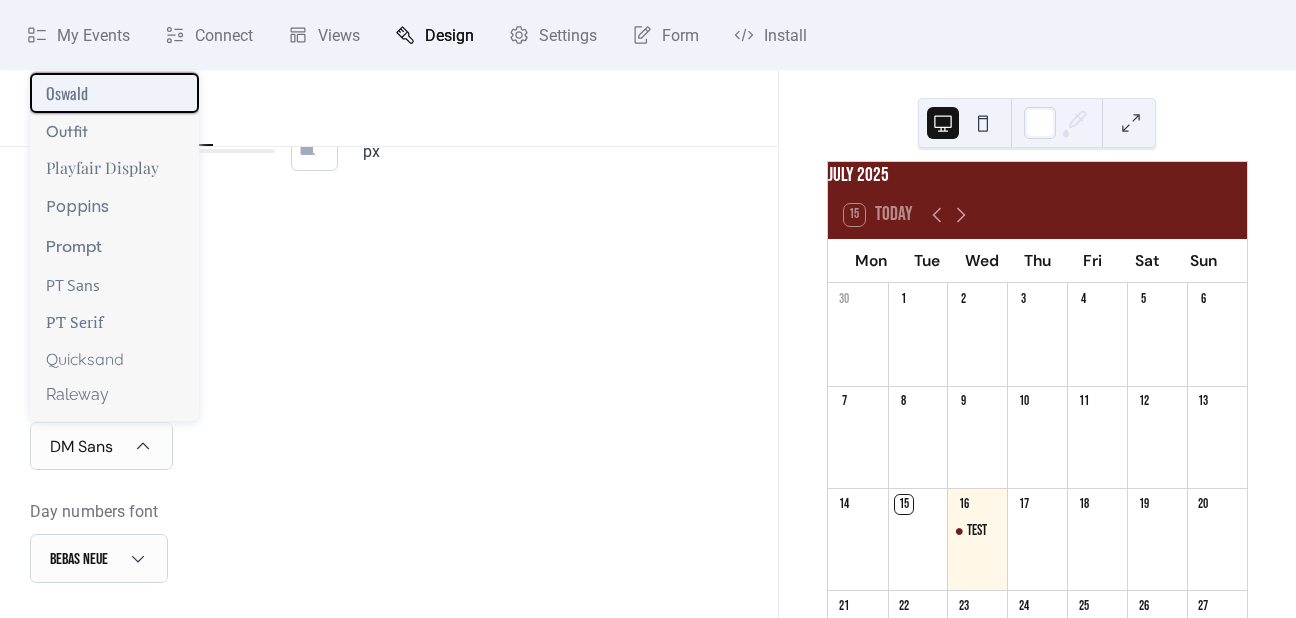 click on "Oswald" at bounding box center [67, 93] 